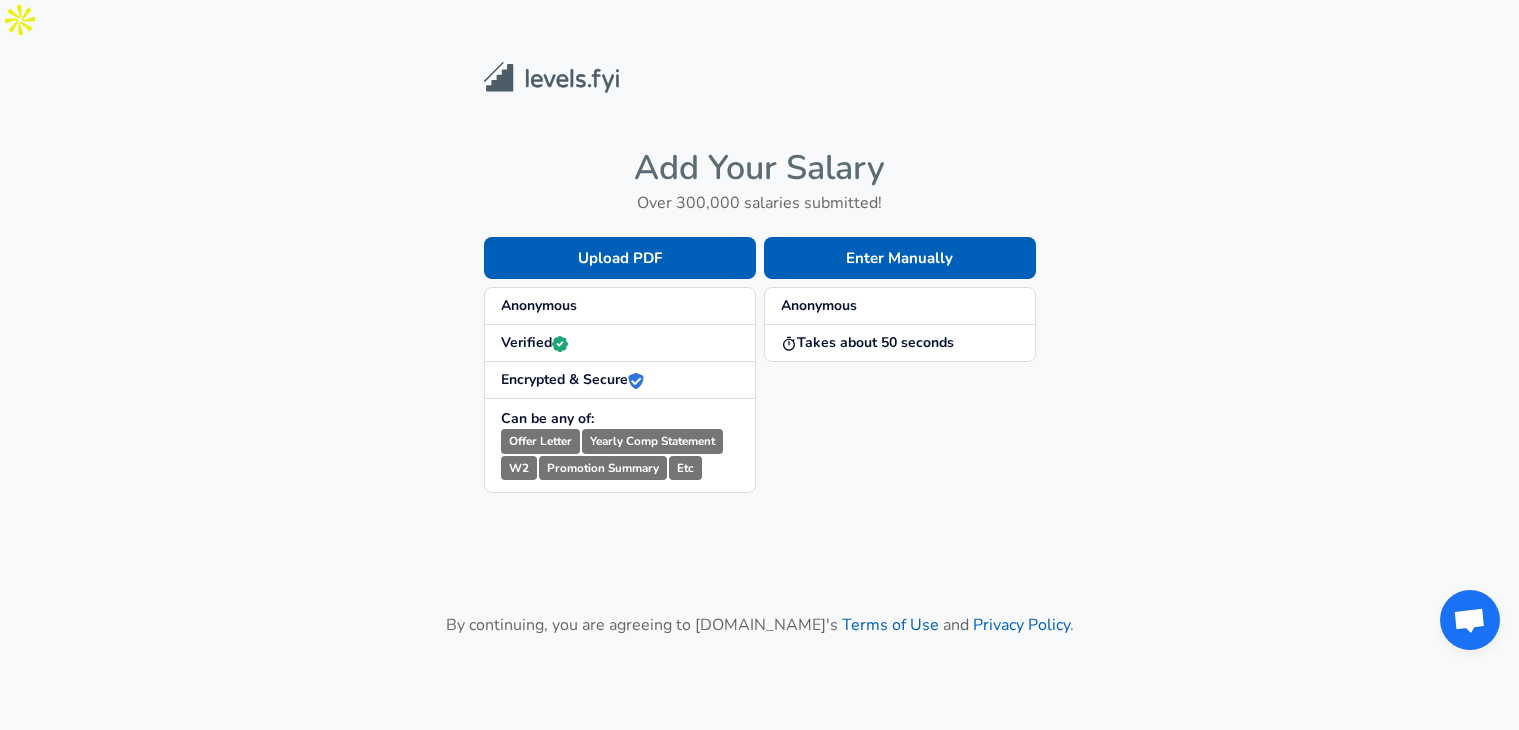 scroll, scrollTop: 0, scrollLeft: 0, axis: both 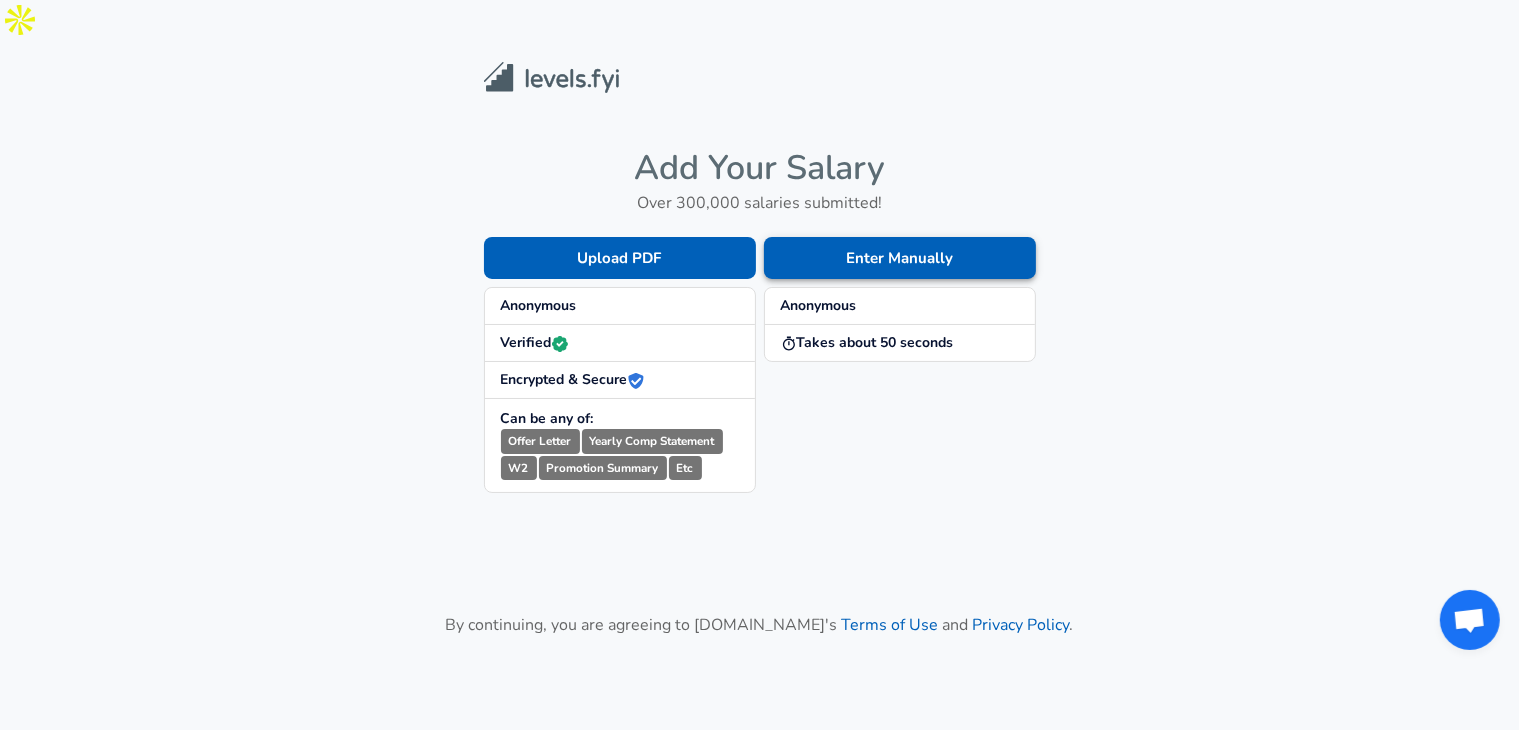 click on "Enter Manually" at bounding box center (900, 258) 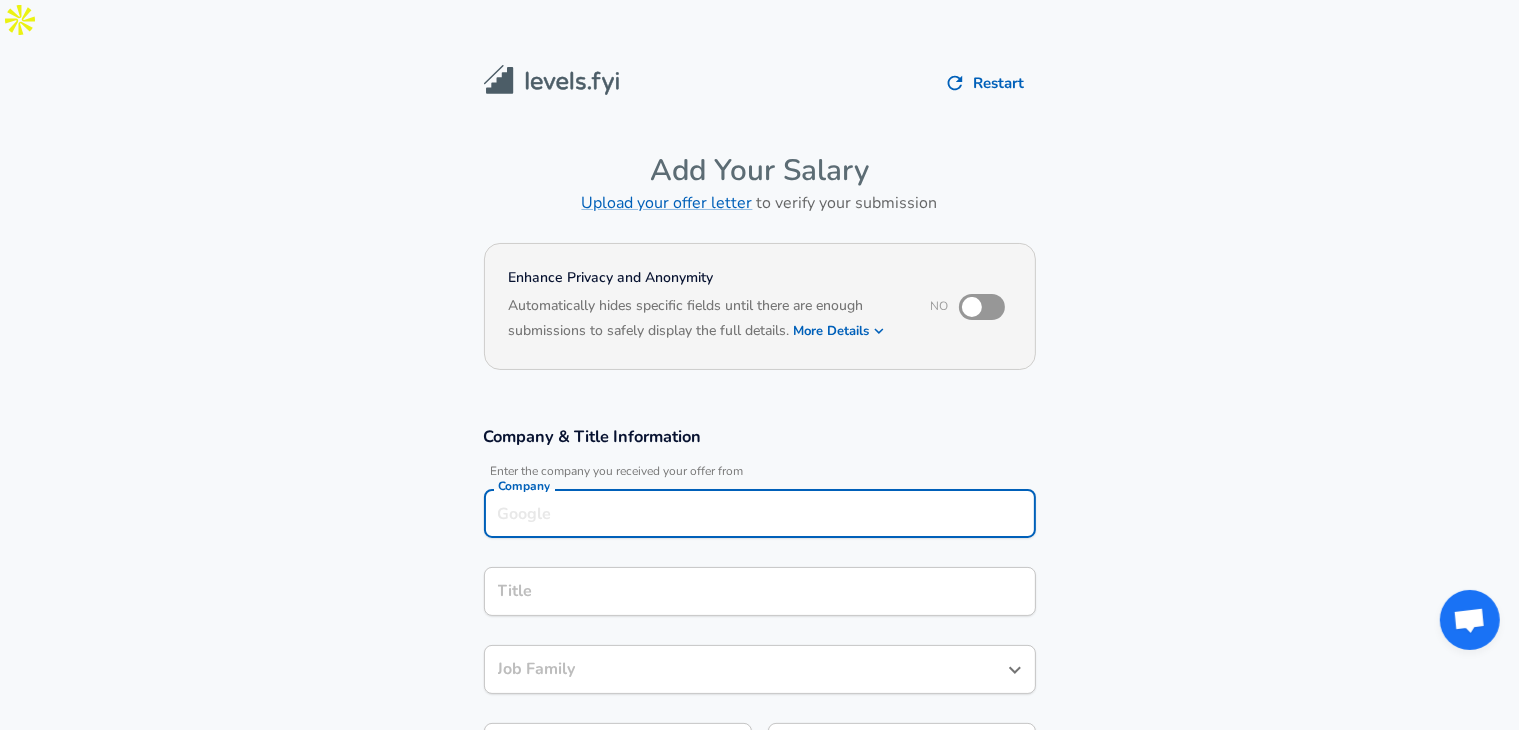 scroll, scrollTop: 20, scrollLeft: 0, axis: vertical 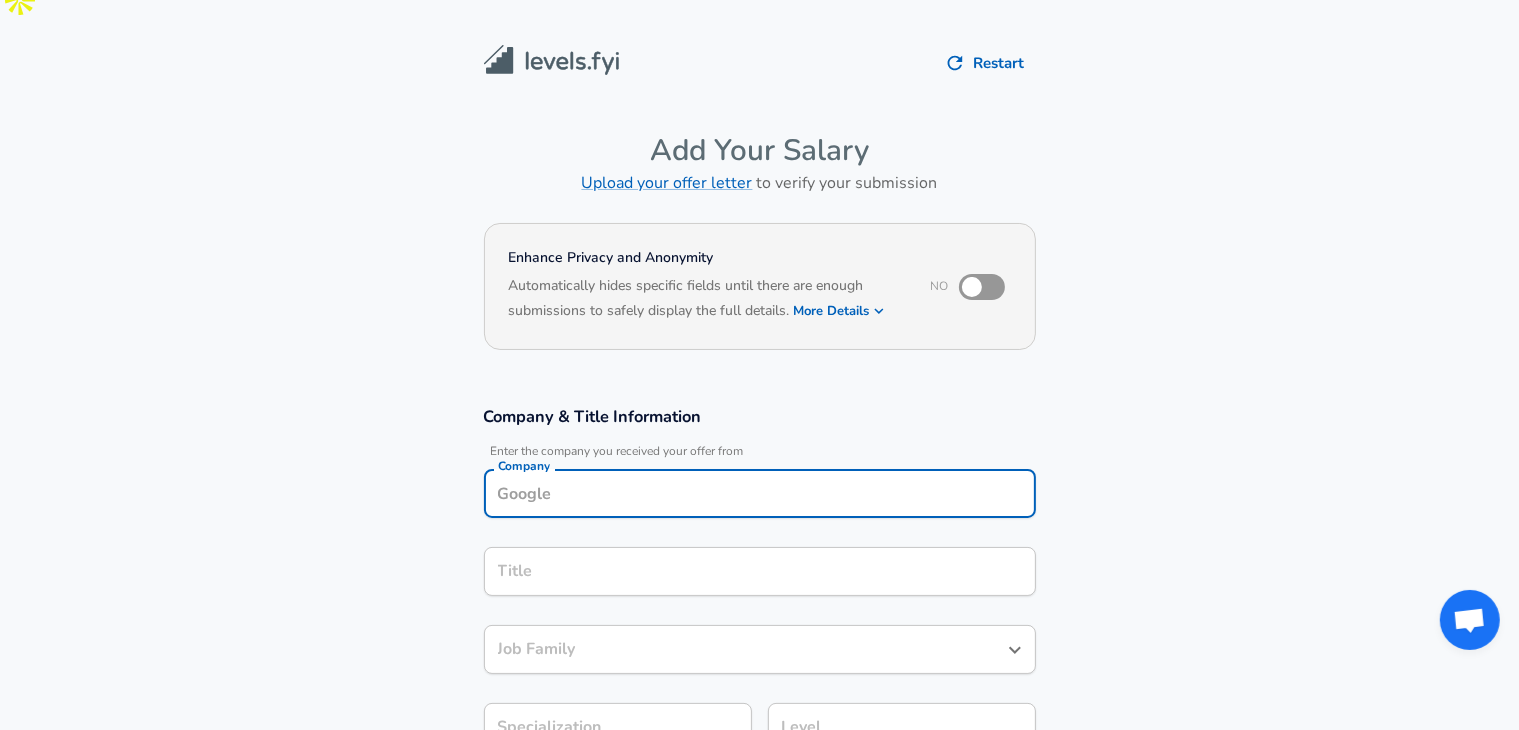 click on "Company" at bounding box center [760, 493] 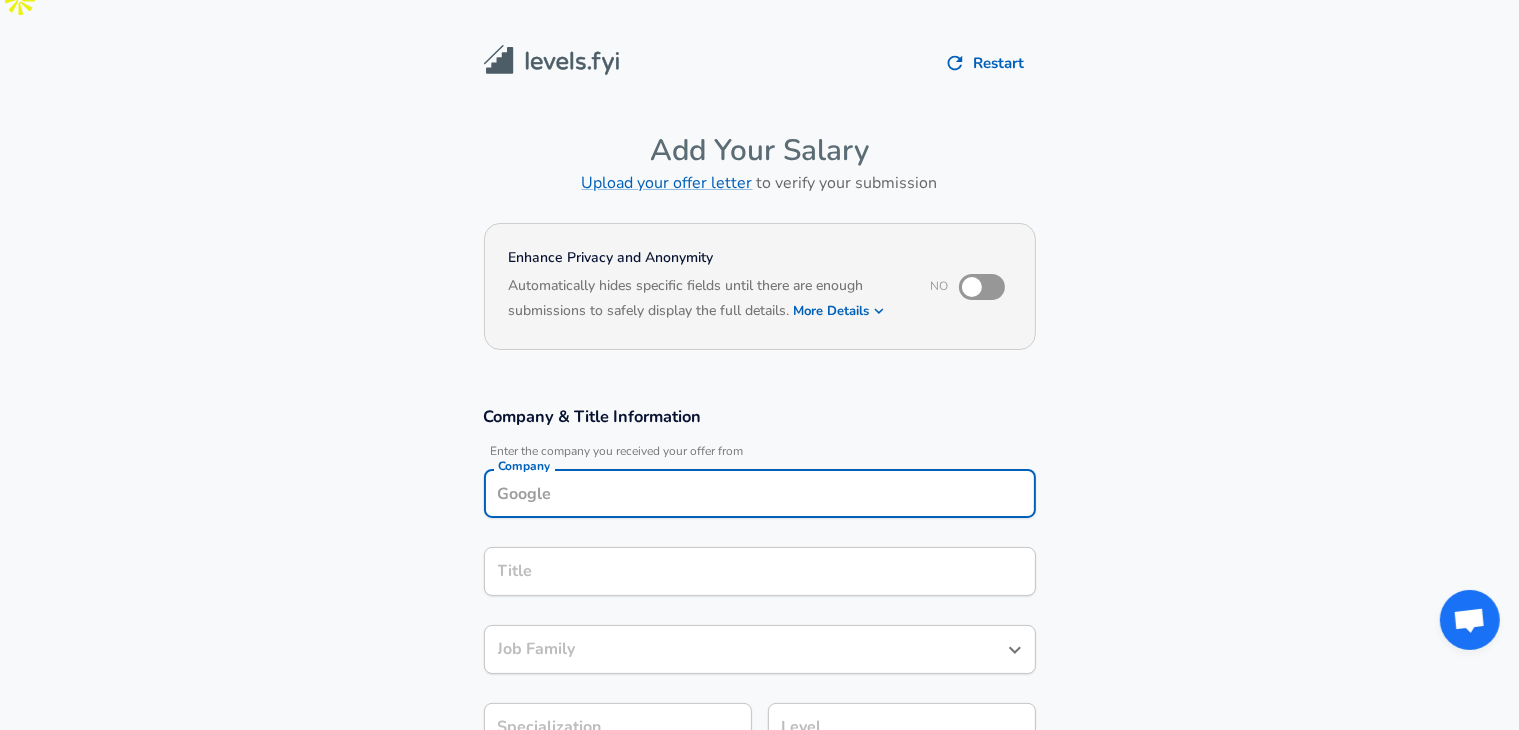type on "a" 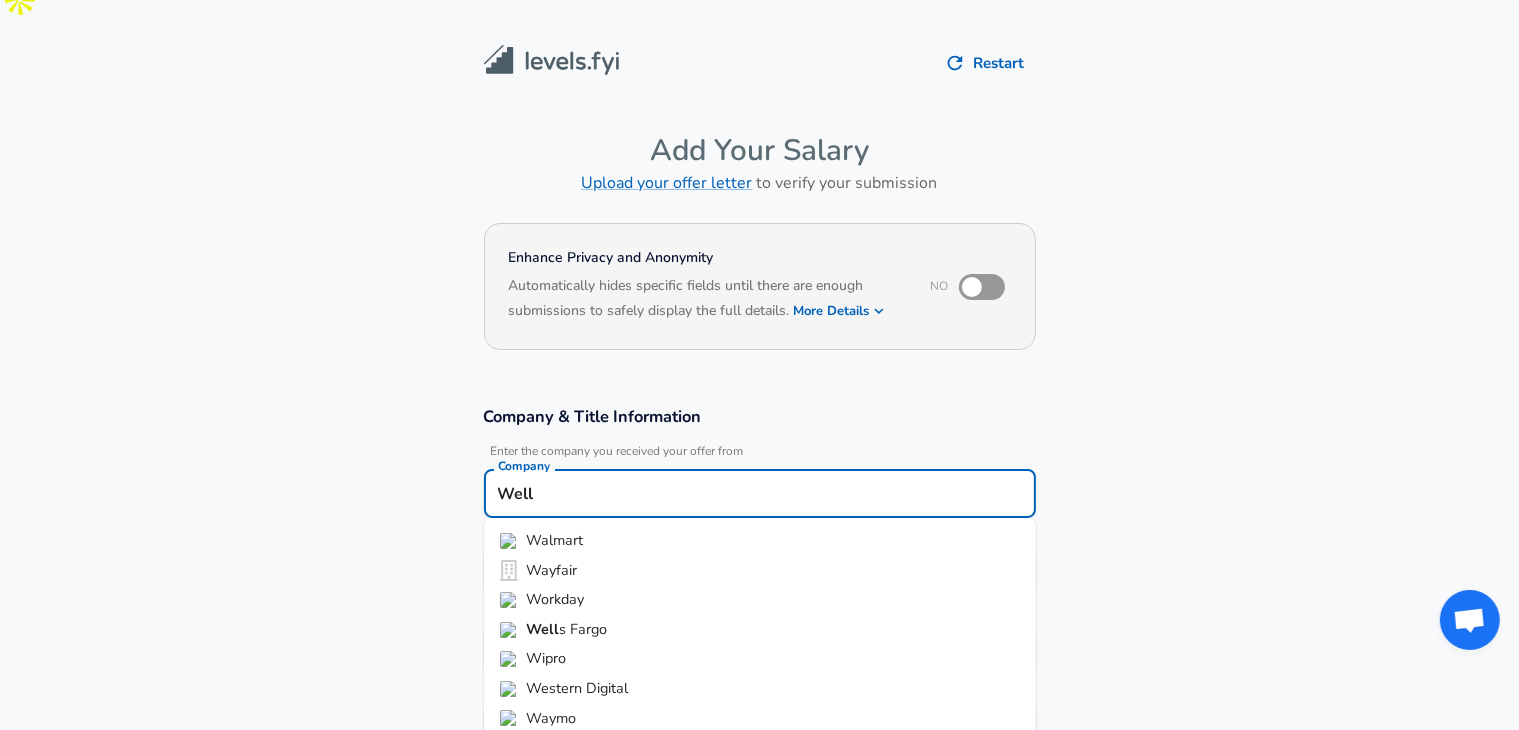 type on "[PERSON_NAME]" 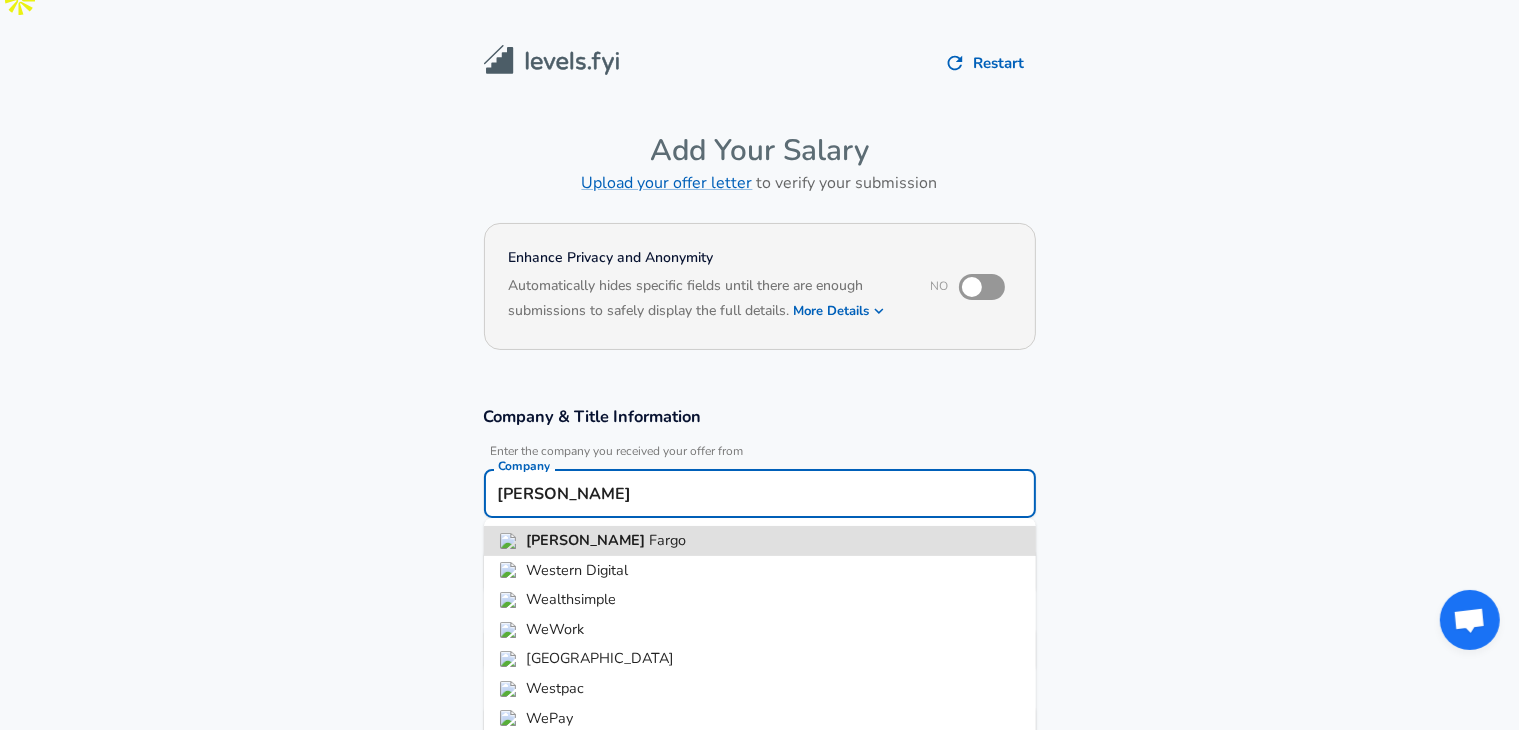 click on "Submit Salary" at bounding box center [764, 1095] 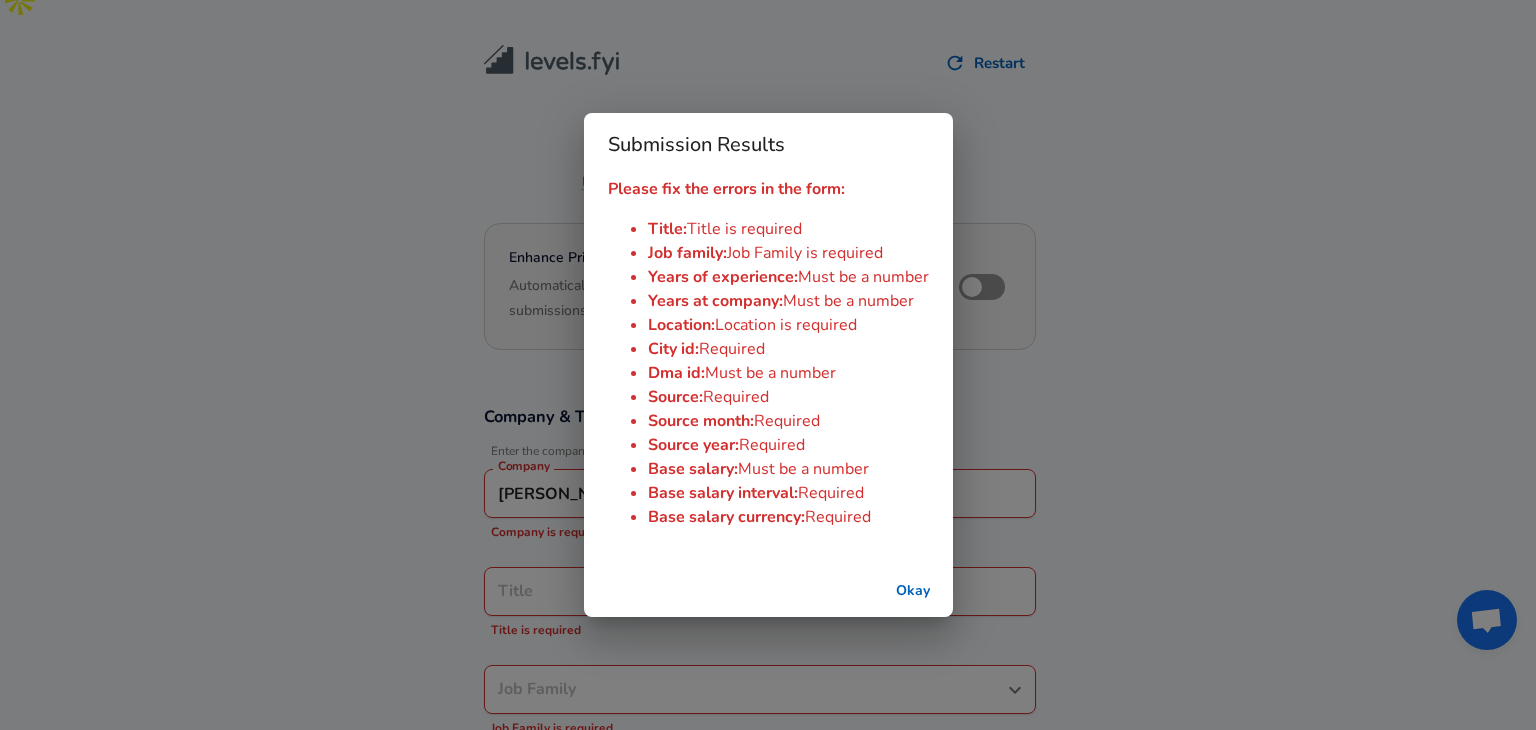 click on "Okay" at bounding box center (913, 591) 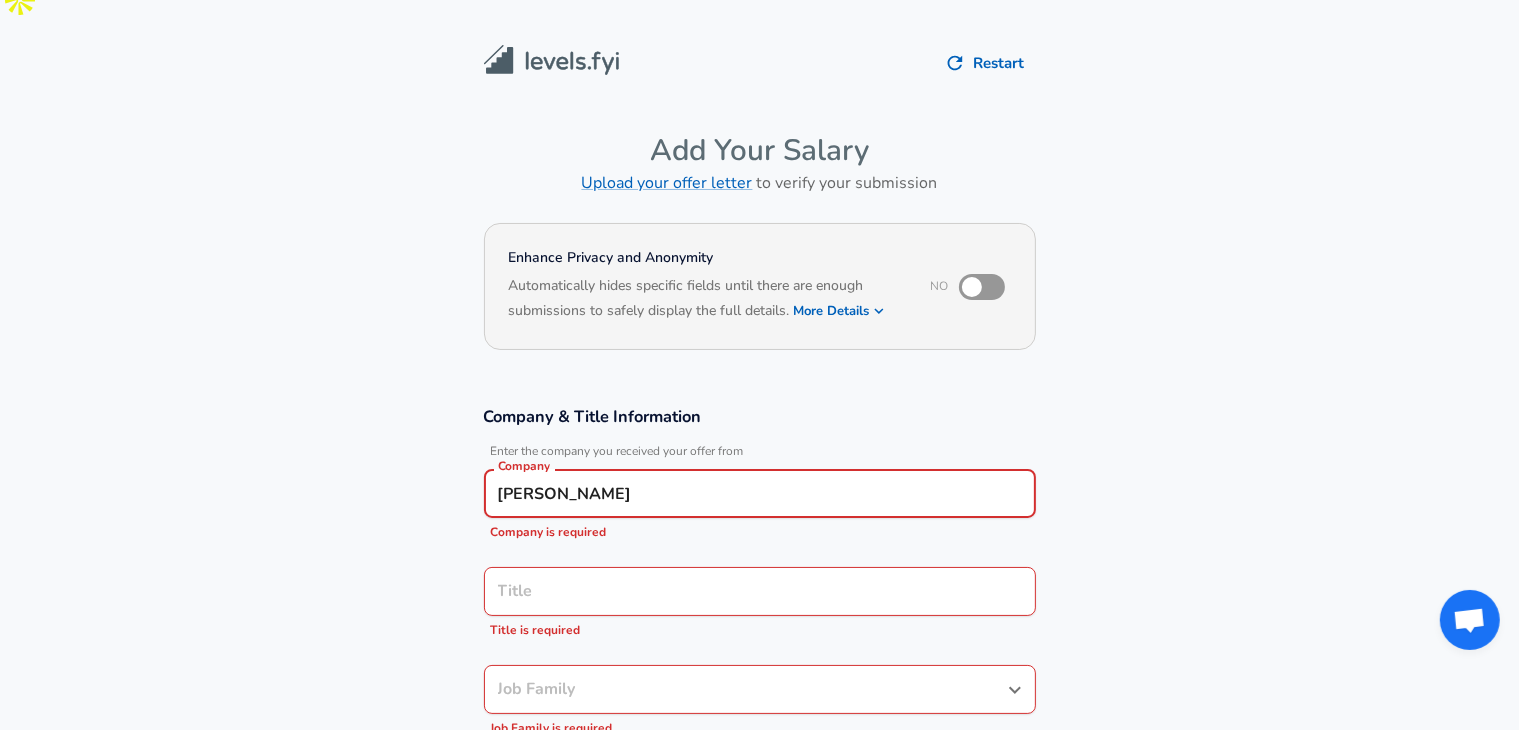 click on "Wells" at bounding box center (760, 493) 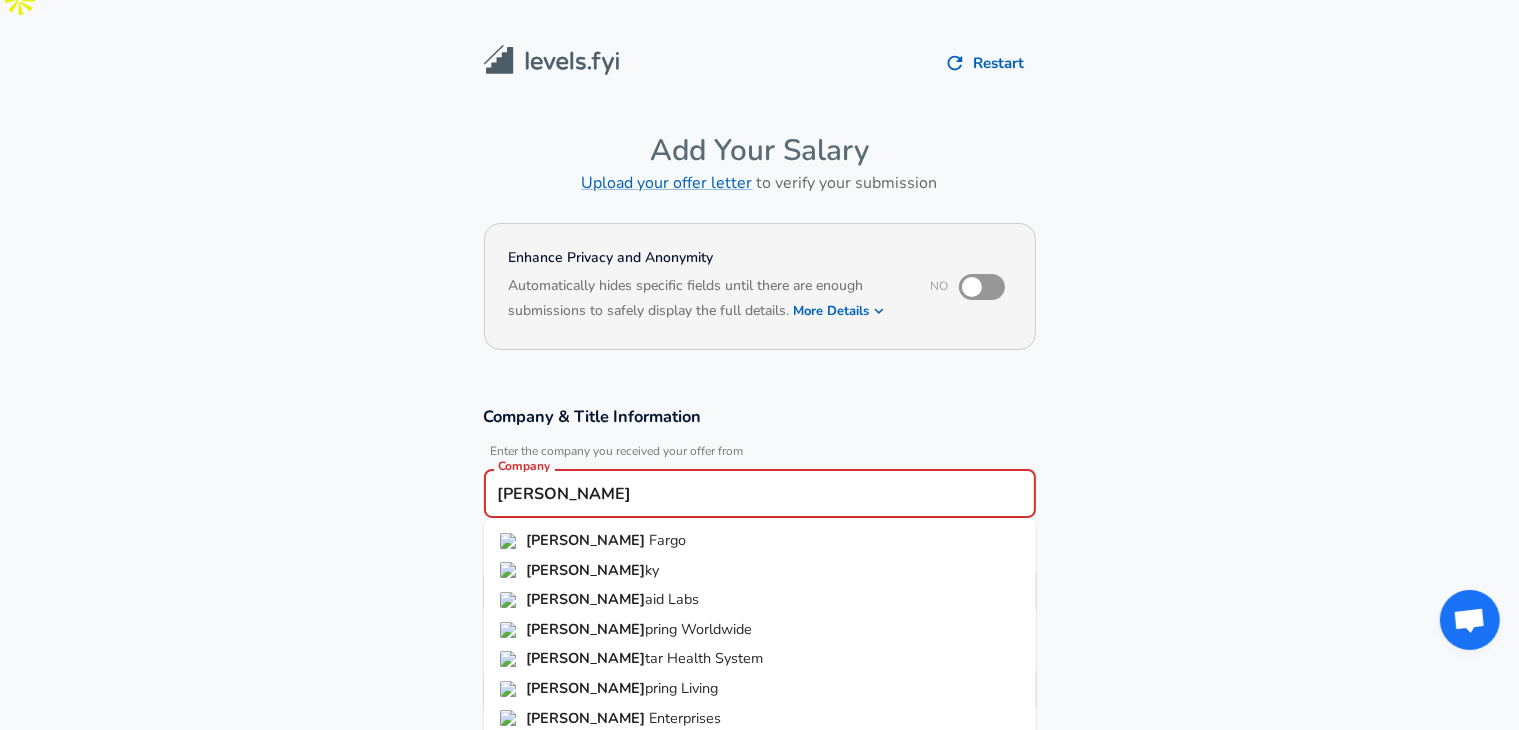 click on "Wells" at bounding box center (587, 540) 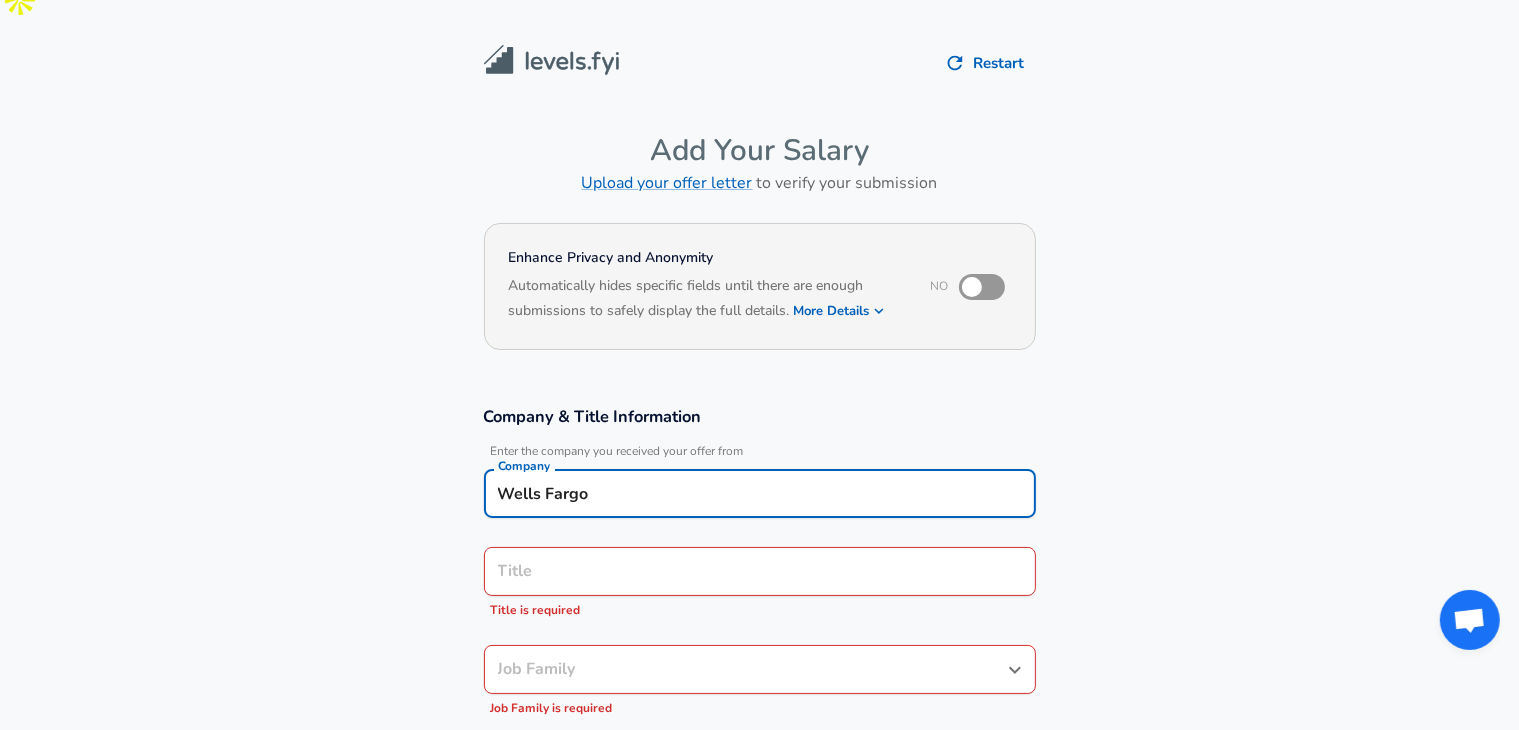 click on "Title" at bounding box center (760, 571) 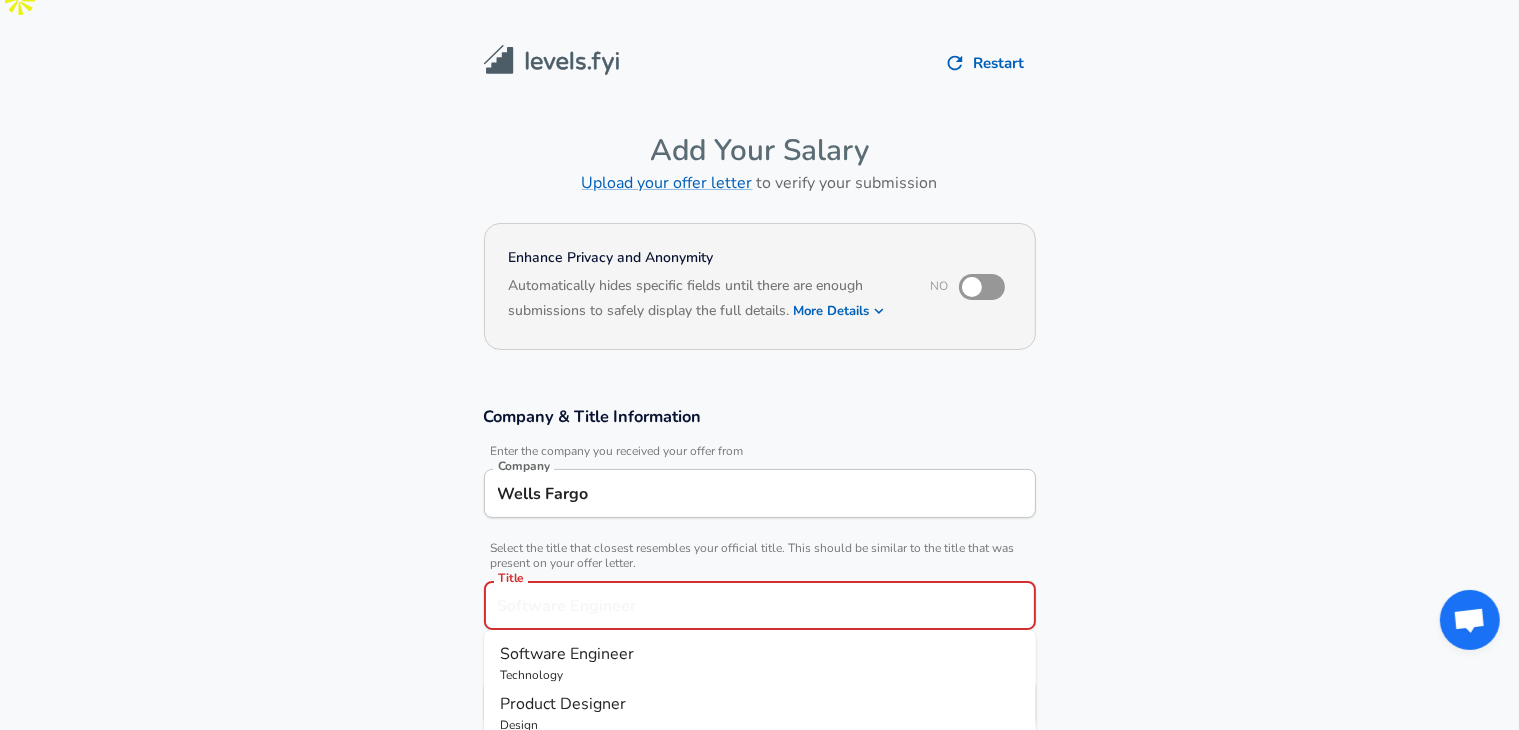 scroll, scrollTop: 60, scrollLeft: 0, axis: vertical 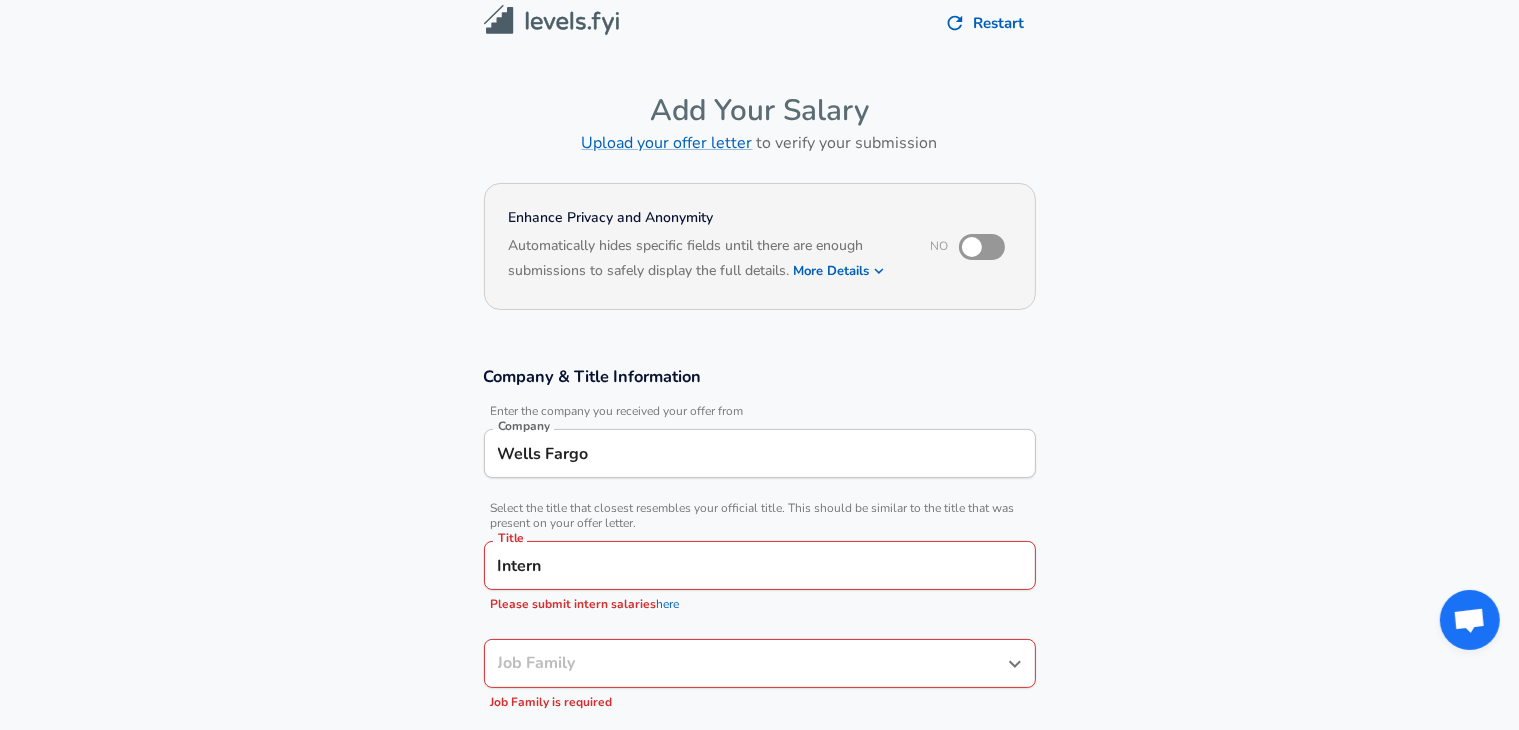 click on "Company & Title Information   Enter the company you received your offer from Company Wells Fargo Company   Select the title that closest resembles your official title. This should be similar to the title that was present on your offer letter. Title Intern Title Please submit intern salaries  here Job Family Job Family Job Family is required Specialization Specialization Level Level" at bounding box center [759, 586] 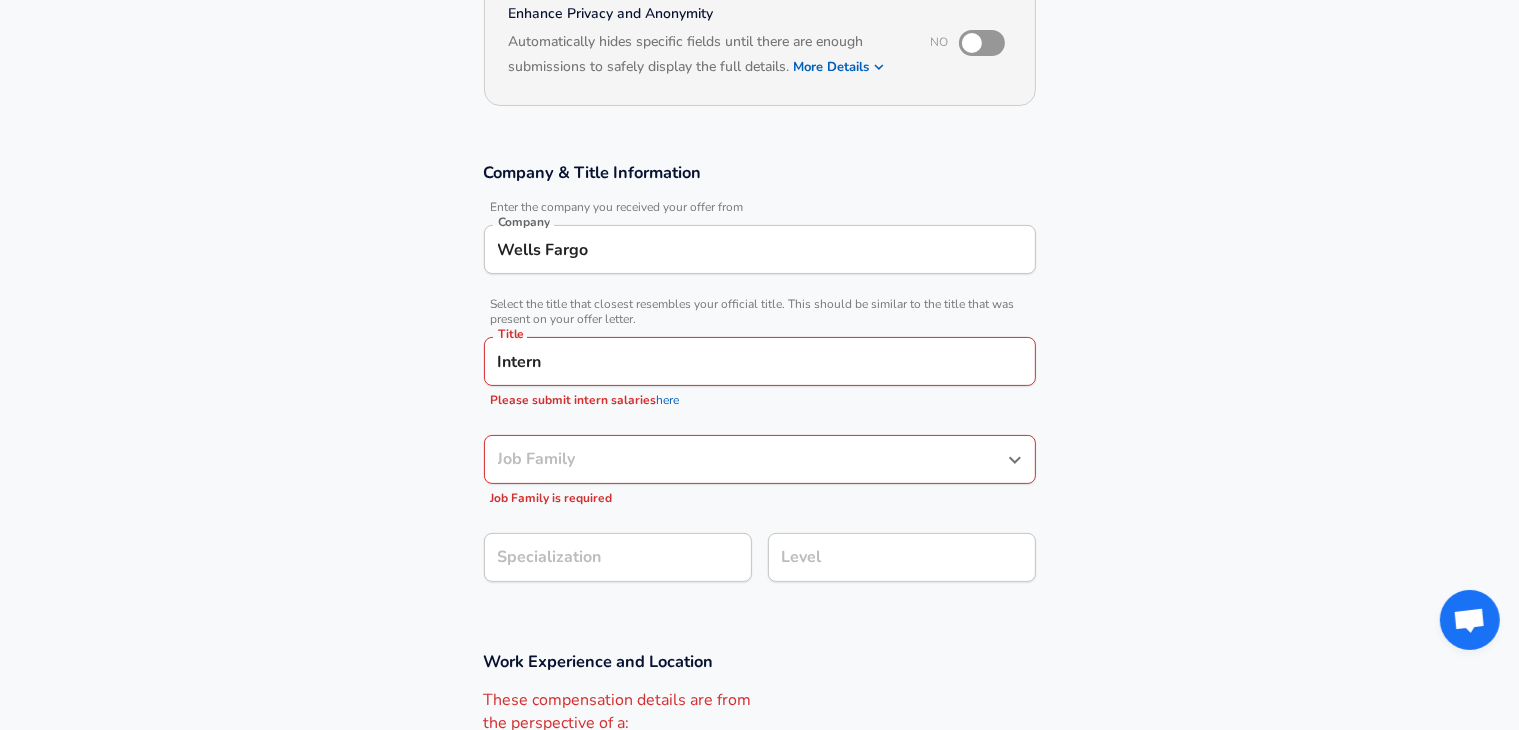 click on "Job Family" at bounding box center [760, 459] 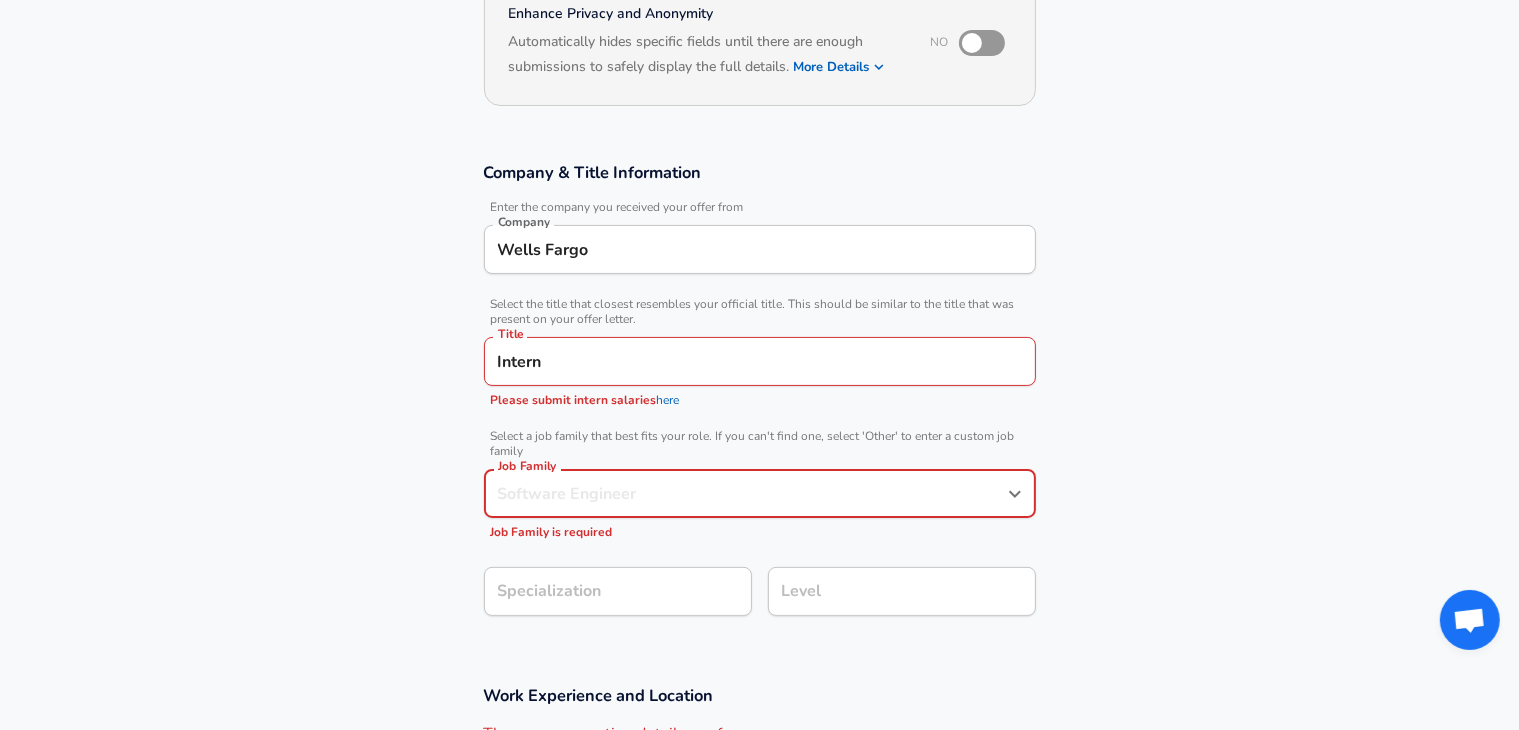 scroll, scrollTop: 304, scrollLeft: 0, axis: vertical 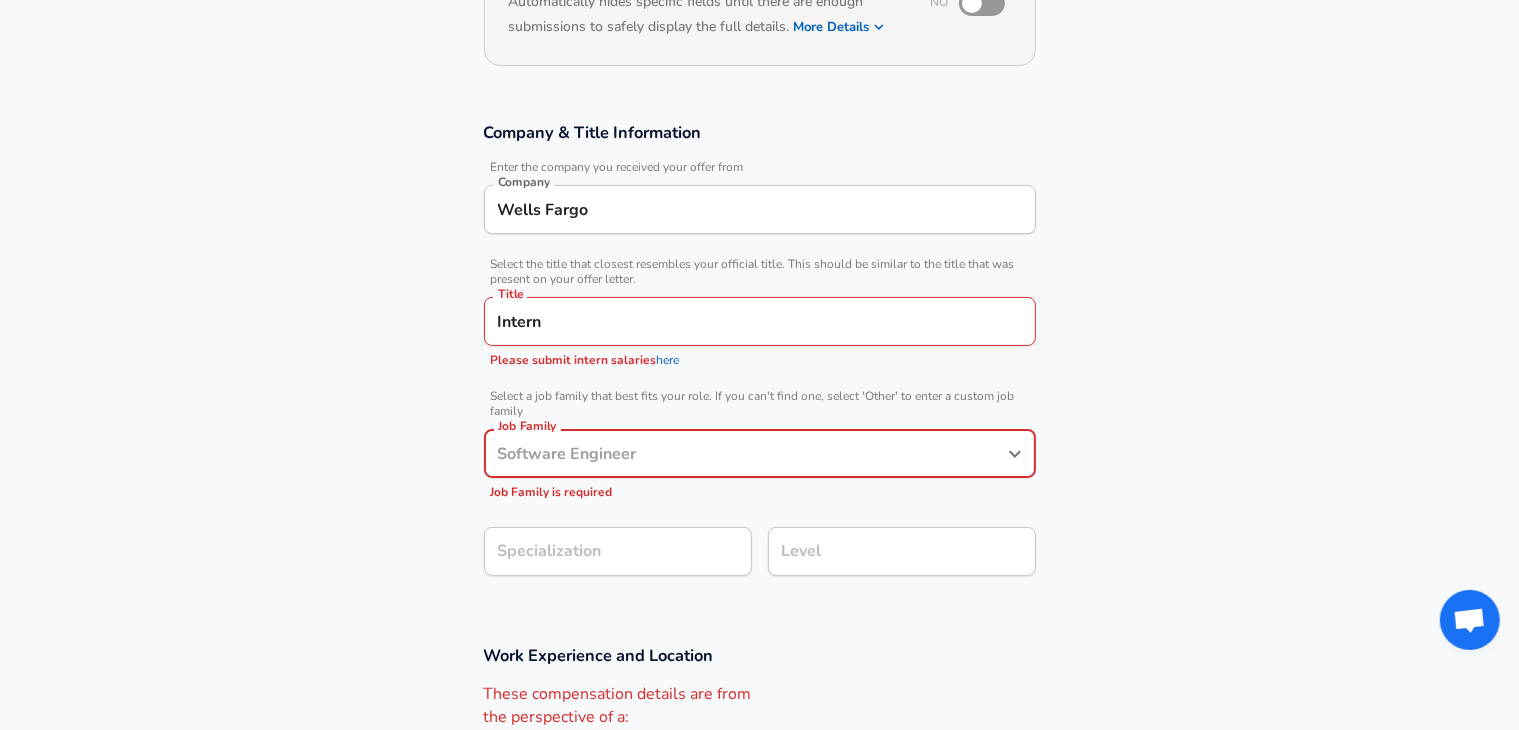 click on "here" at bounding box center [668, 360] 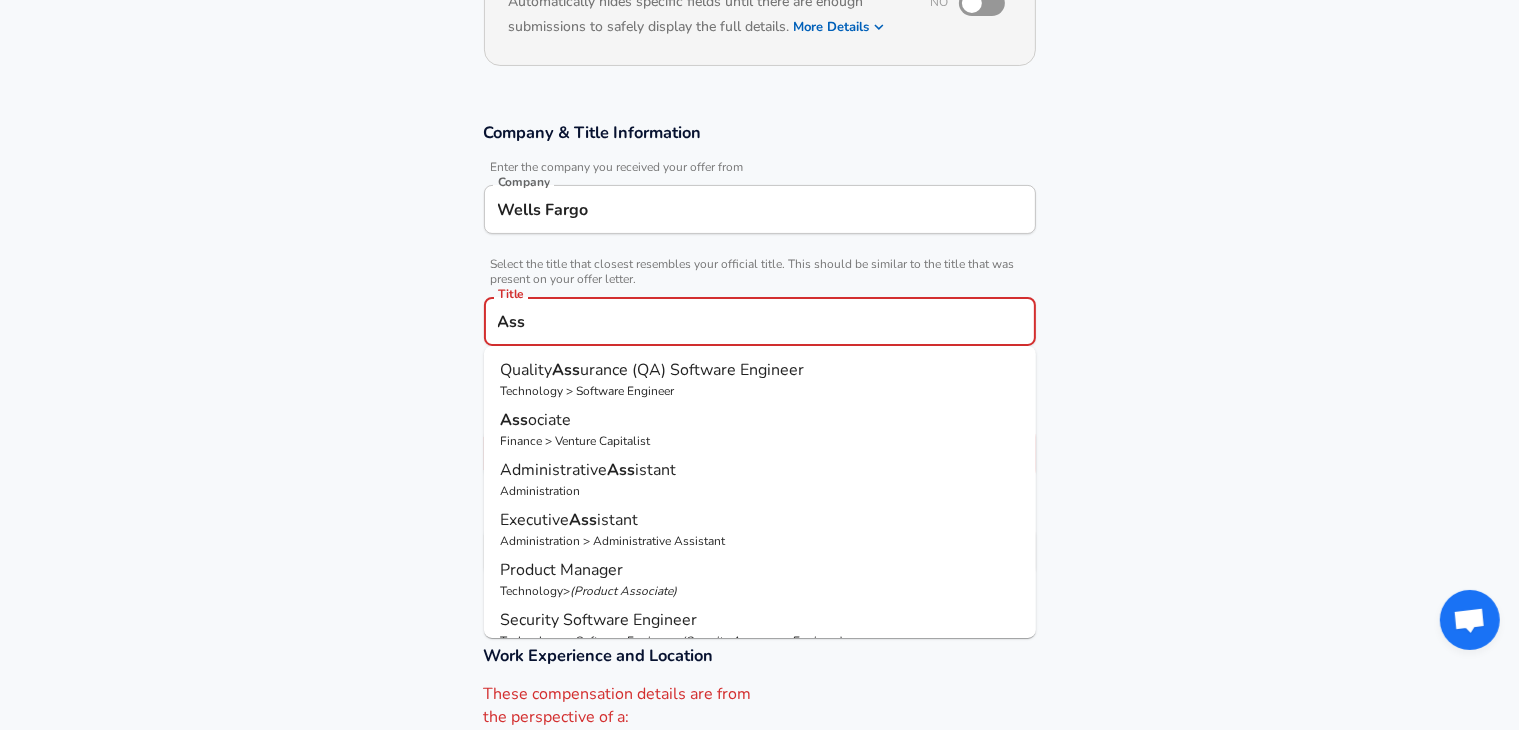 click on "ociate" at bounding box center [549, 420] 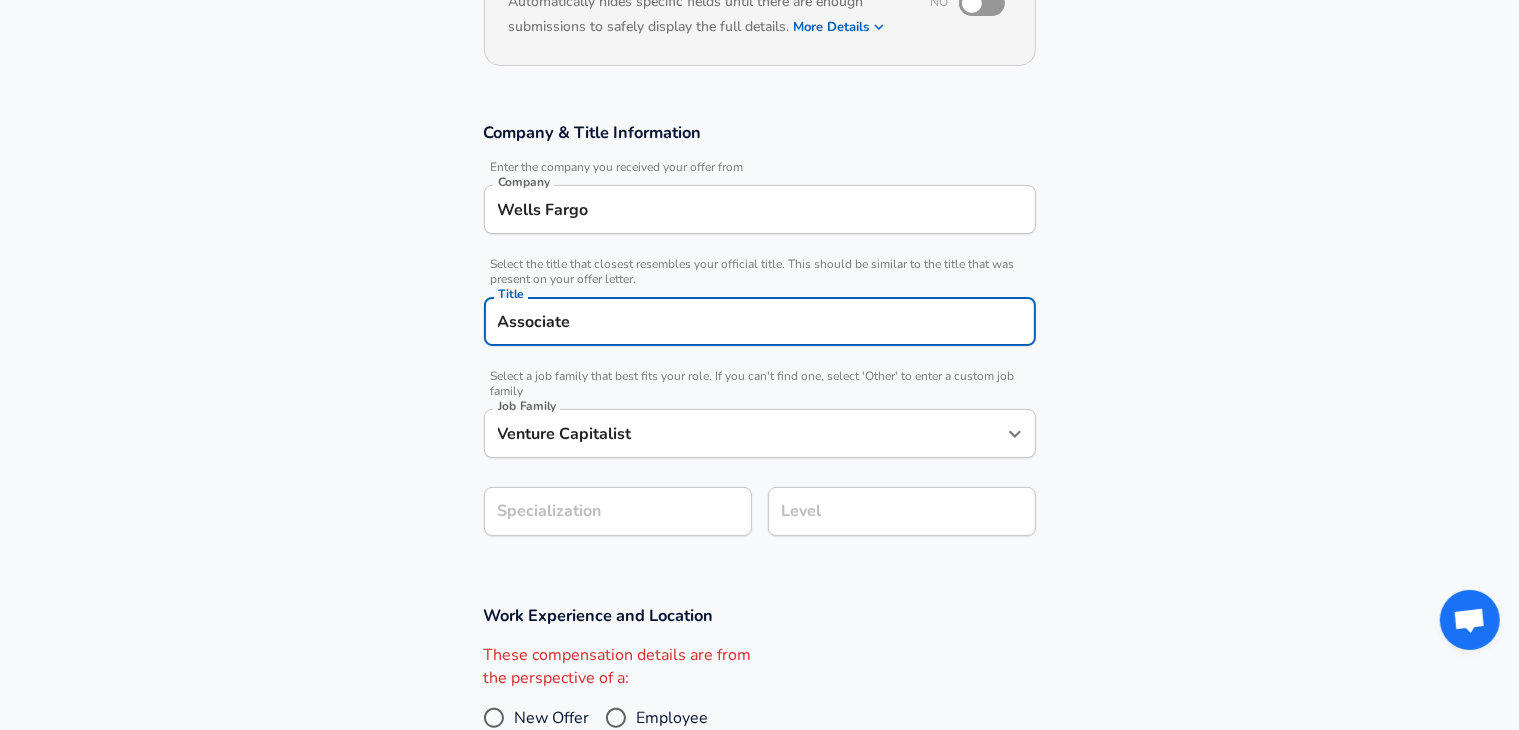 type on "Associate" 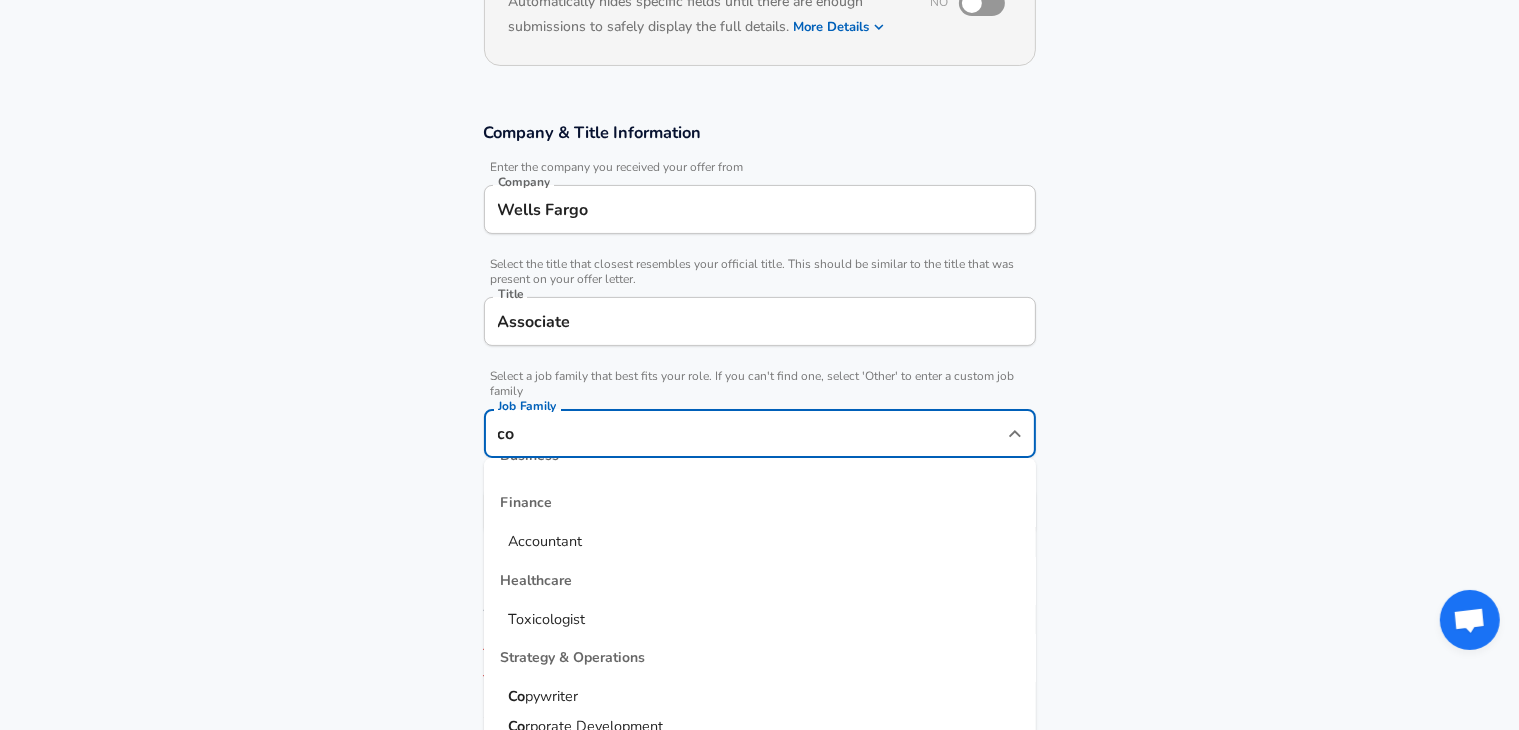 scroll, scrollTop: 0, scrollLeft: 0, axis: both 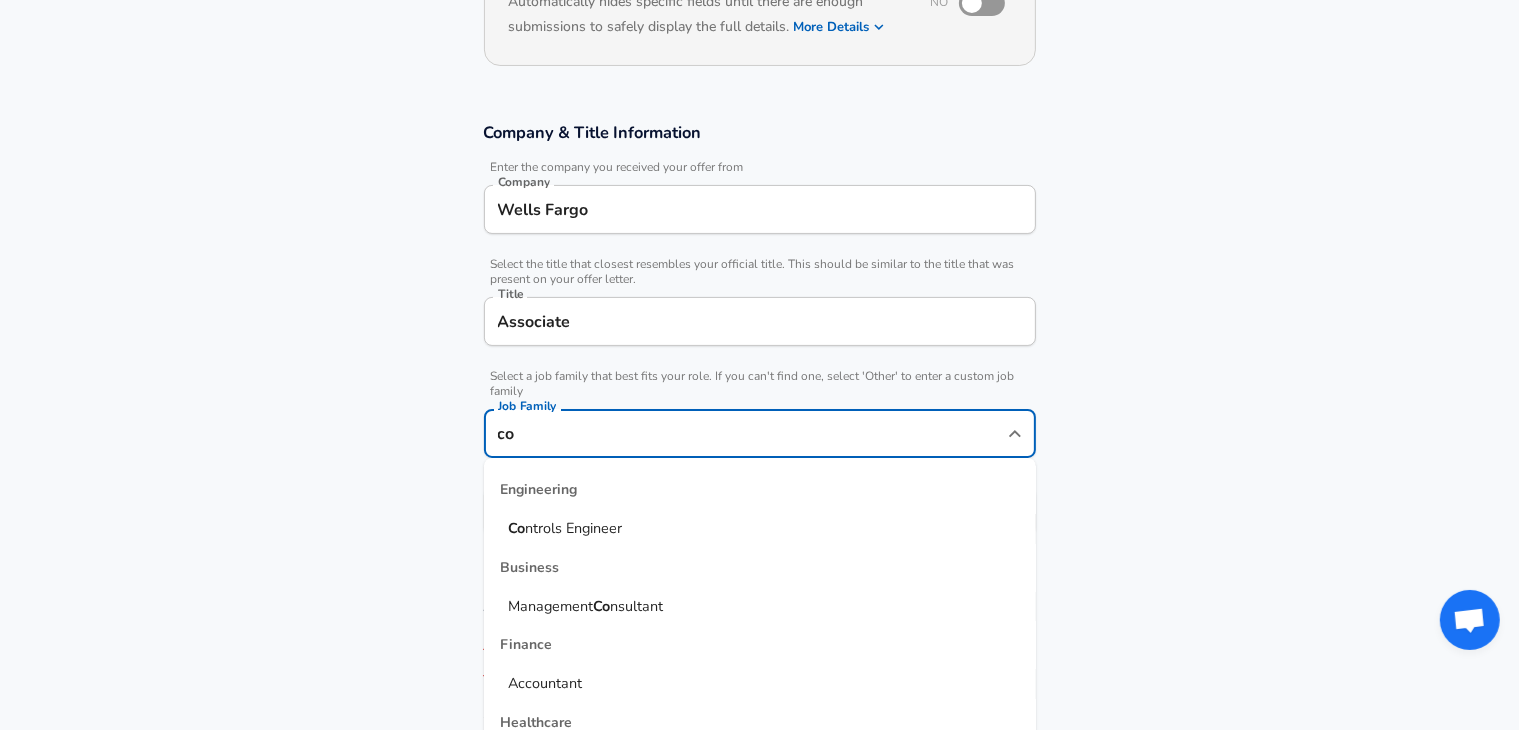 type on "c" 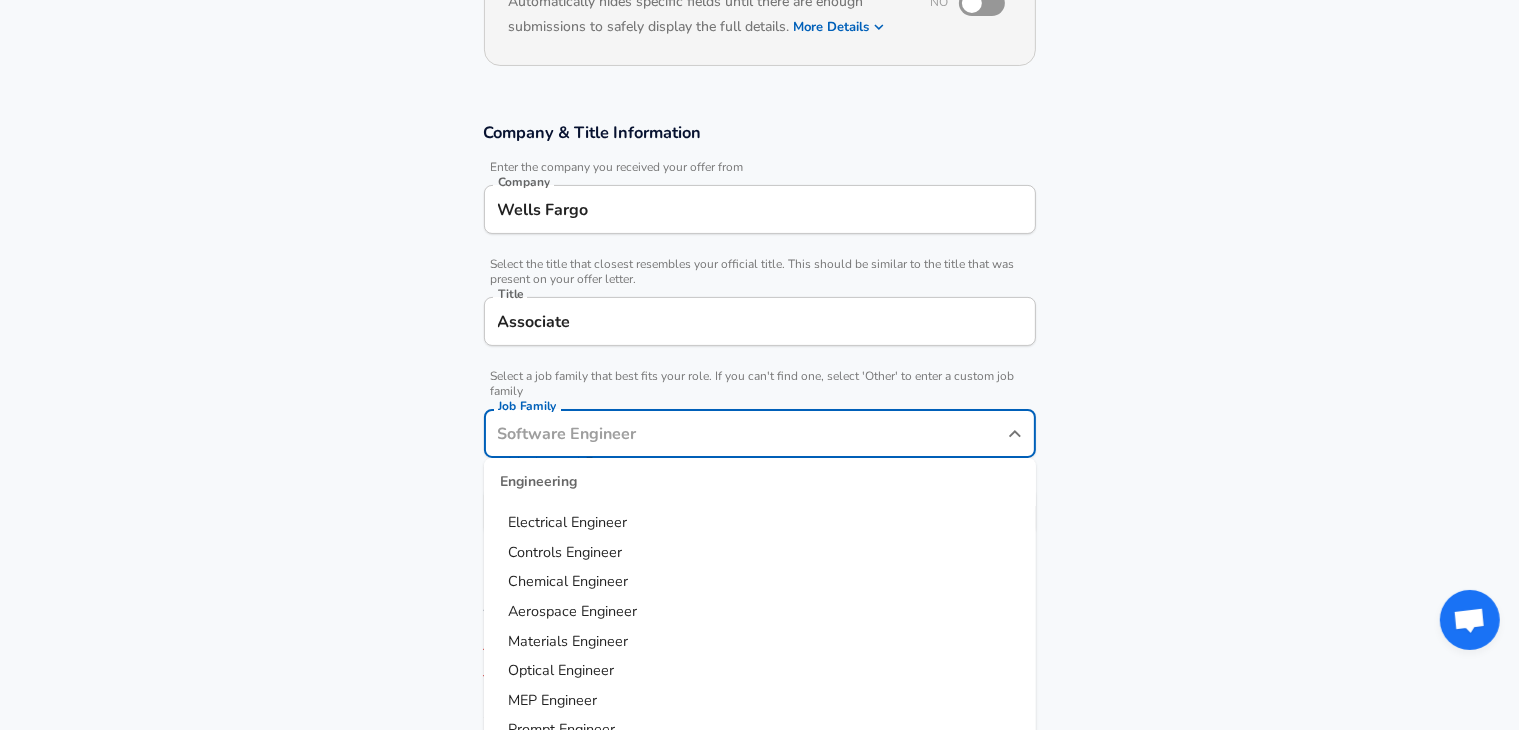 scroll, scrollTop: 0, scrollLeft: 0, axis: both 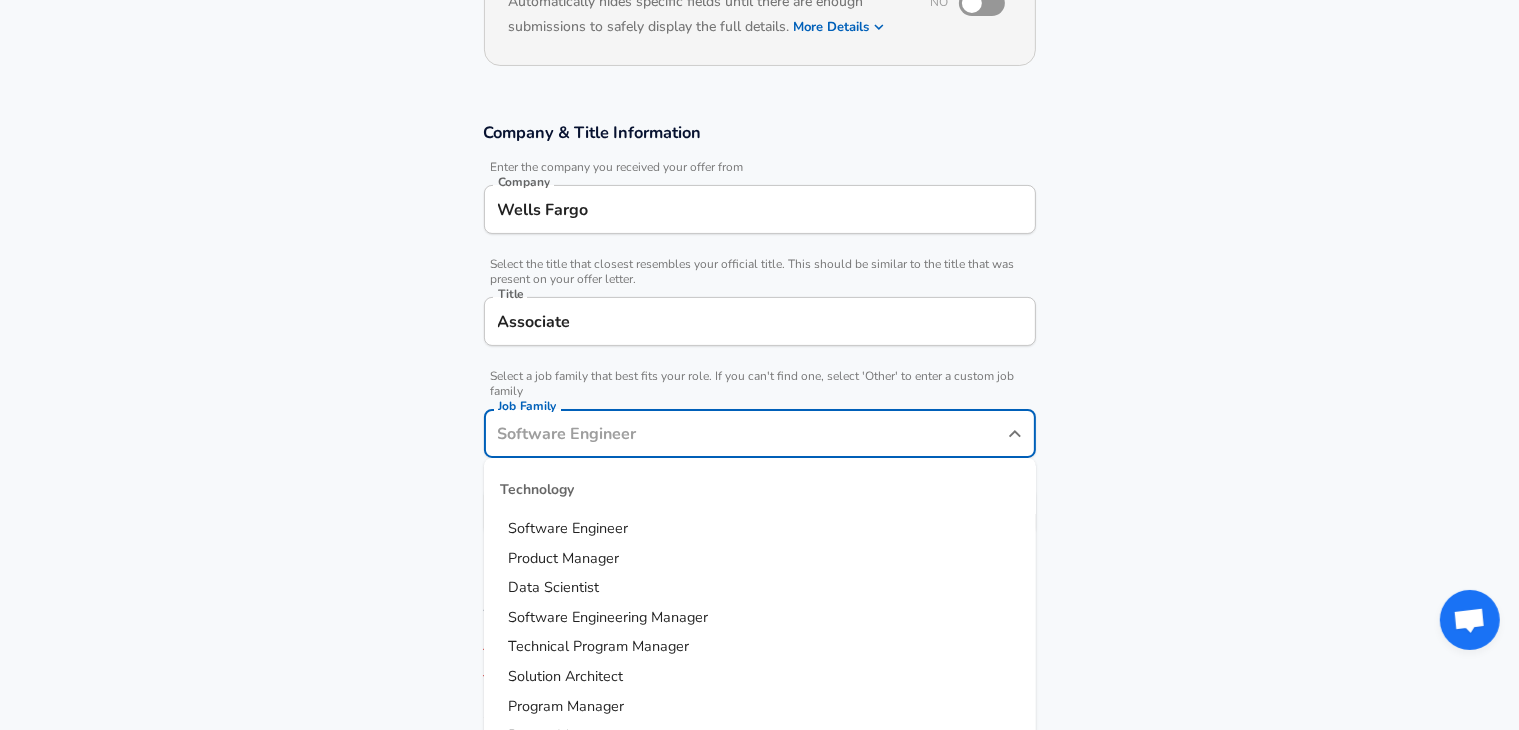 click on "Data Scientist" at bounding box center (553, 587) 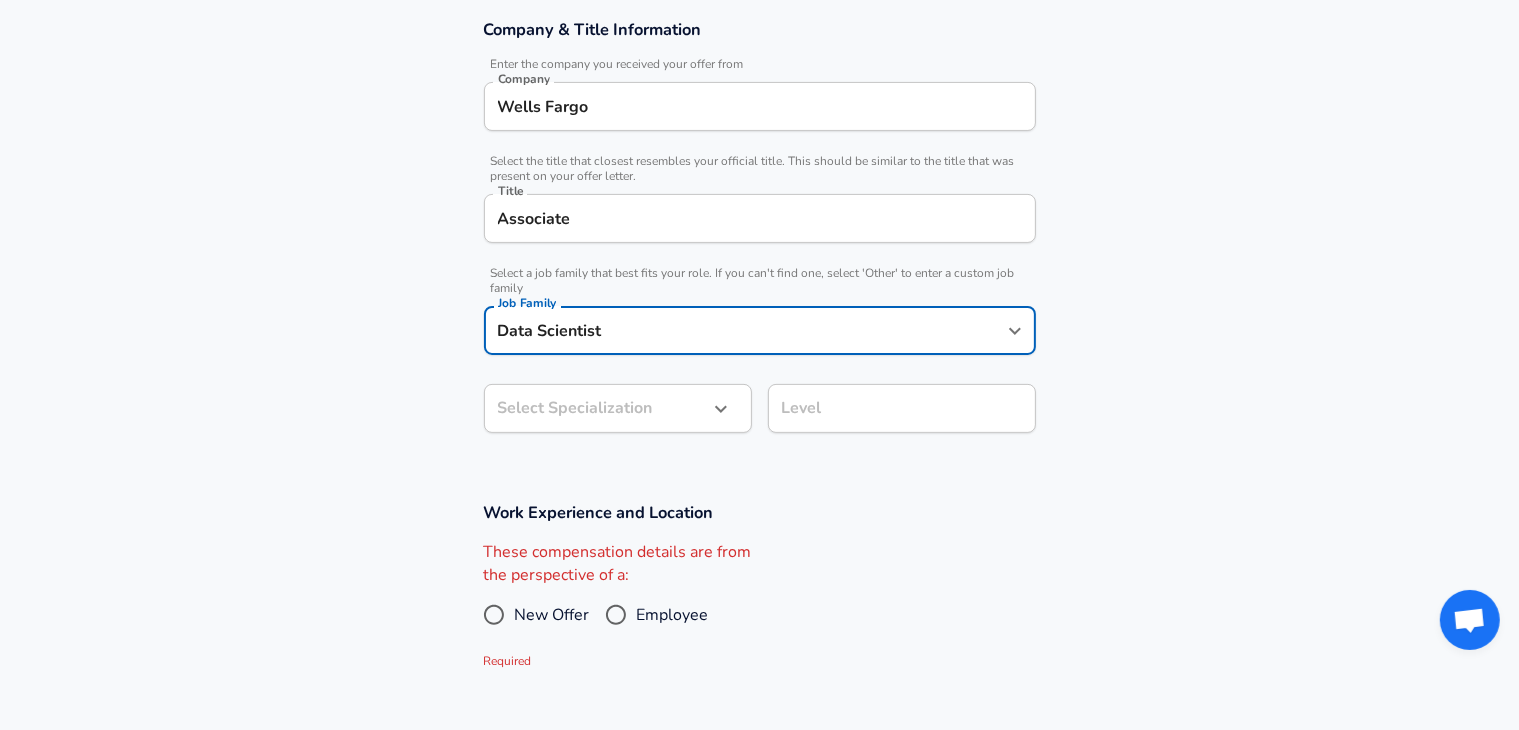 type on "Data Scientist" 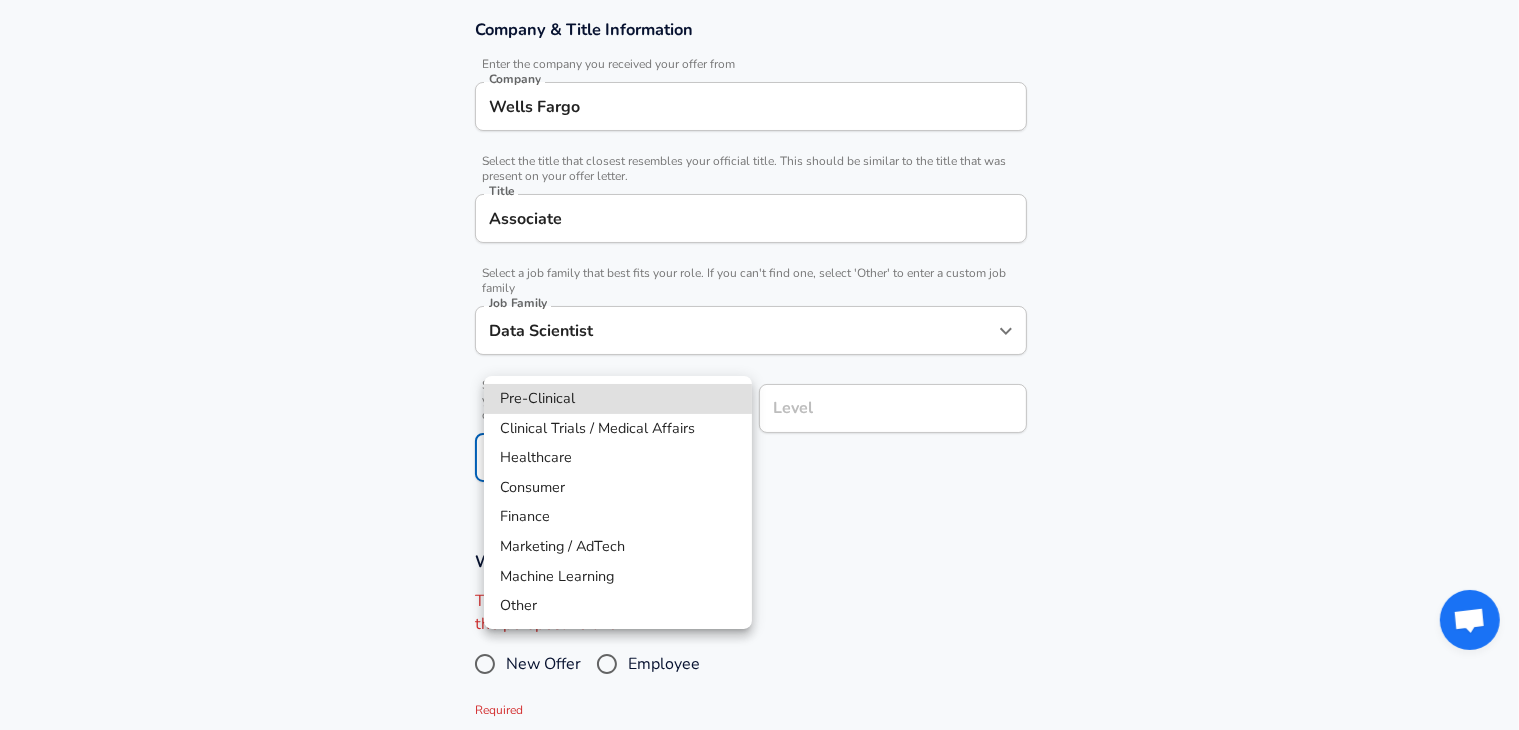 click on "Restart Add Your Salary Upload your offer letter   to verify your submission Enhance Privacy and Anonymity No Automatically hides specific fields until there are enough submissions to safely display the full details.   More Details Based on your submission and the data points that we have already collected, we will automatically hide and anonymize specific fields if there aren't enough data points to remain sufficiently anonymous. Company & Title Information   Enter the company you received your offer from Company Wells Fargo Company   Select the title that closest resembles your official title. This should be similar to the title that was present on your offer letter. Title Associate Title   Select a job family that best fits your role. If you can't find one, select 'Other' to enter a custom job family Job Family Data Scientist Job Family   Select a Specialization that best fits your role. If you can't find one, select 'Other' to enter a custom specialization Select Specialization ​ Select Specialization" at bounding box center (759, -42) 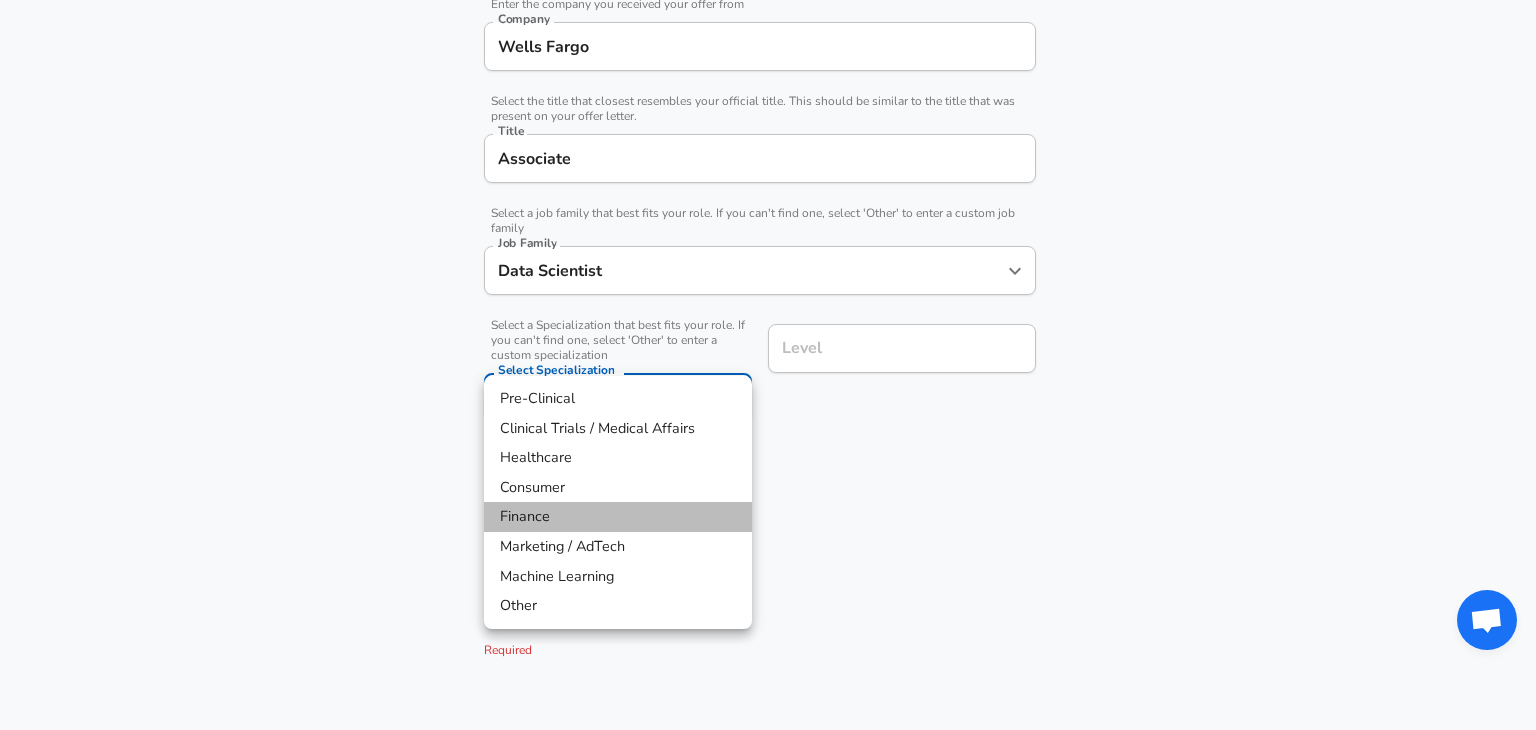 click on "Finance" at bounding box center [618, 517] 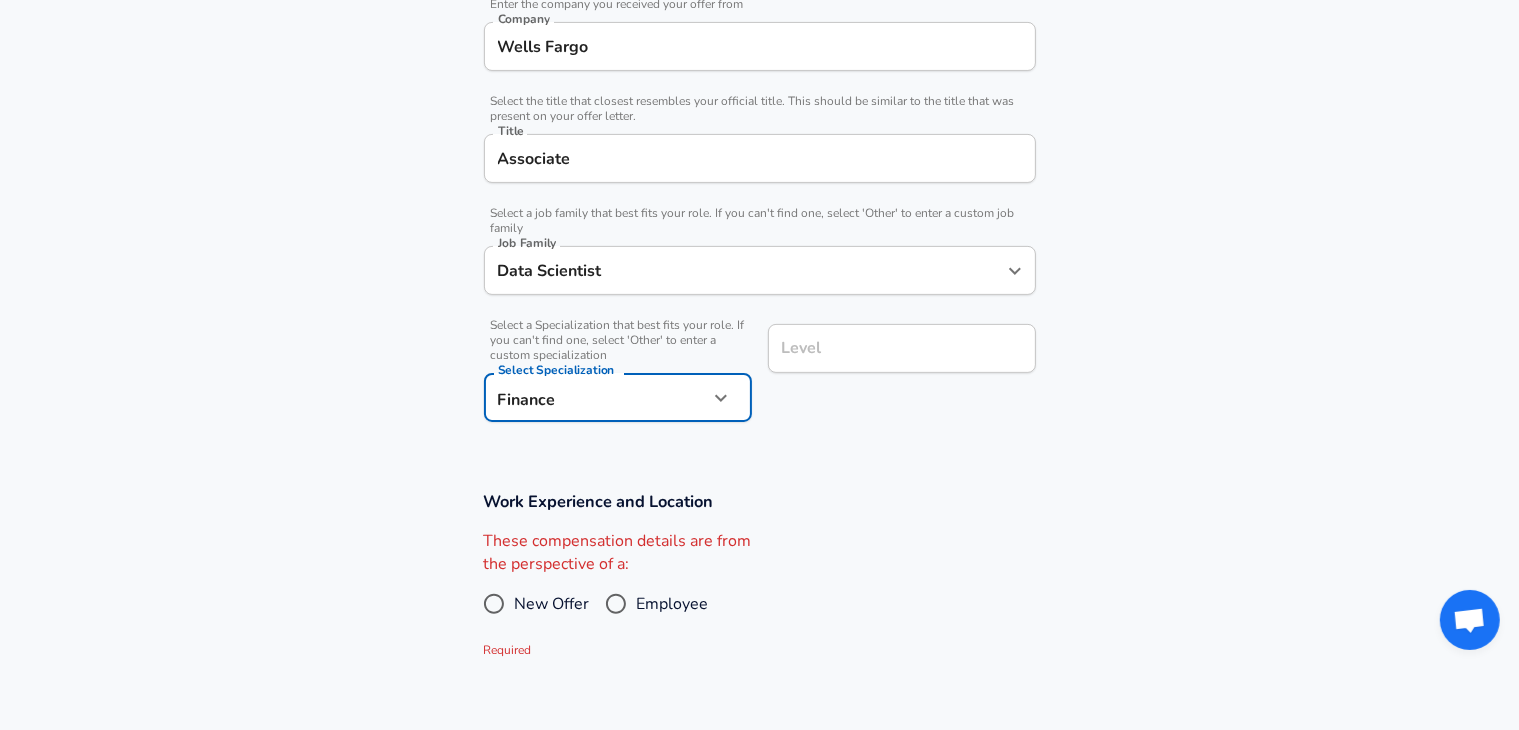 click on "Level" at bounding box center (902, 348) 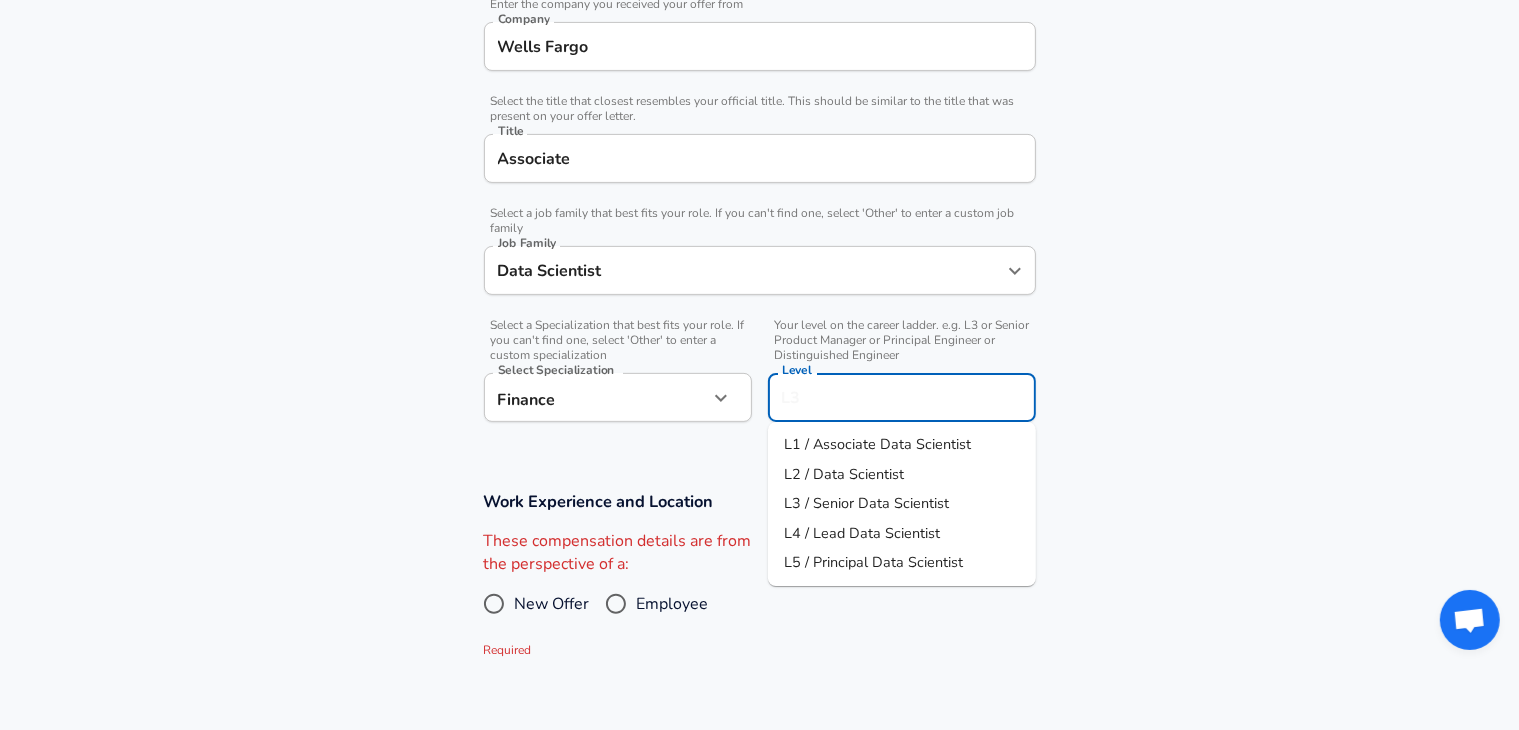 scroll, scrollTop: 507, scrollLeft: 0, axis: vertical 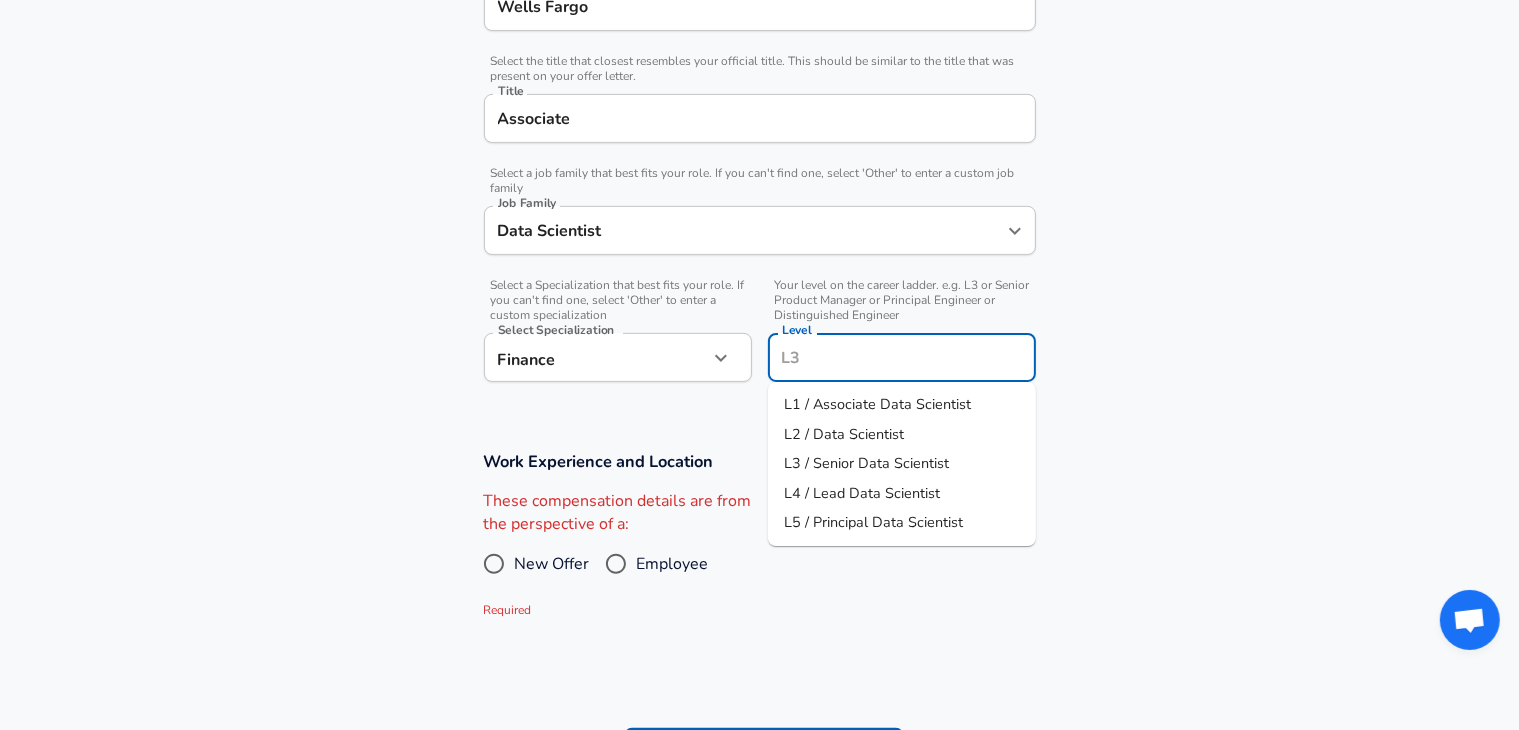 click on "L1 / Associate Data Scientist" at bounding box center (902, 405) 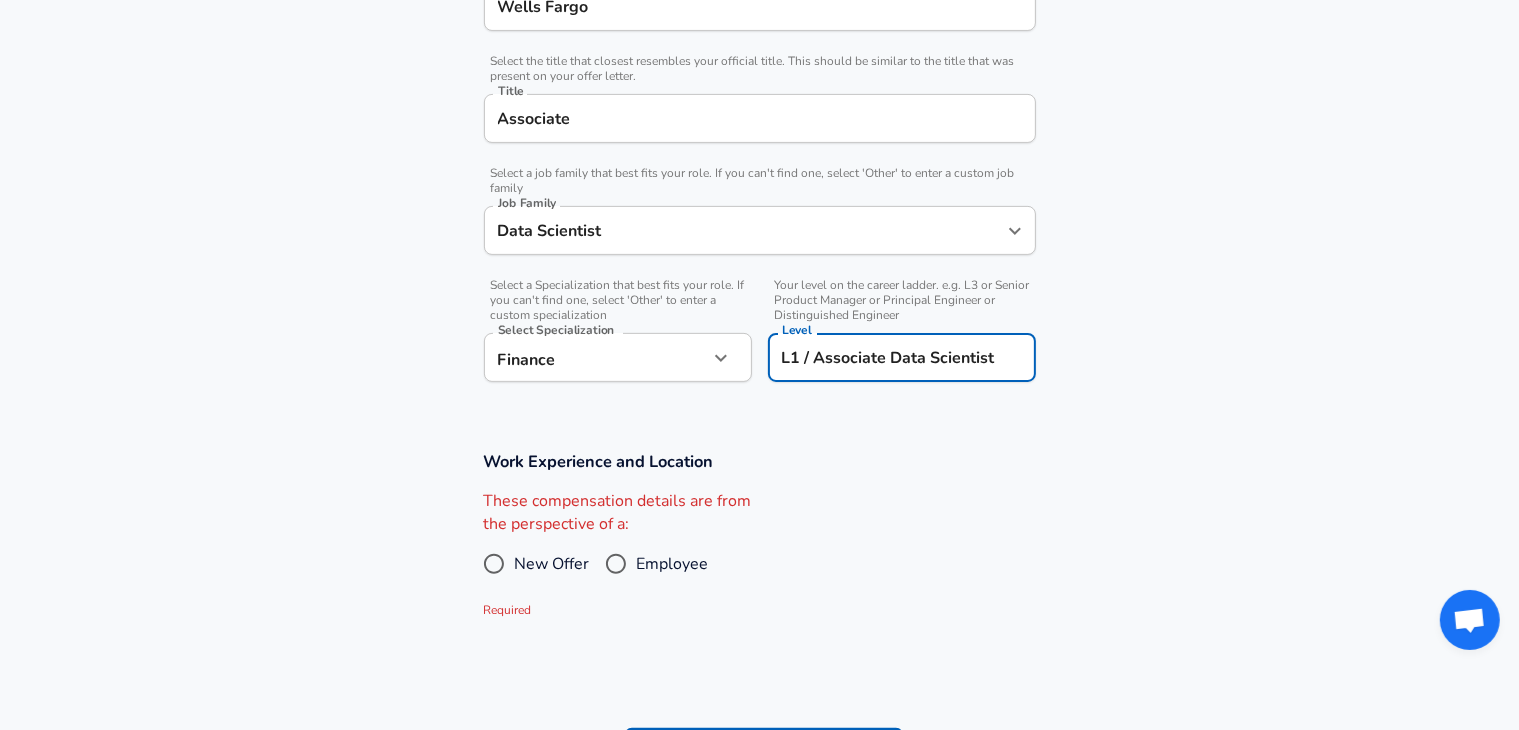 click on "New Offer" at bounding box center (494, 564) 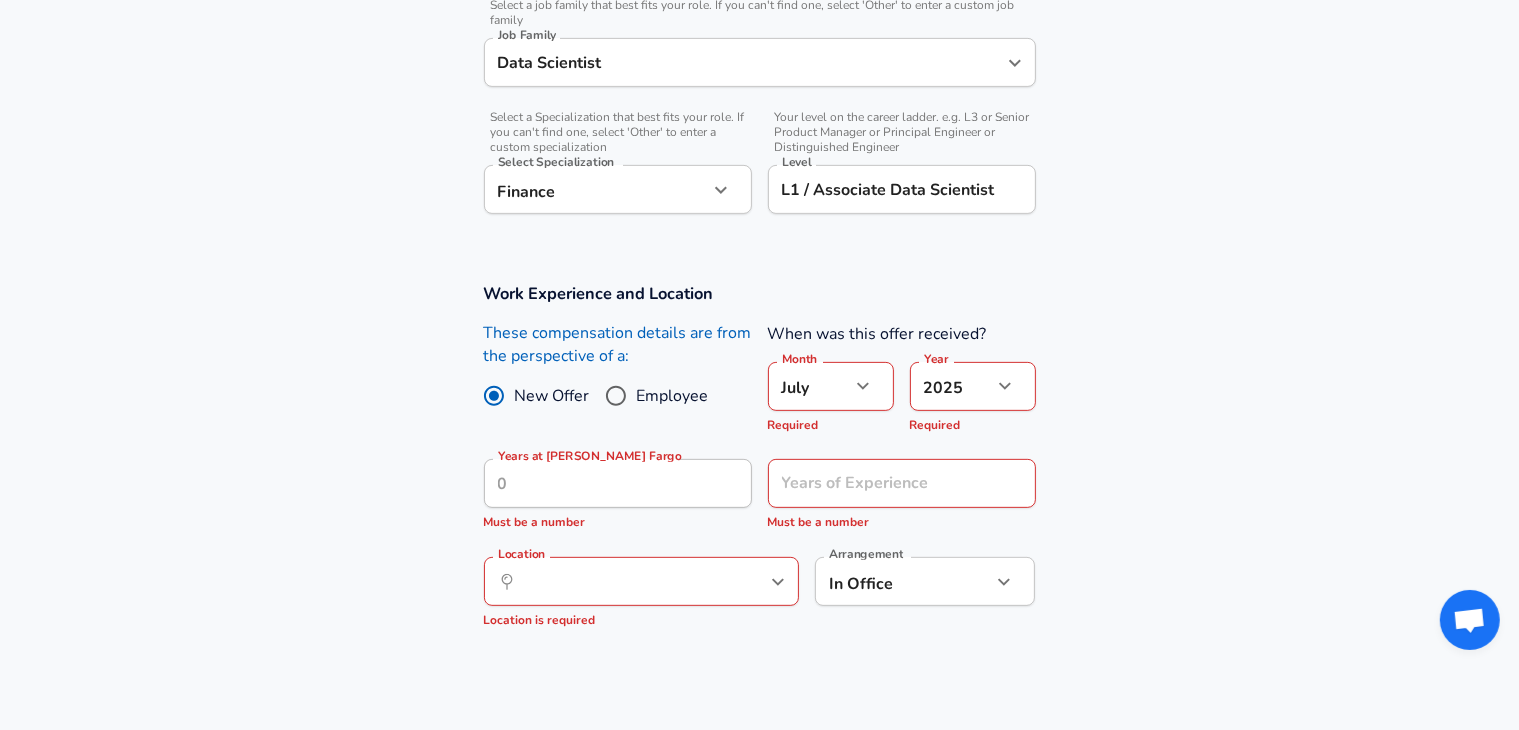 scroll, scrollTop: 686, scrollLeft: 0, axis: vertical 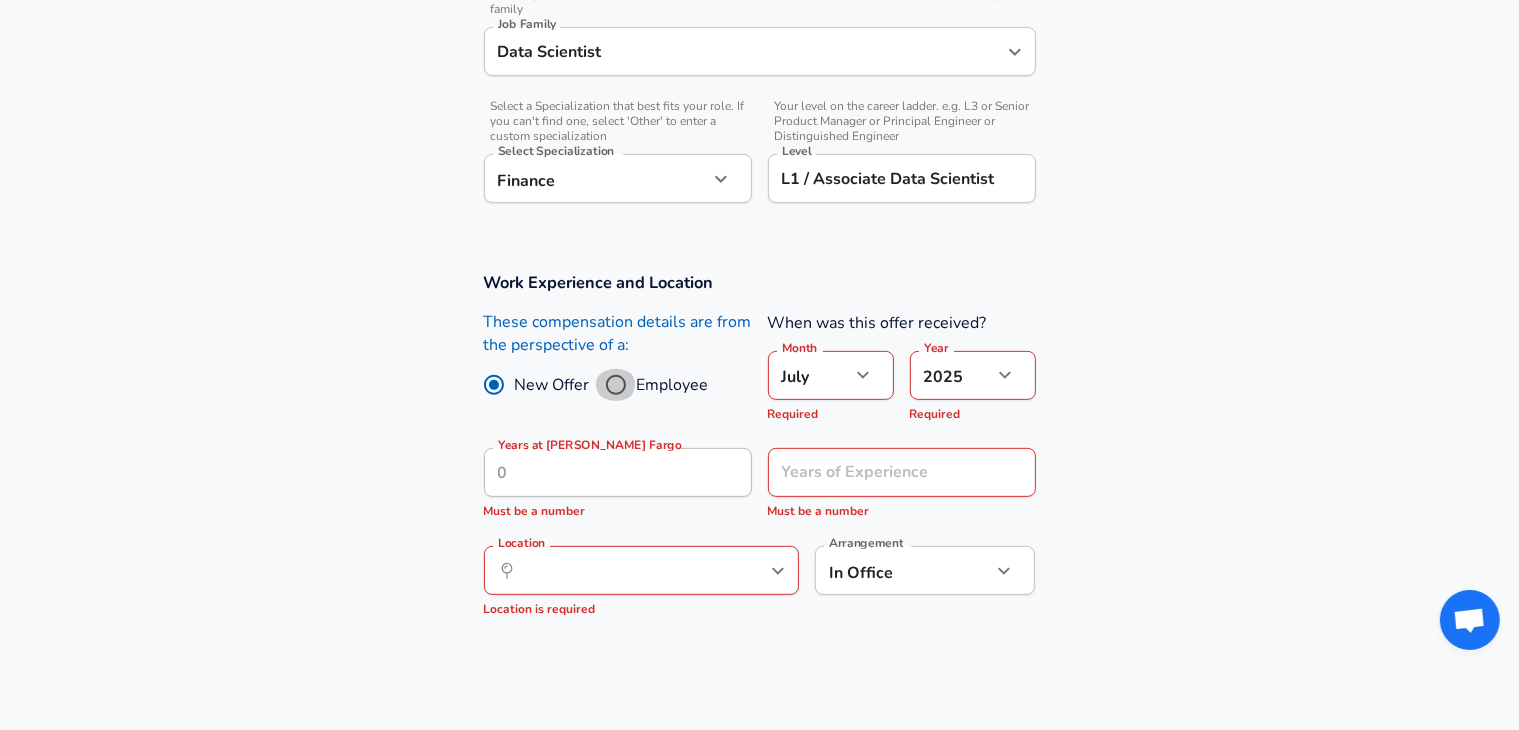 click on "Employee" at bounding box center (616, 385) 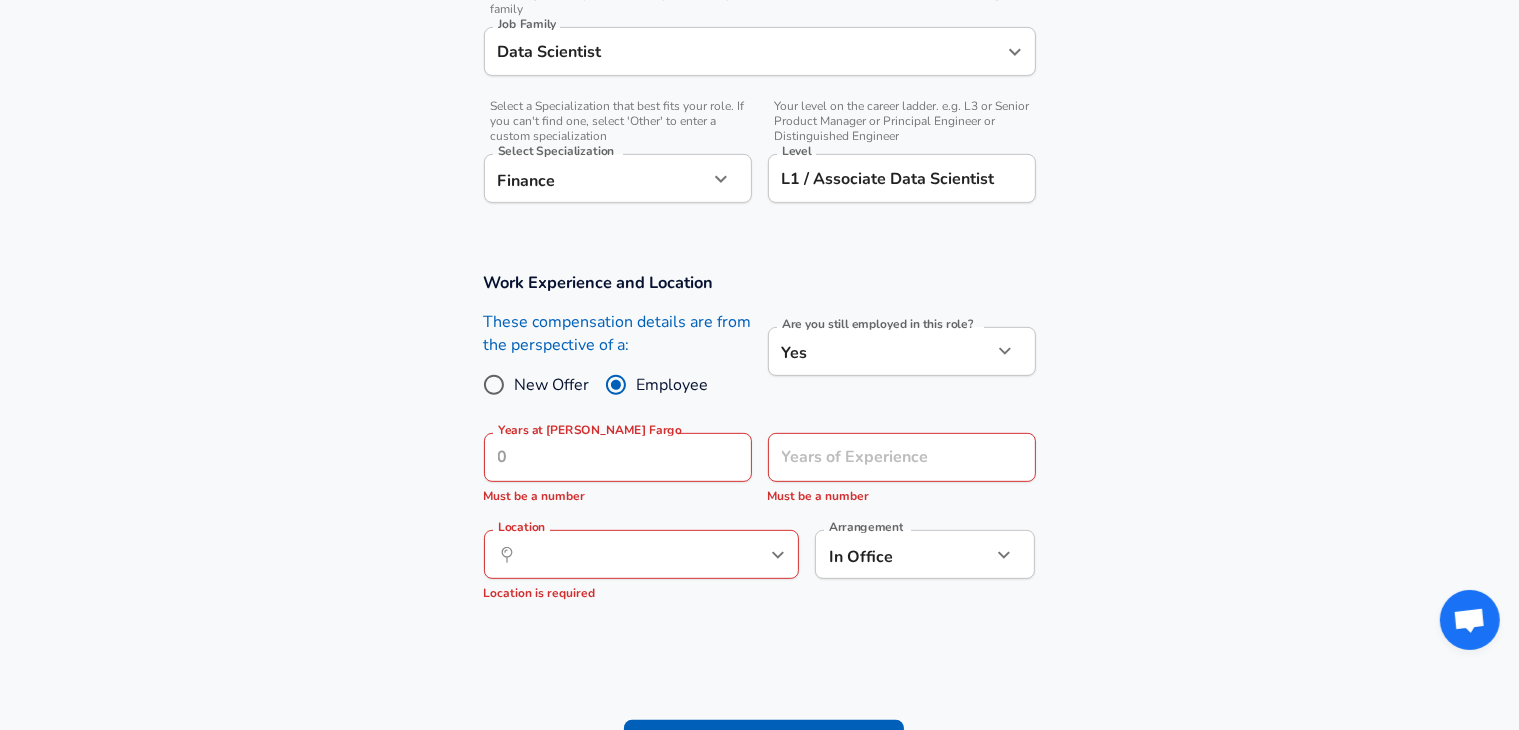 click on "Restart Add Your Salary Upload your offer letter   to verify your submission Enhance Privacy and Anonymity No Automatically hides specific fields until there are enough submissions to safely display the full details.   More Details Based on your submission and the data points that we have already collected, we will automatically hide and anonymize specific fields if there aren't enough data points to remain sufficiently anonymous. Company & Title Information   Enter the company you received your offer from Company Wells Fargo Company   Select the title that closest resembles your official title. This should be similar to the title that was present on your offer letter. Title Associate Title   Select a job family that best fits your role. If you can't find one, select 'Other' to enter a custom job family Job Family Data Scientist Job Family   Select a Specialization that best fits your role. If you can't find one, select 'Other' to enter a custom specialization Select Specialization Finance Finance   Level Yes" at bounding box center (759, -321) 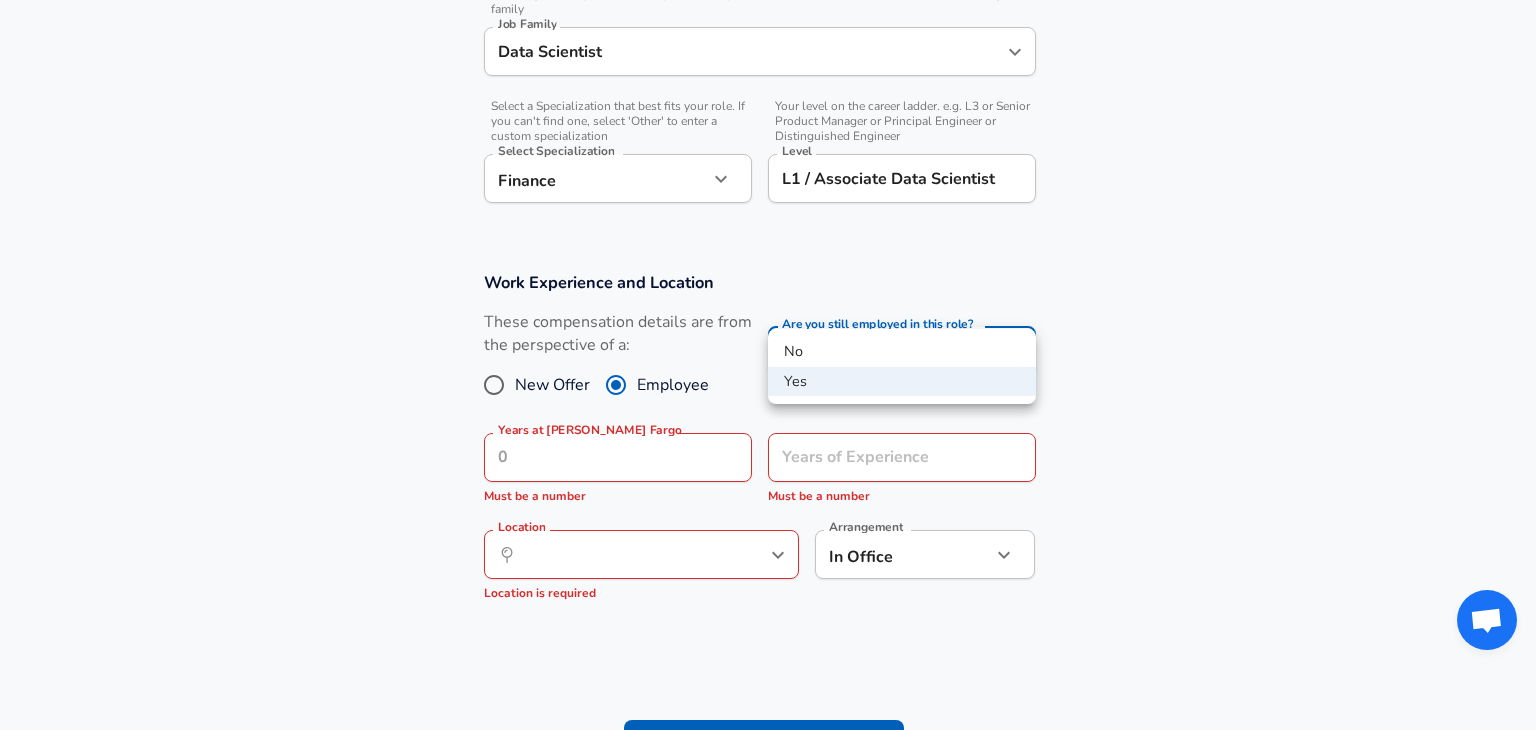 click on "No" at bounding box center [902, 352] 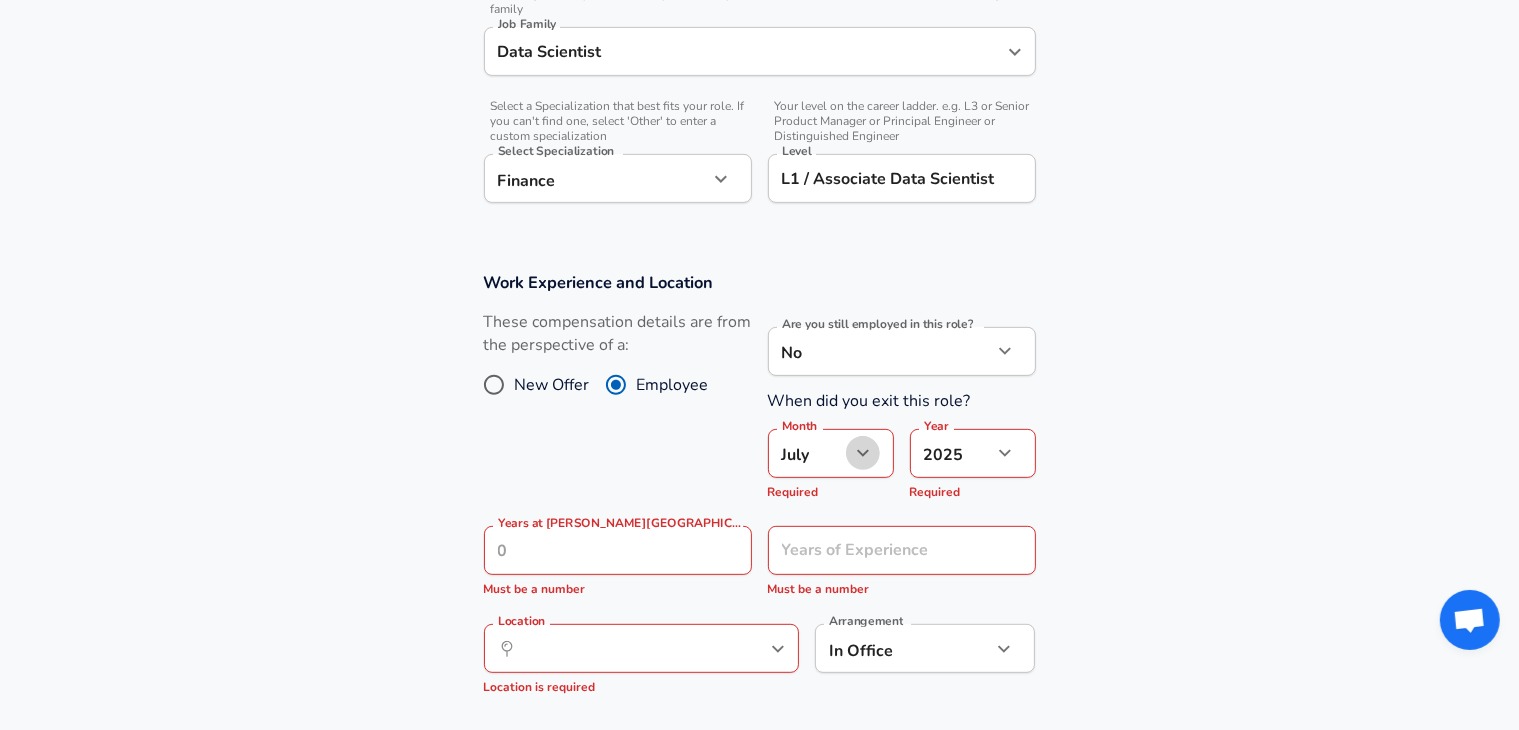 click 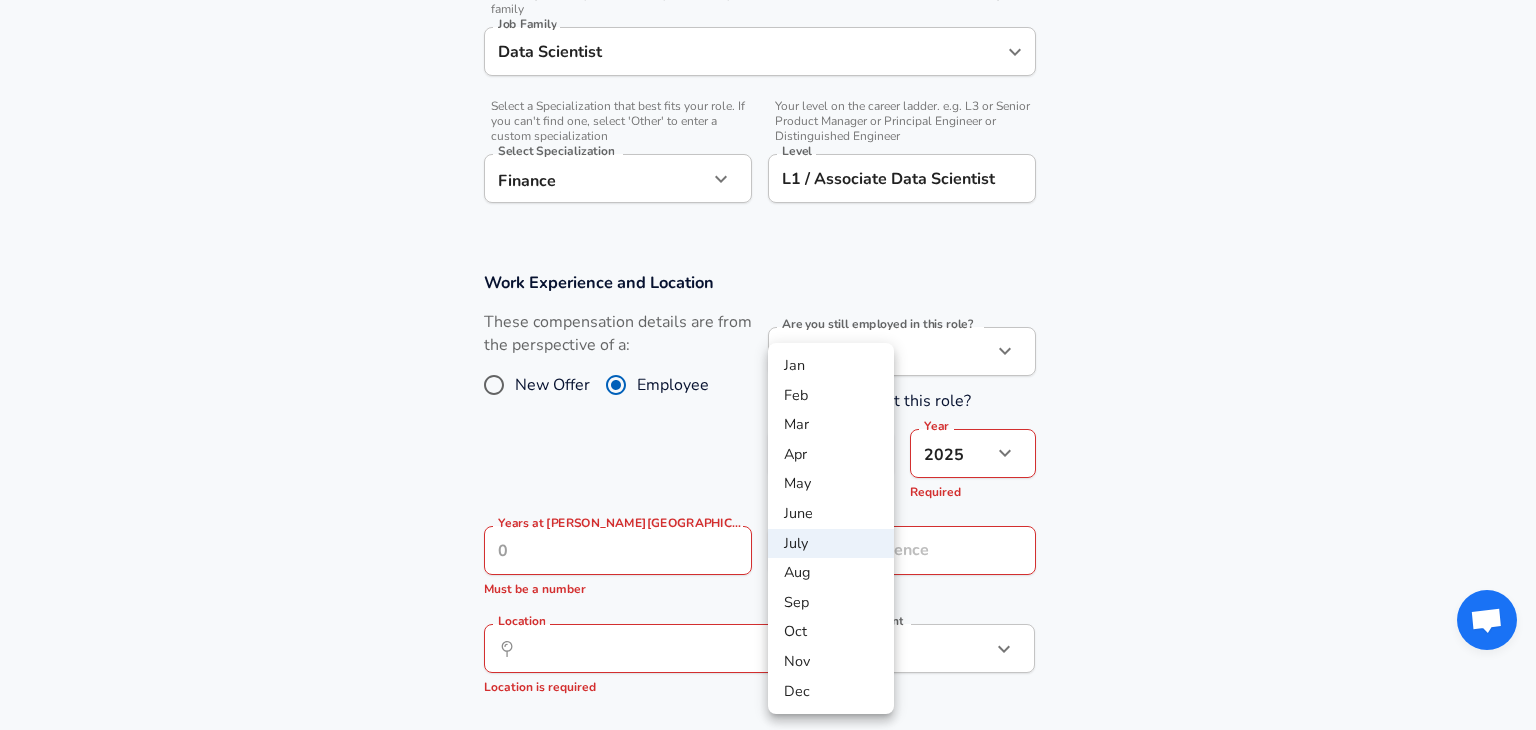 click at bounding box center [768, 365] 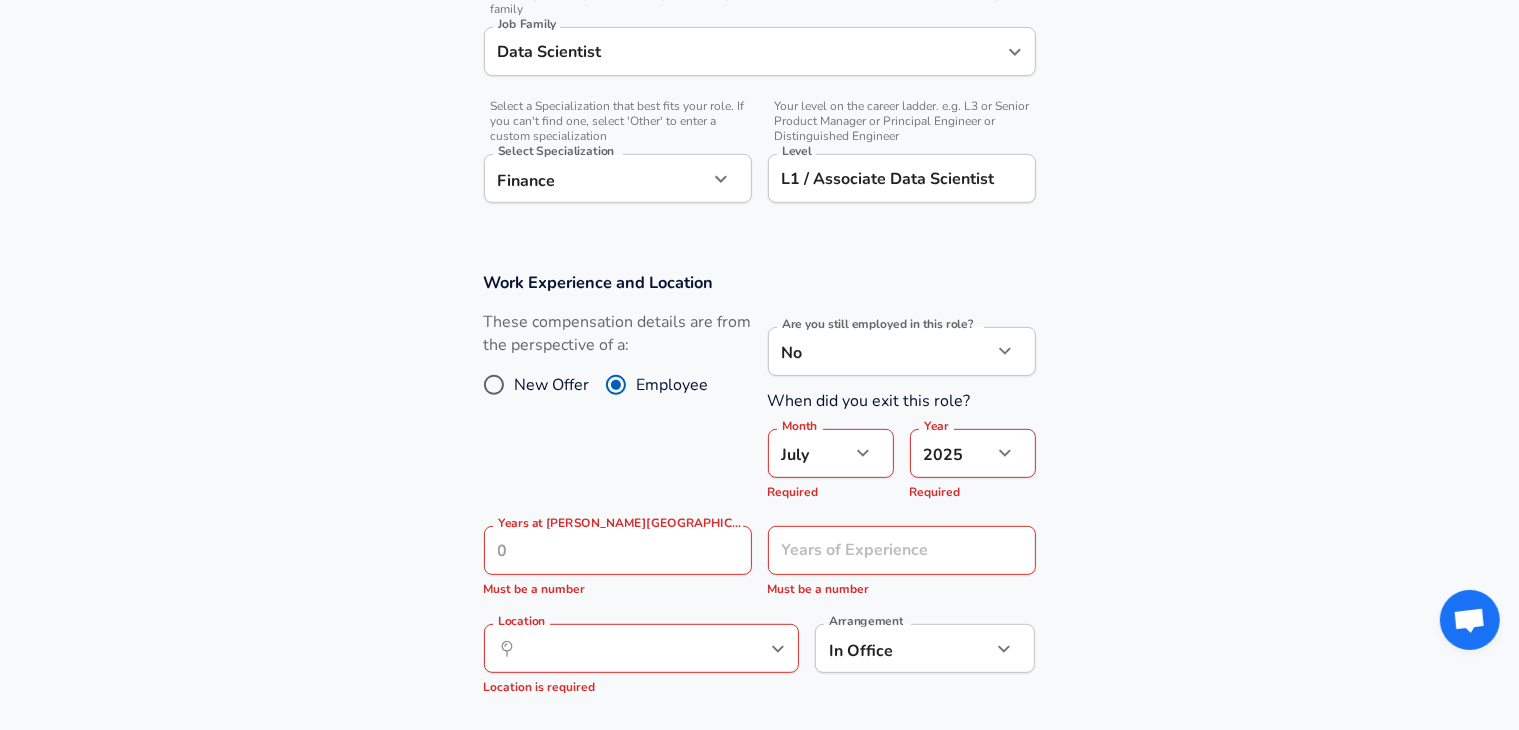 click on "New Offer" at bounding box center (494, 385) 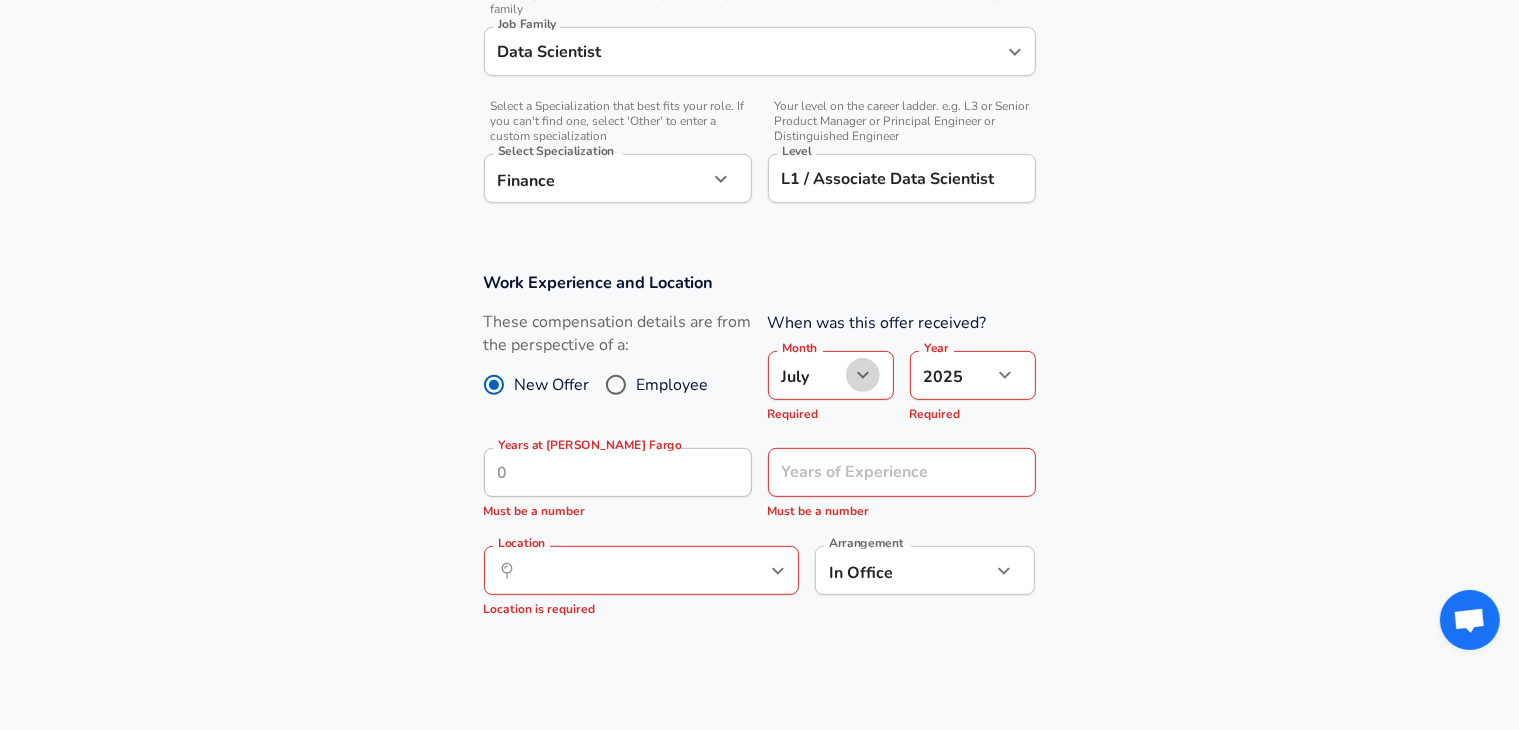 click at bounding box center [863, 375] 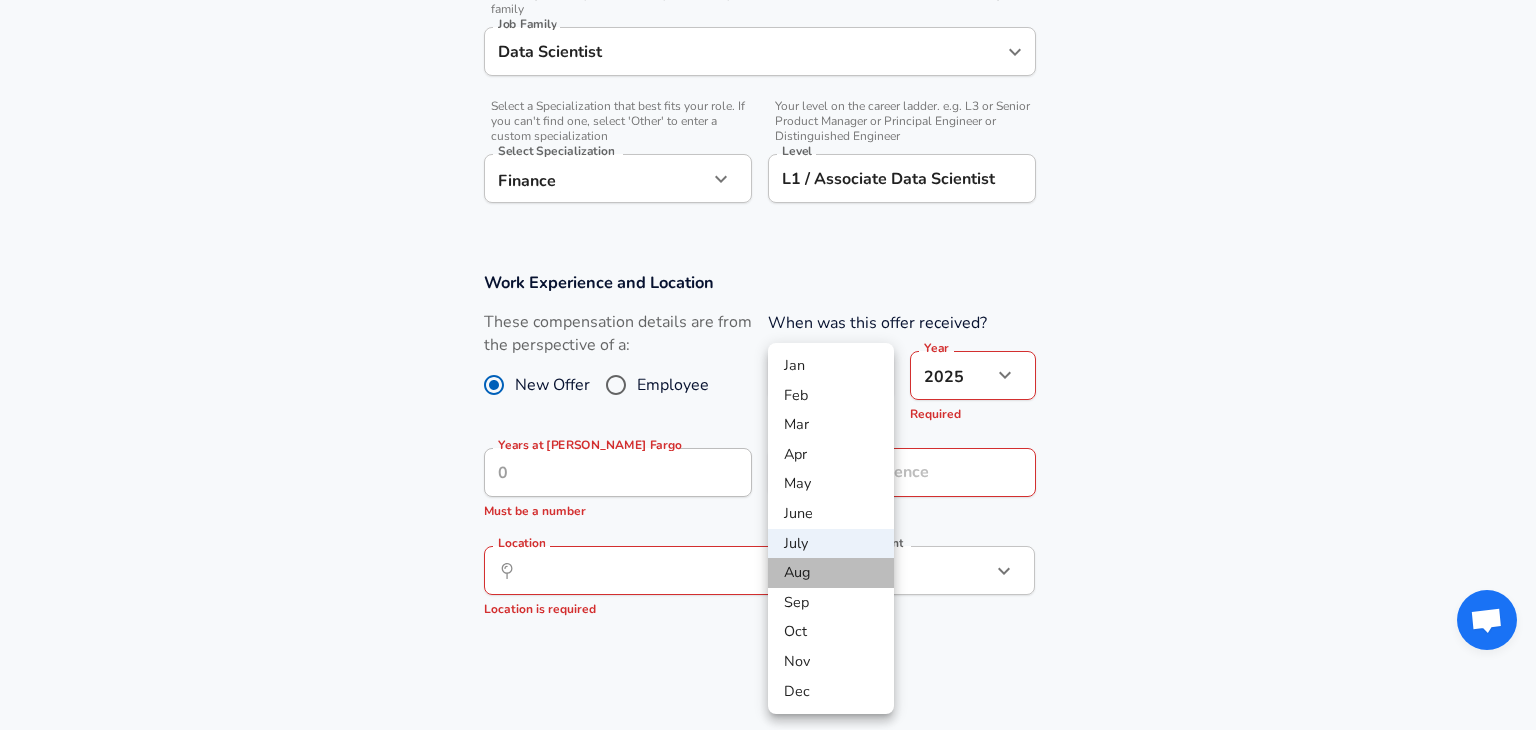 click on "Aug" at bounding box center [831, 573] 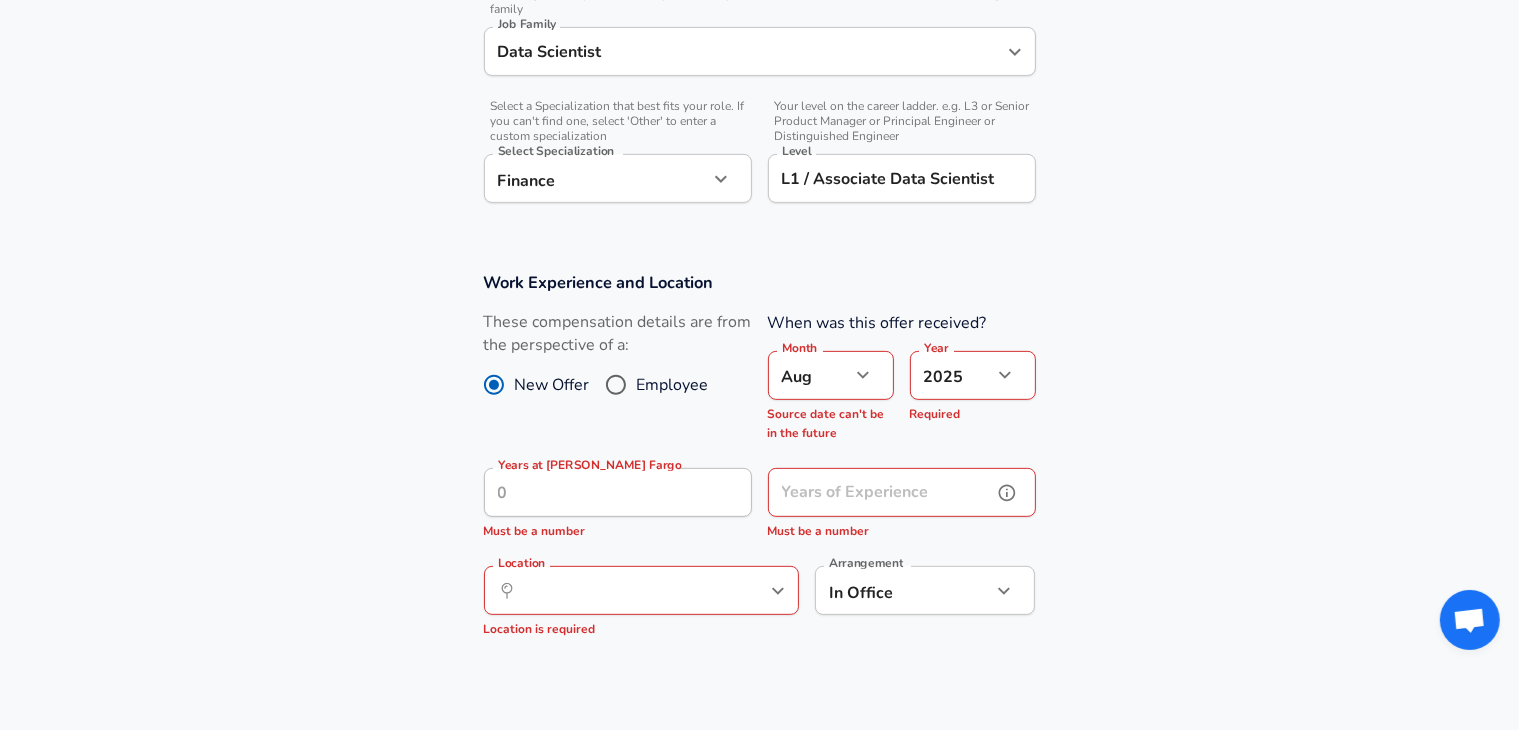 click on "Years of Experience" at bounding box center (880, 492) 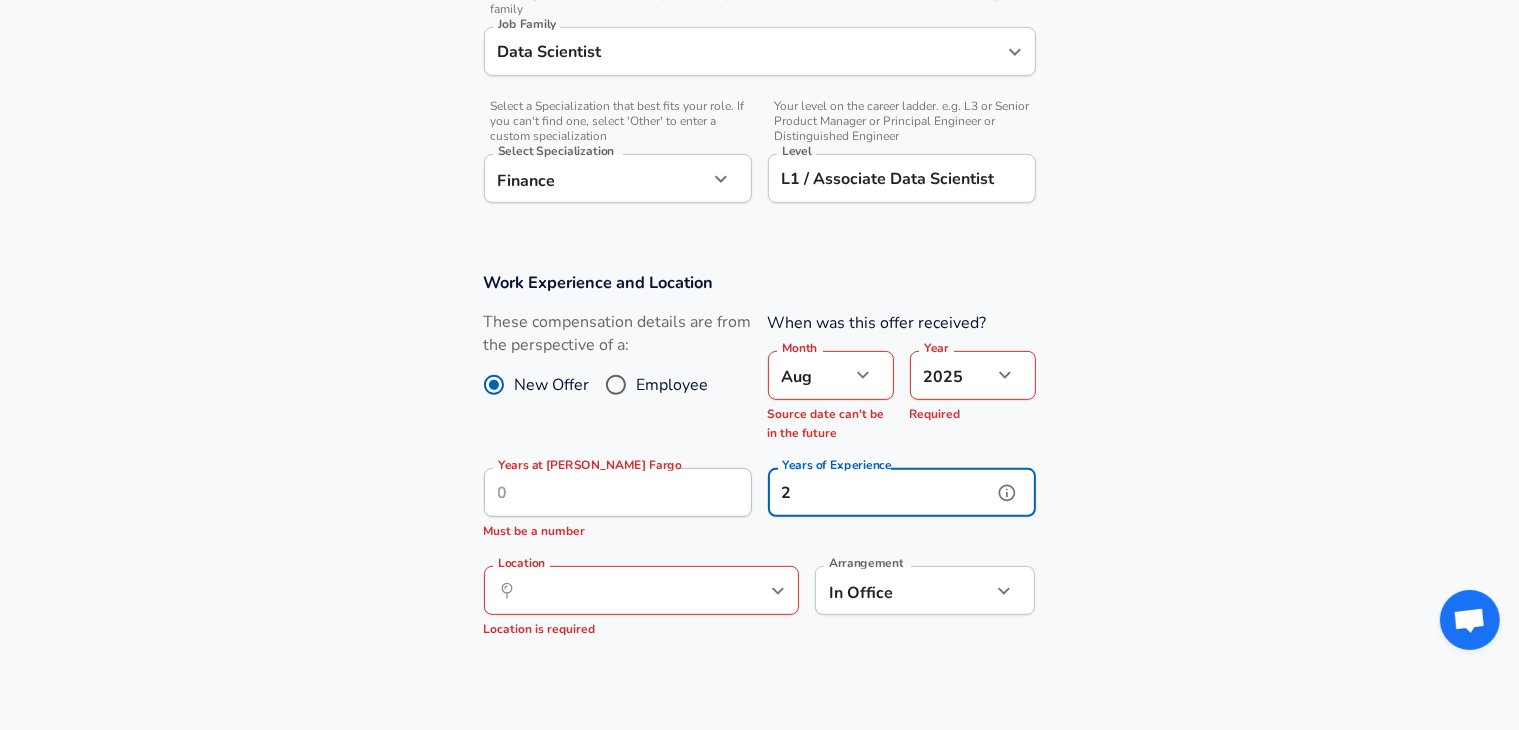 type on "2" 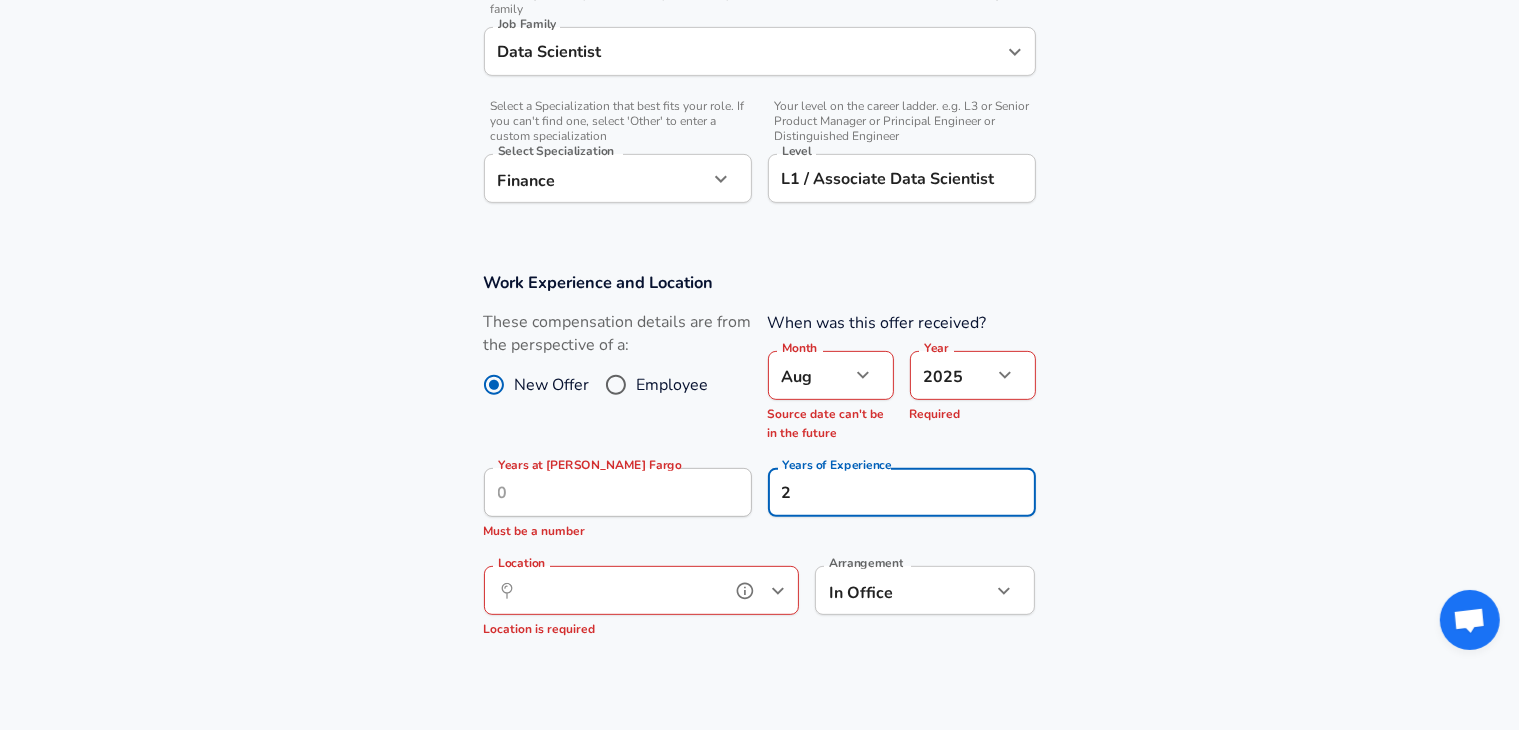 click on "Location" at bounding box center (619, 590) 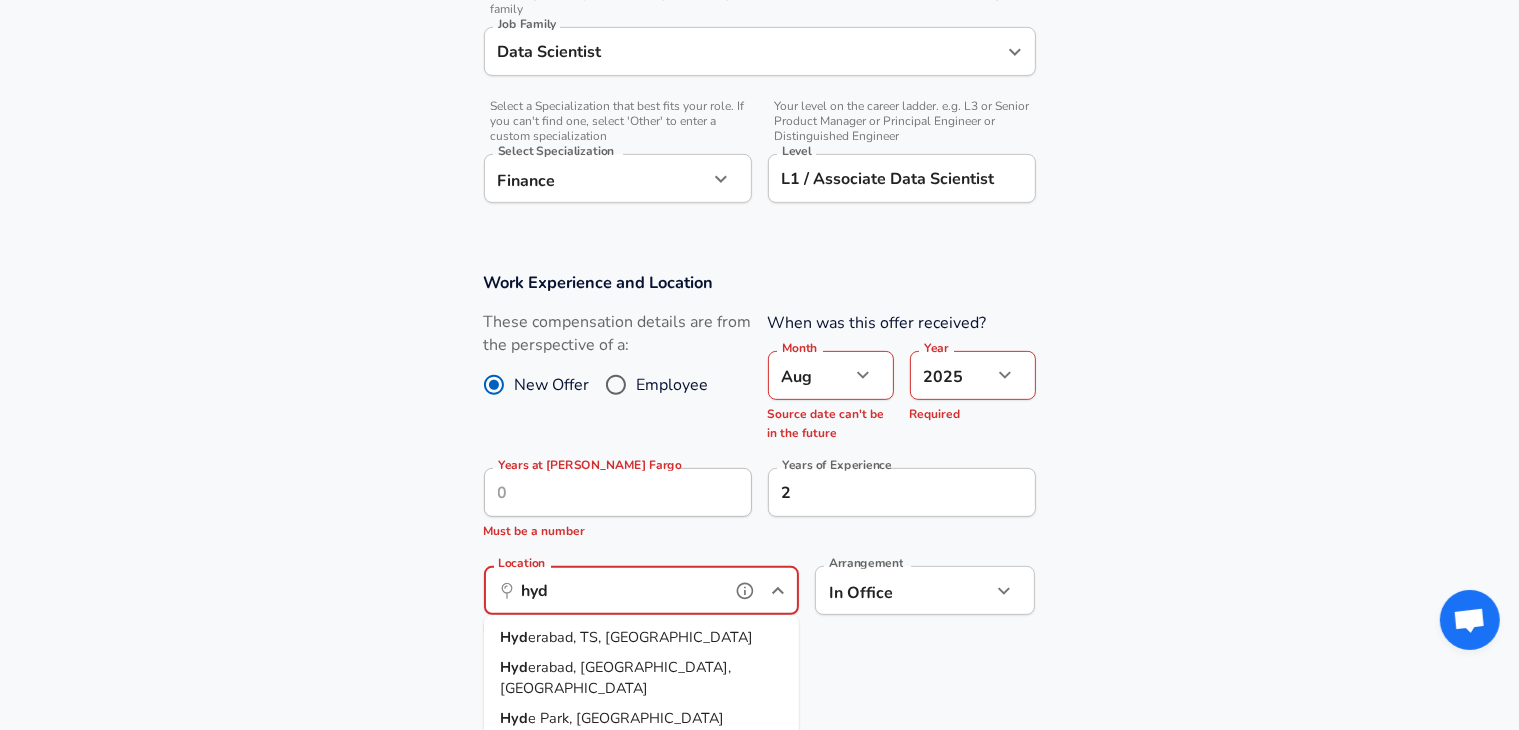 click on "erabad, TS, India" at bounding box center [640, 637] 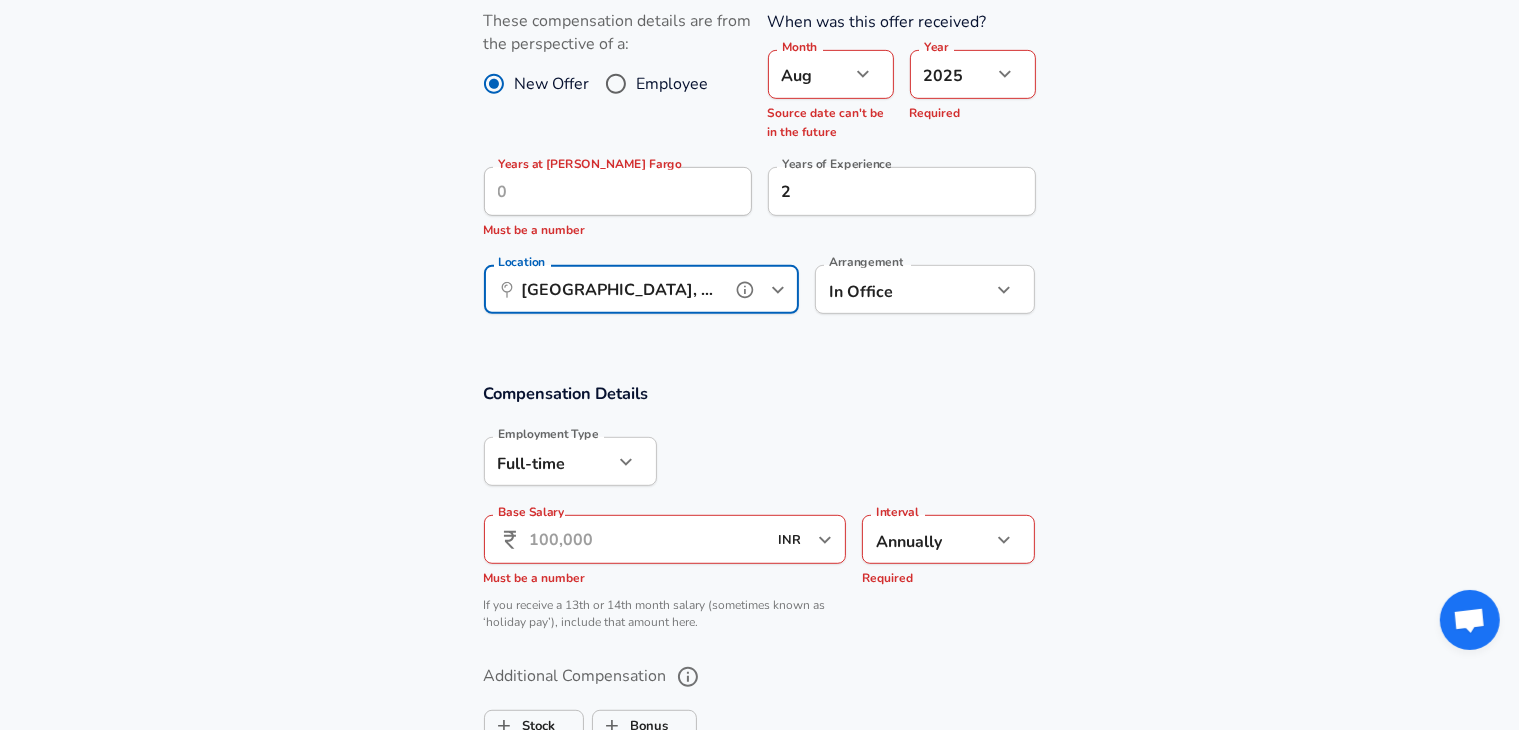 scroll, scrollTop: 988, scrollLeft: 0, axis: vertical 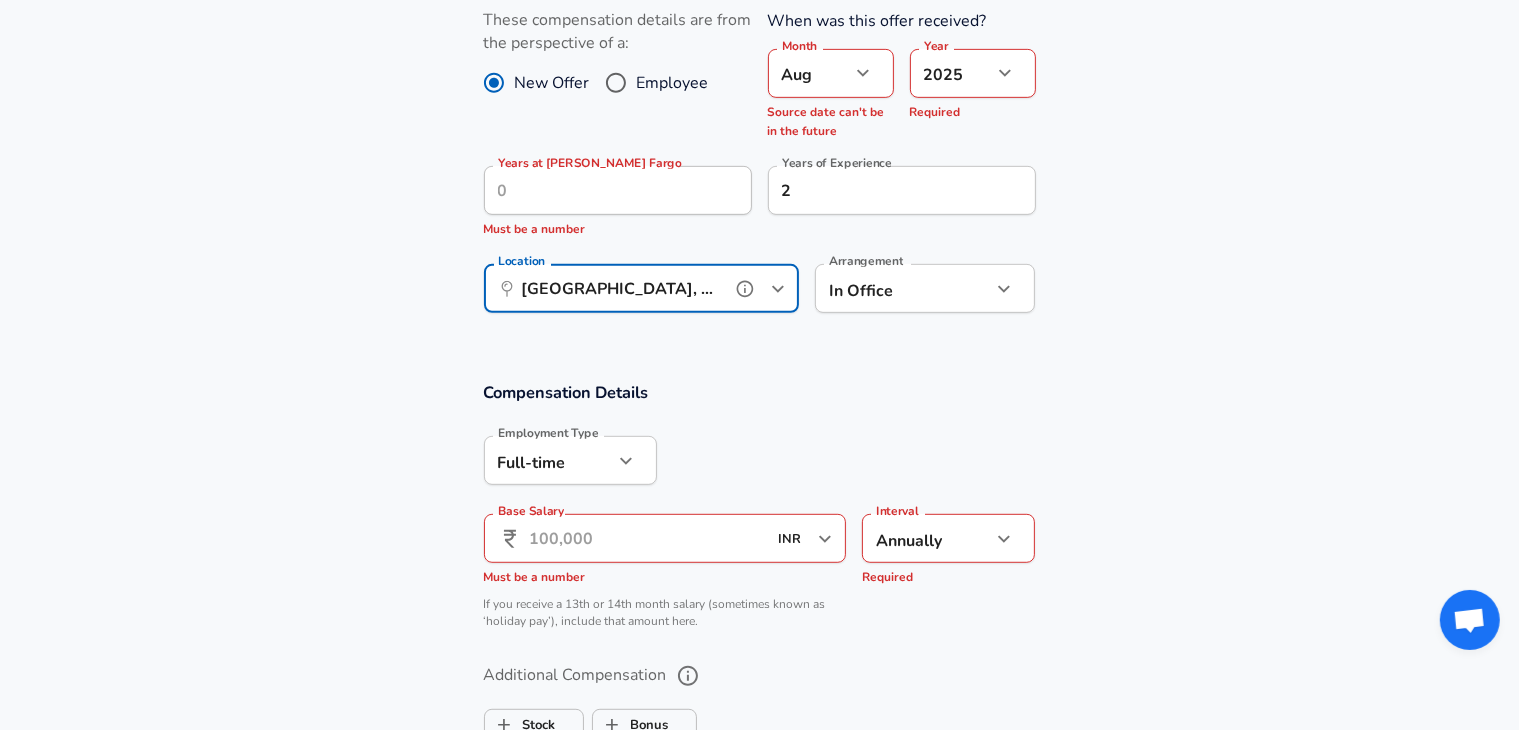 type on "Hyderabad, TS, India" 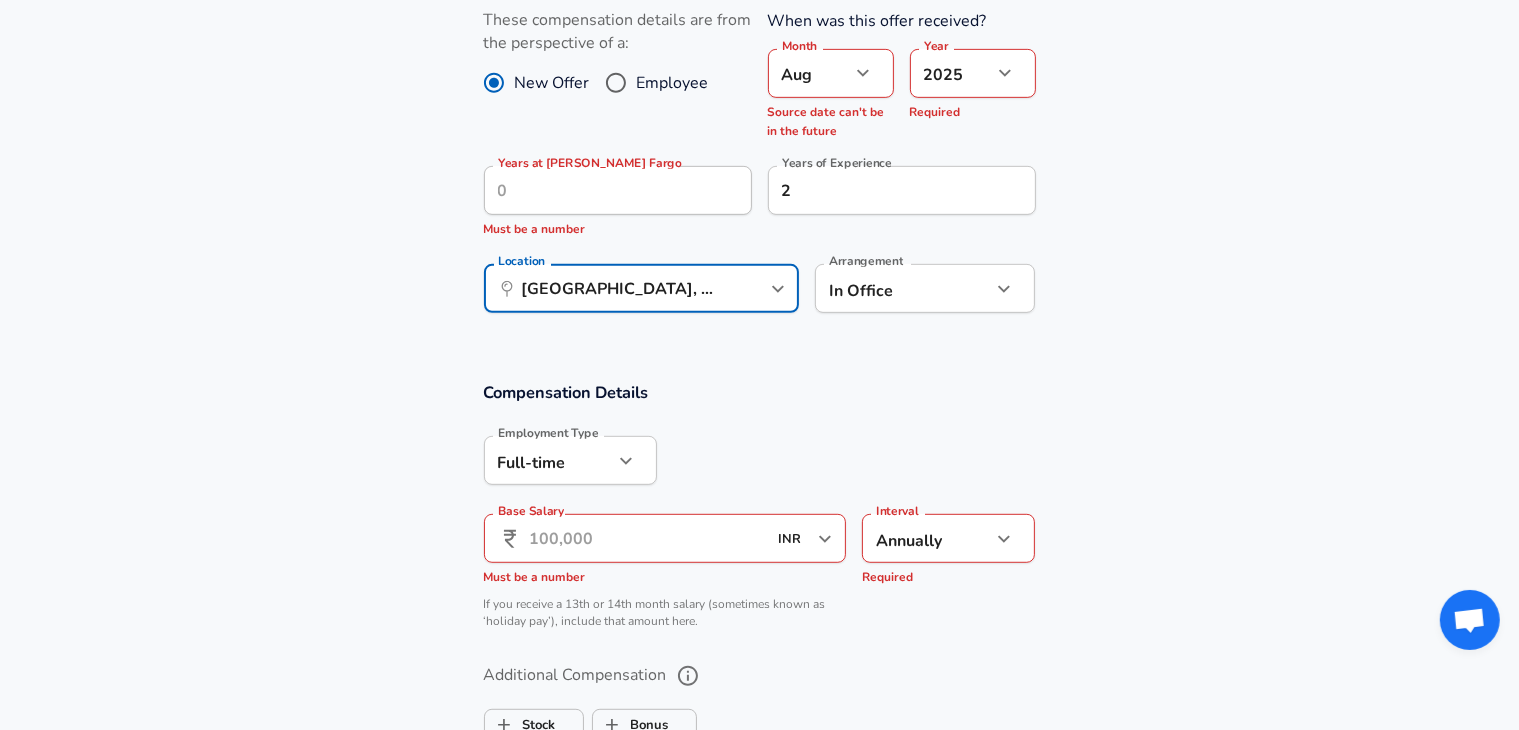 click on "Base Salary" at bounding box center [648, 538] 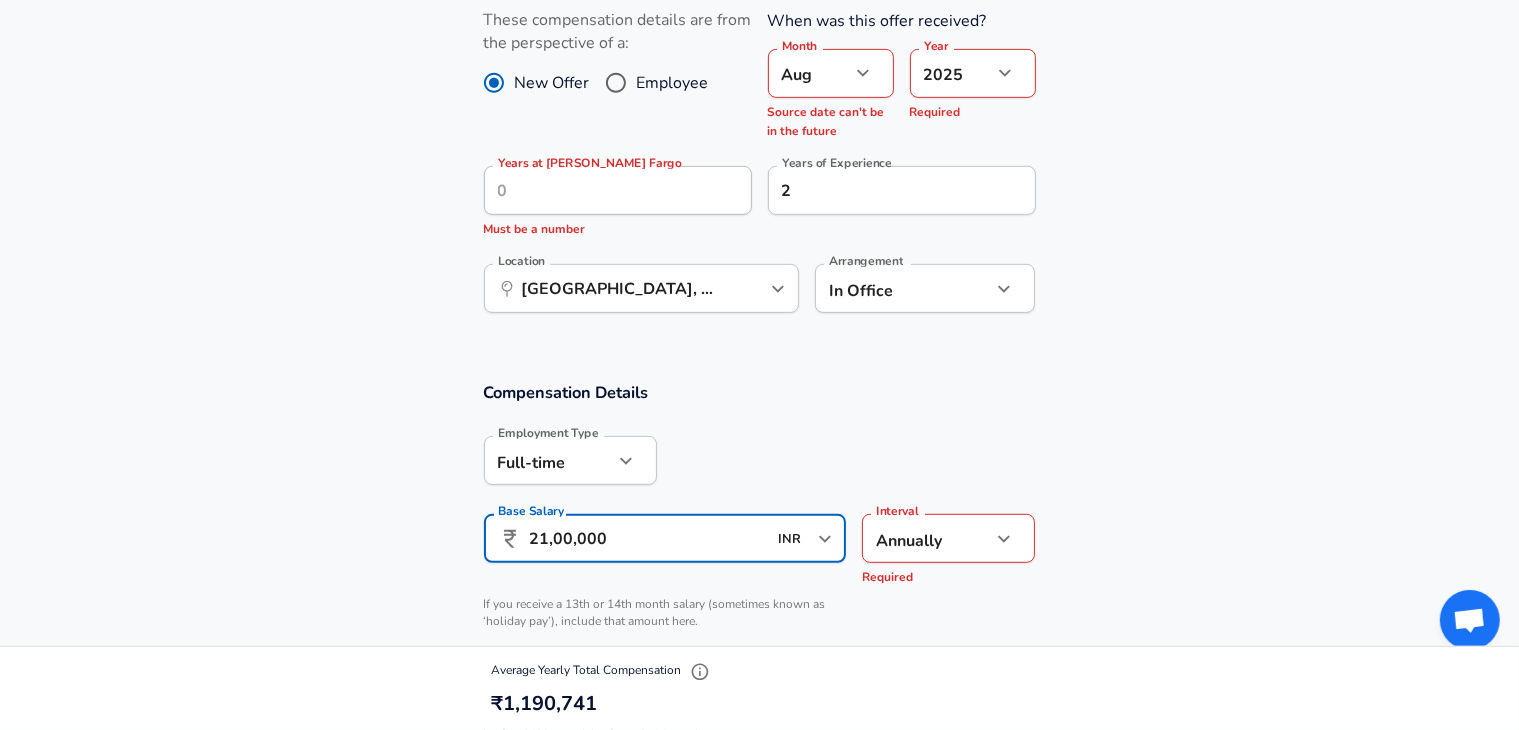 scroll, scrollTop: 0, scrollLeft: 0, axis: both 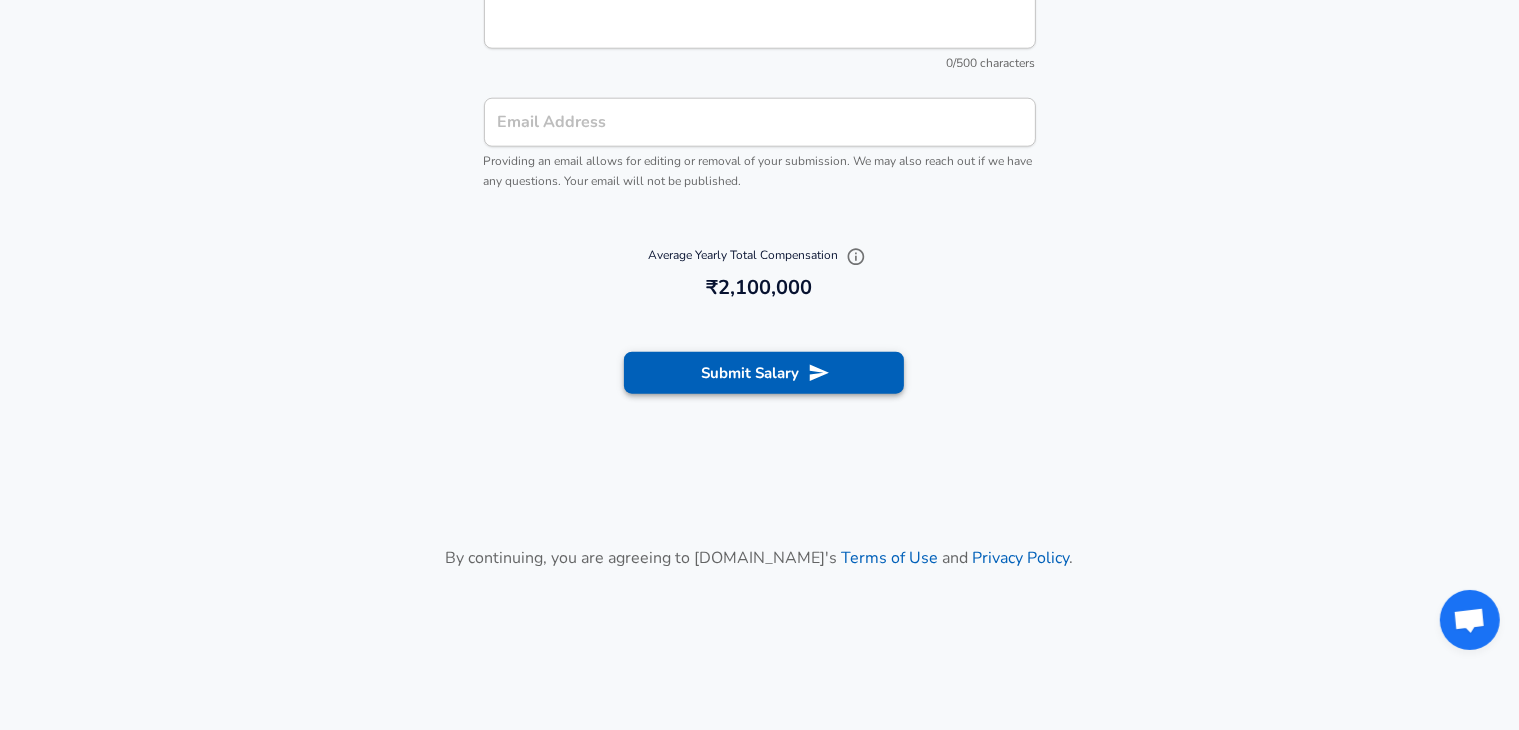 type on "21,00,000" 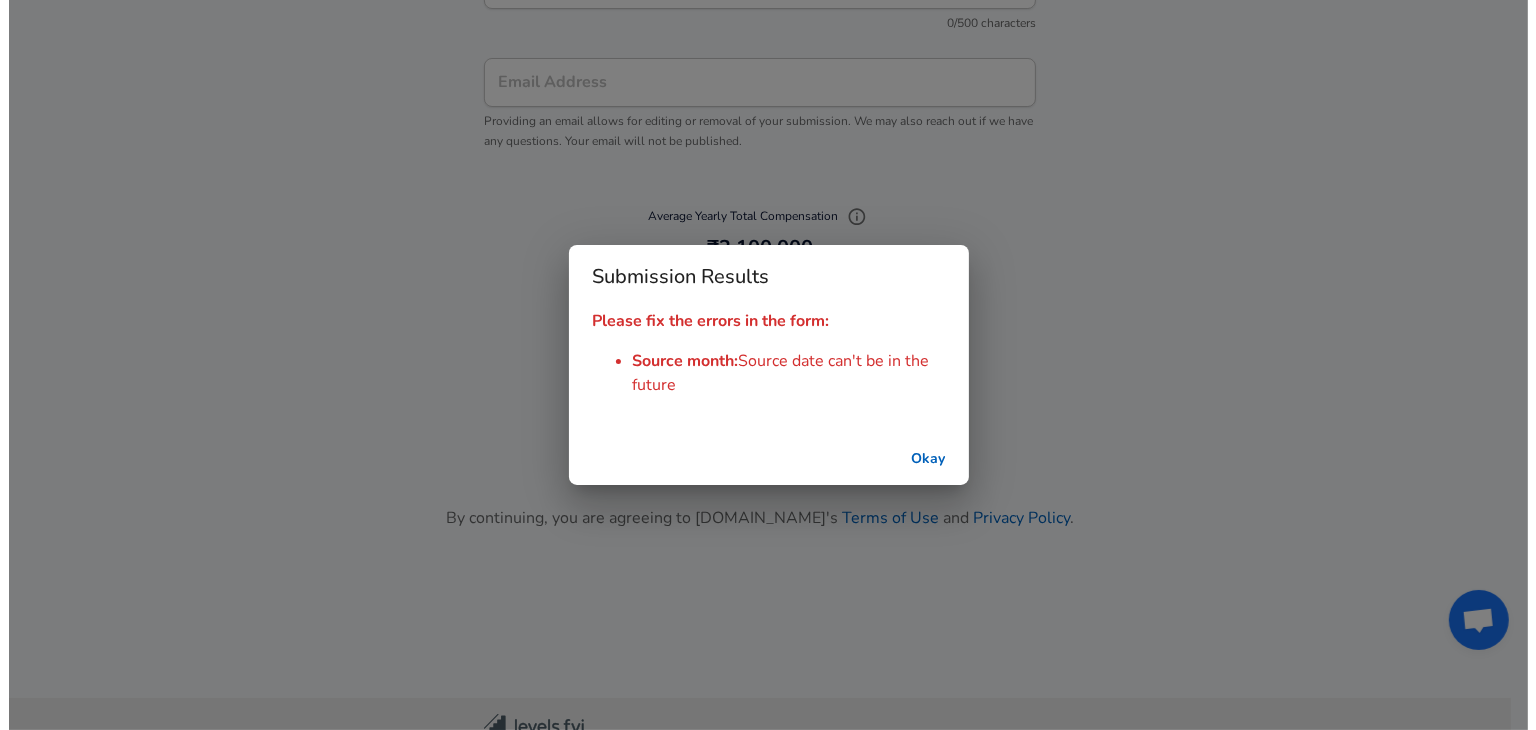 scroll, scrollTop: 2194, scrollLeft: 0, axis: vertical 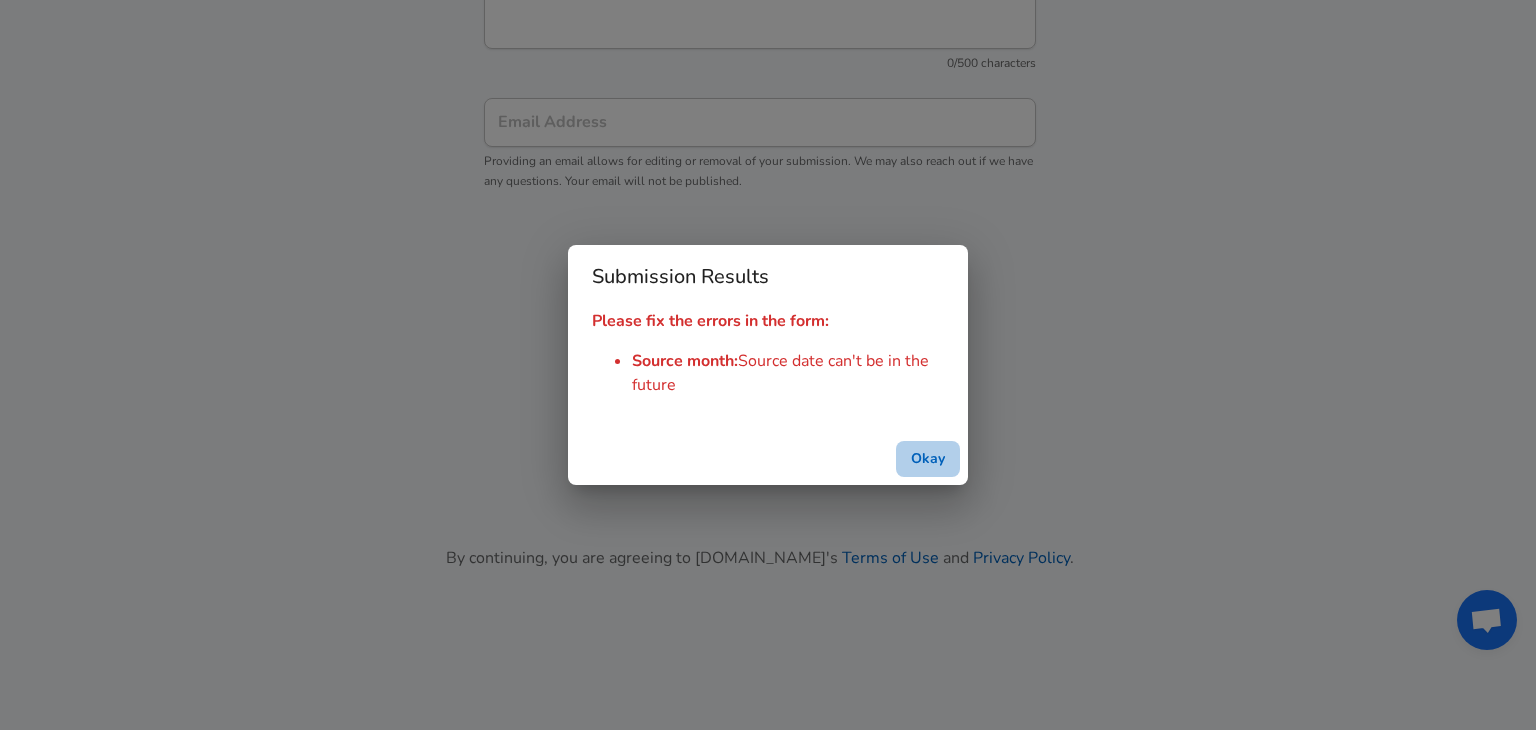 click on "Okay" at bounding box center [928, 459] 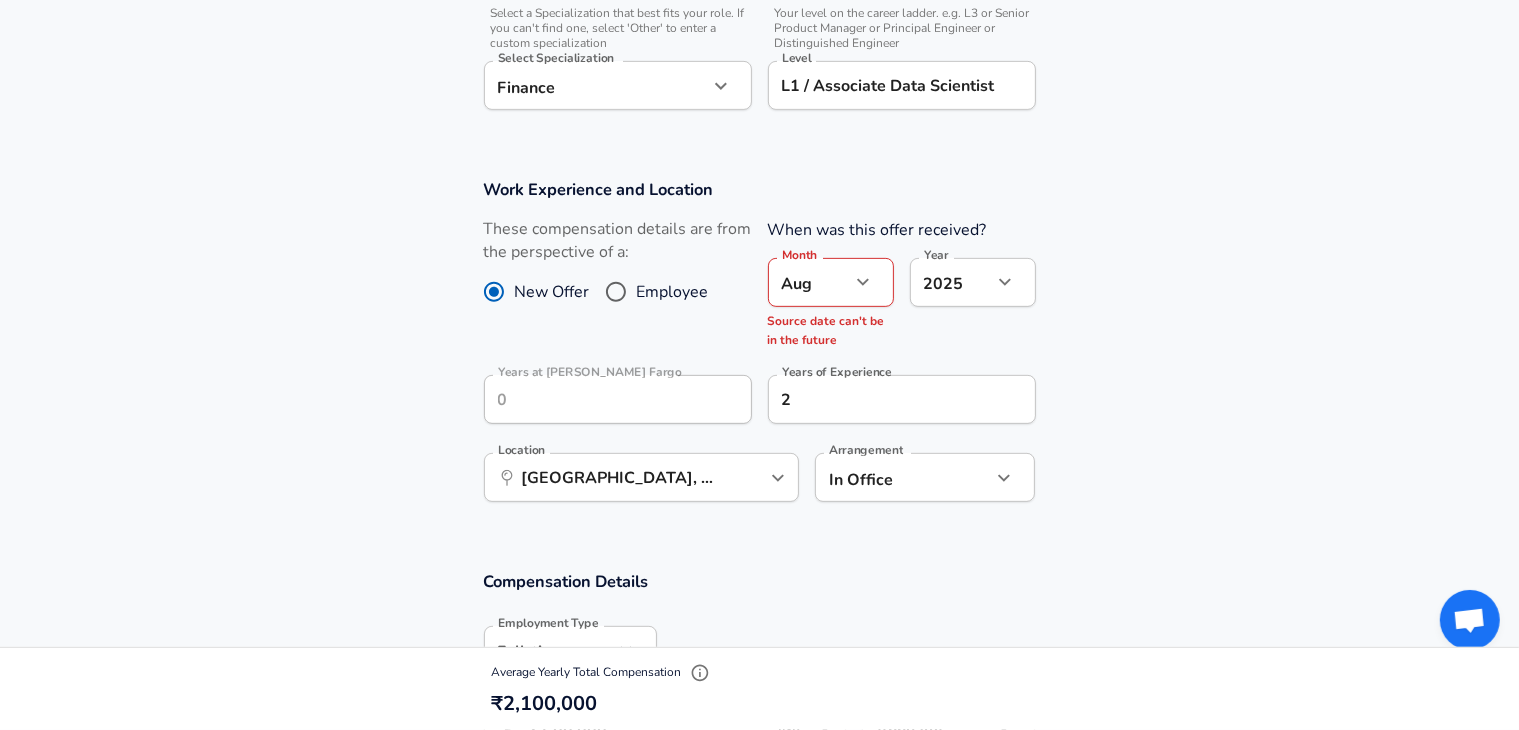scroll, scrollTop: 776, scrollLeft: 0, axis: vertical 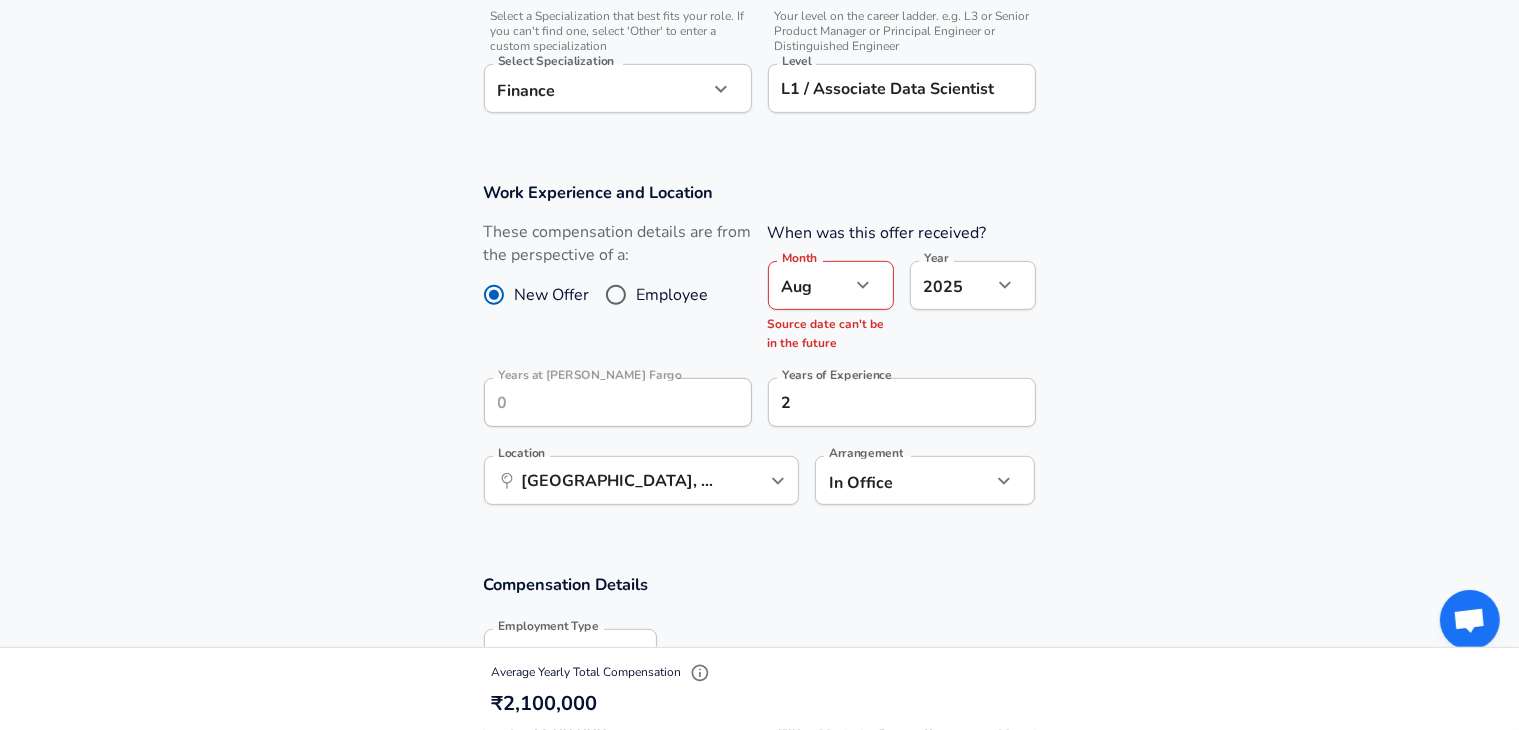click 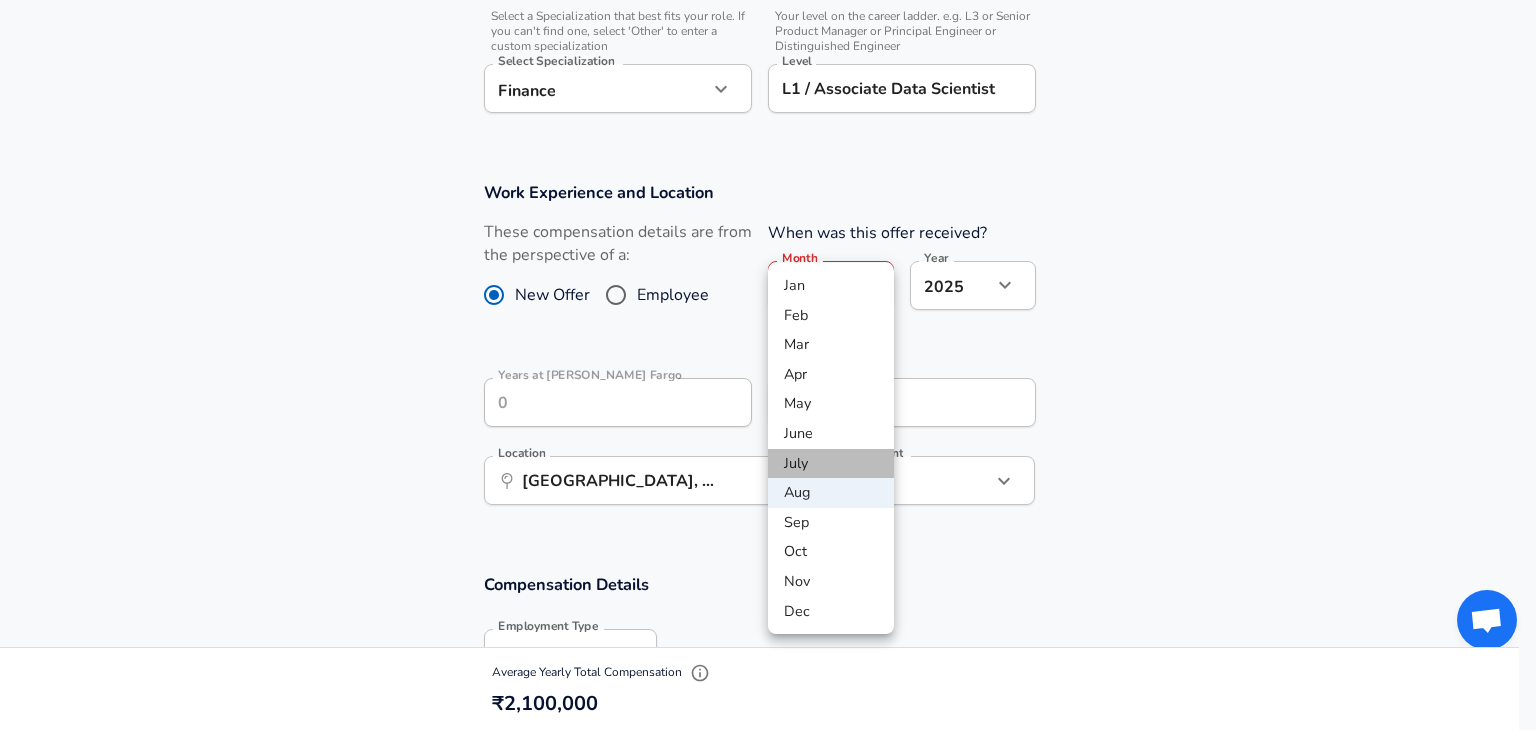 click on "July" at bounding box center [831, 464] 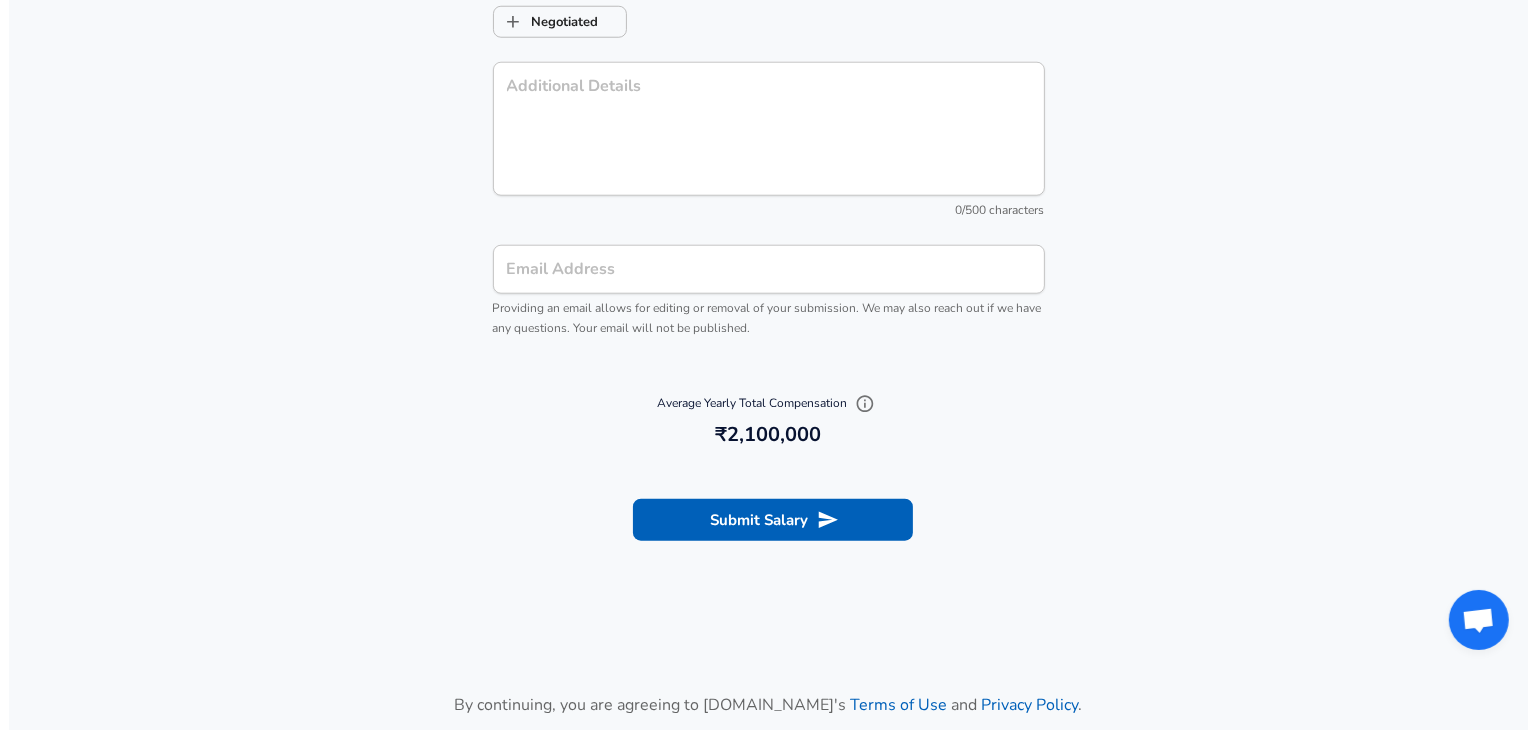scroll, scrollTop: 2018, scrollLeft: 0, axis: vertical 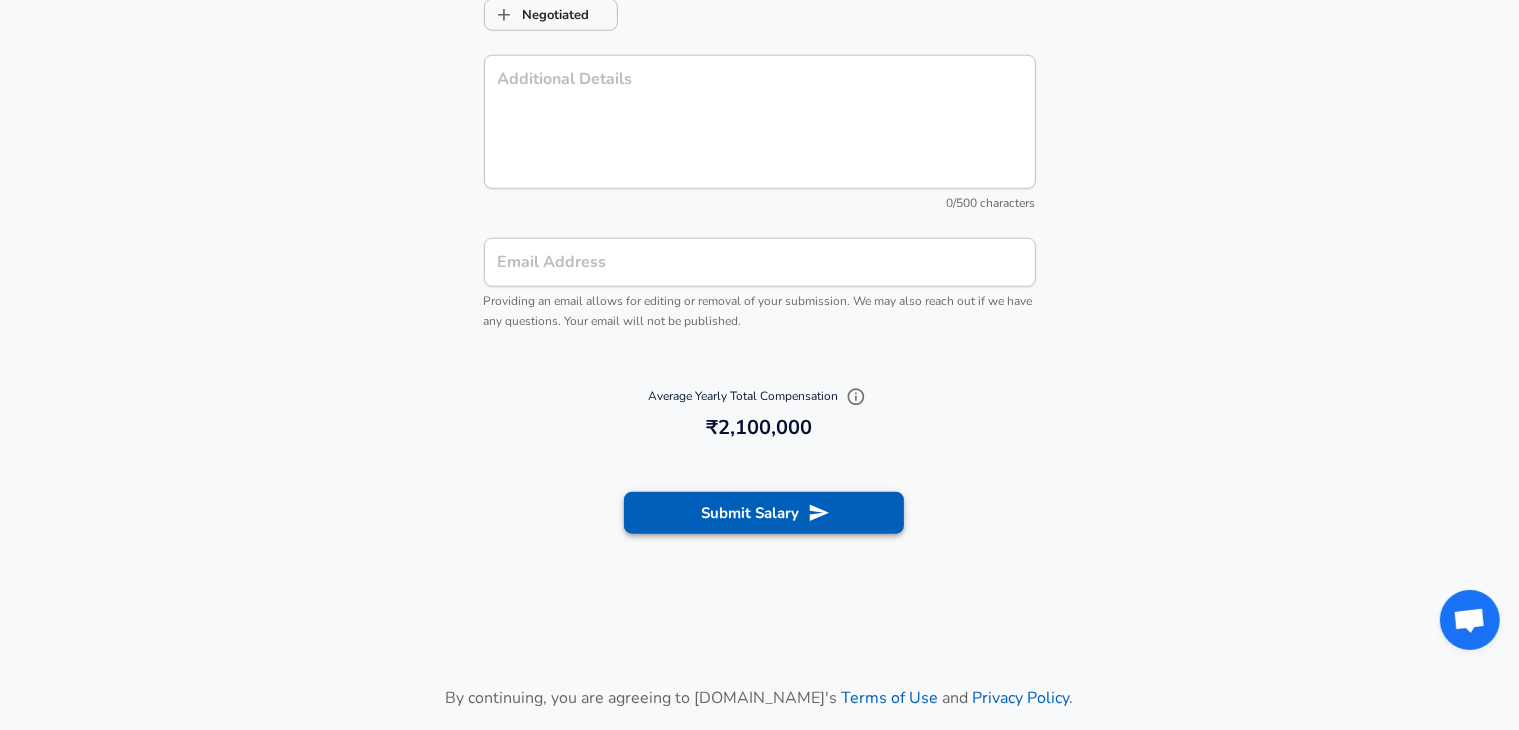 click on "Submit Salary" at bounding box center (764, 513) 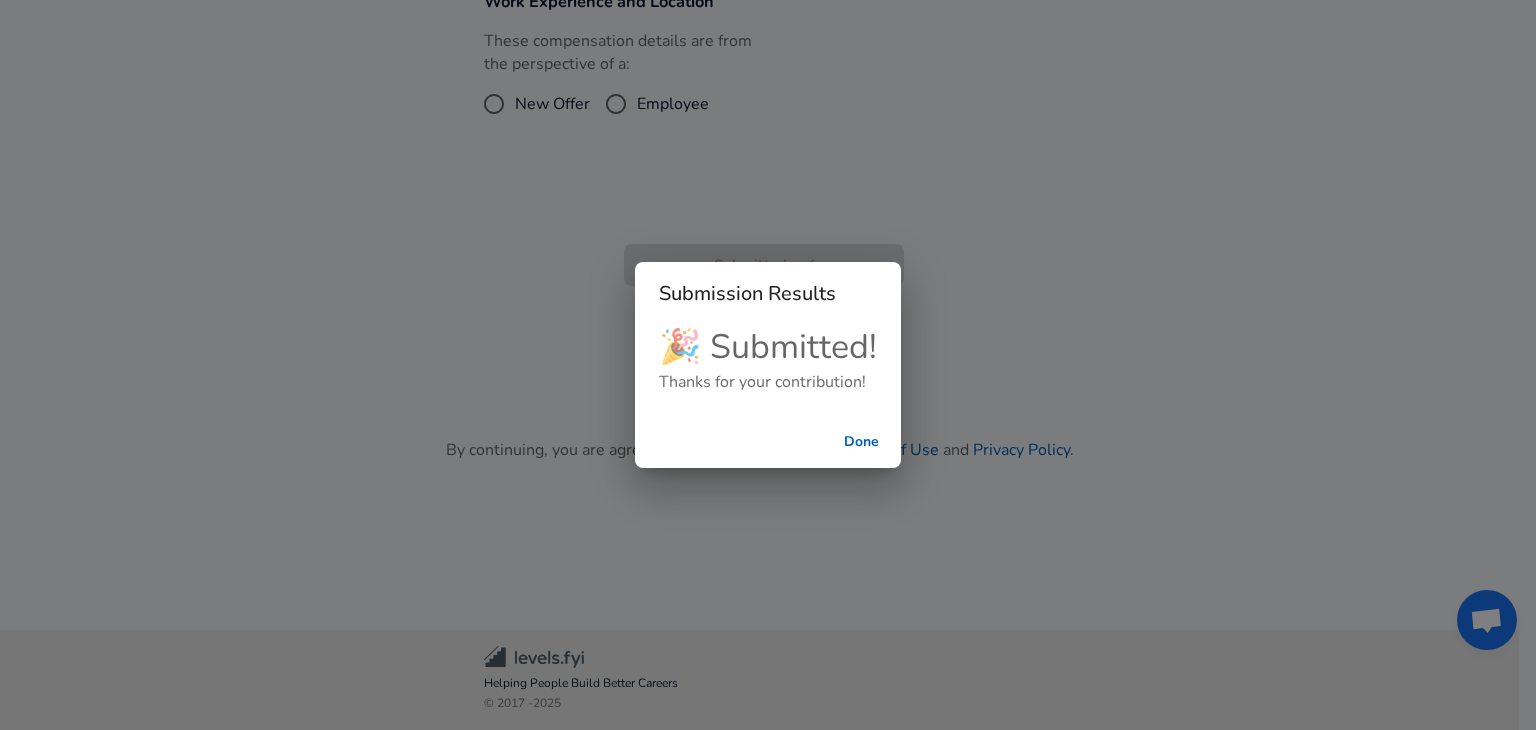 scroll, scrollTop: 592, scrollLeft: 0, axis: vertical 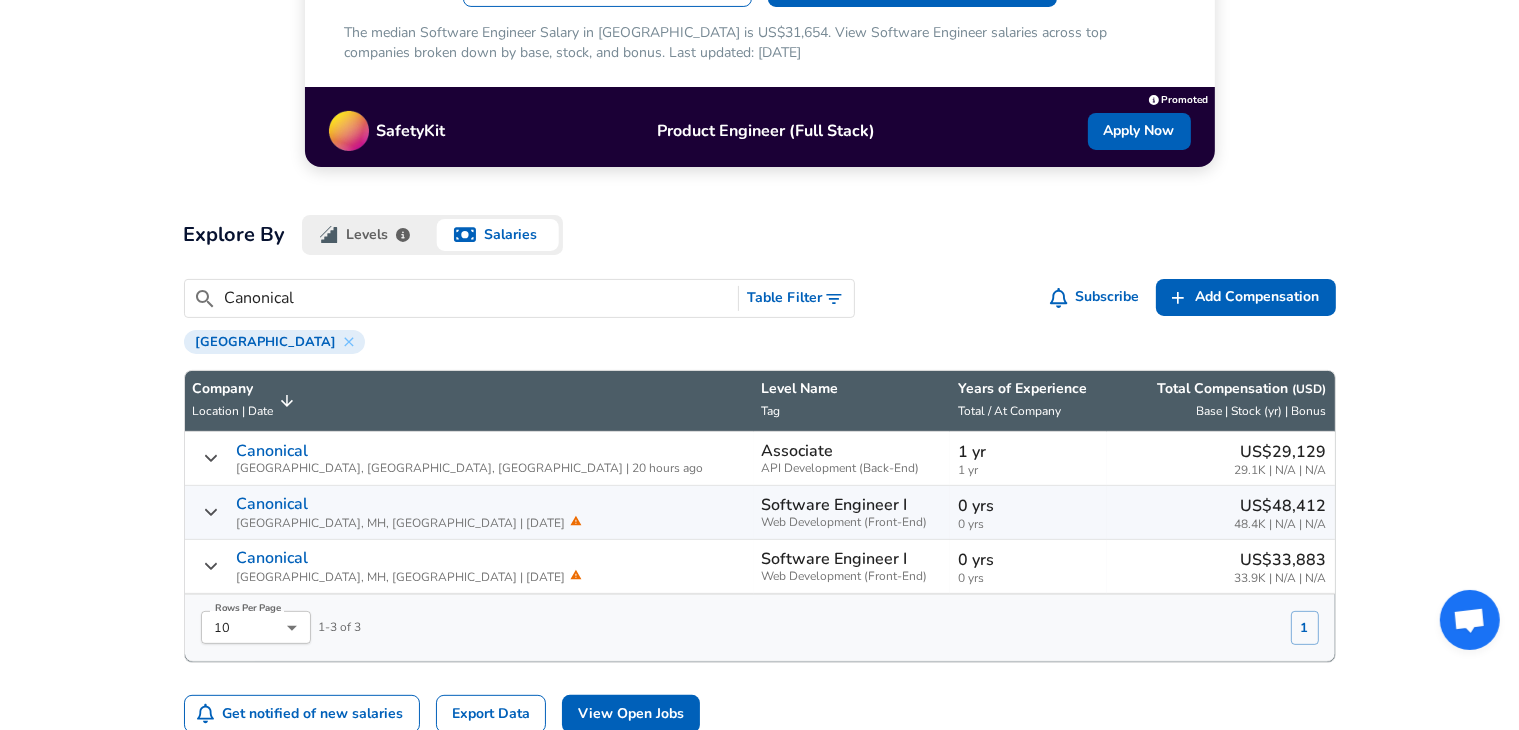 click on "Table Filter" at bounding box center (796, 298) 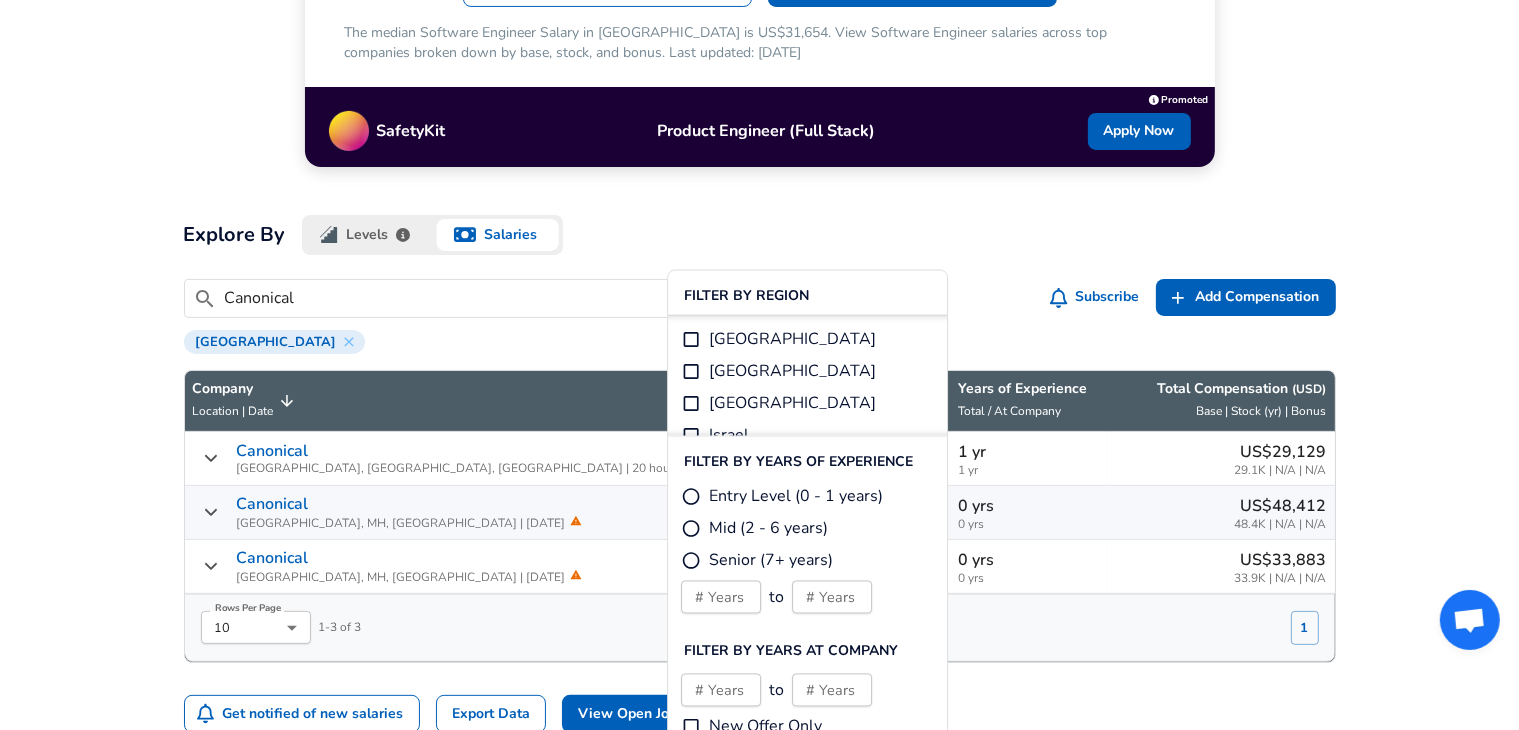 scroll, scrollTop: 320, scrollLeft: 0, axis: vertical 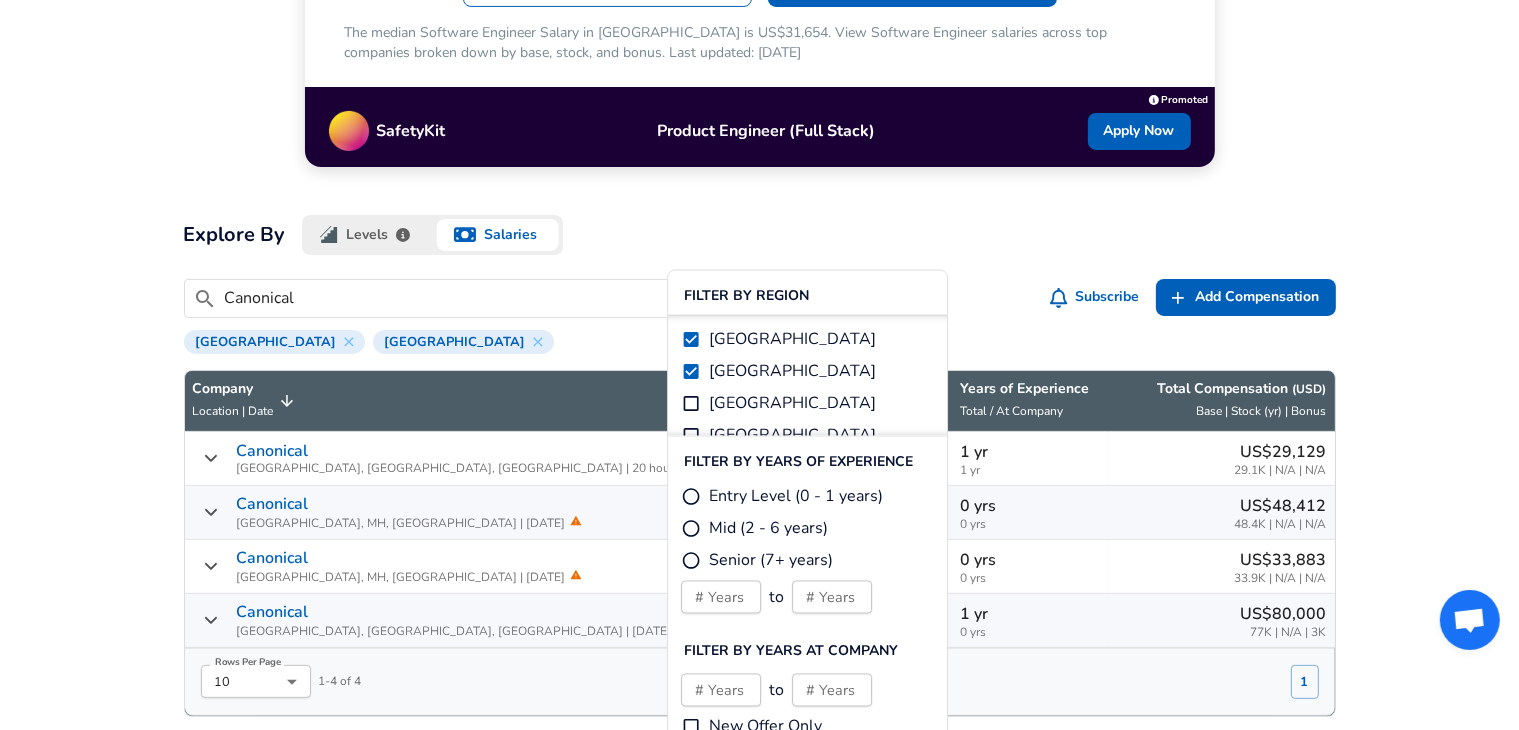 click on "For Employers $ USD / yr Change English ([GEOGRAPHIC_DATA]) Change Login Sign Up All Data By Location By Company By Title Salary Calculator Chart Visualizations Verified Salaries Internships Negotiation Support Compare Benefits Who's Hiring 2024 Pay Report Top Paying Companies Integrate Blog Press Google Software Engineer Product Manager [US_STATE][GEOGRAPHIC_DATA] Area Data Scientist View Individual Data Points   Levels FYI Logo Salaries 📂   All Data 🌎   By Location 🏢   By Company 🖋    By Title 🏭️    By Industry 📍   Salary Heatmap 📈   Chart Visualizations 🔥   Real-time Percentiles 🎓   Internships ❣️   Compare Benefits 🎬   2024 Pay Report 🏆   Top Paying Companies 💸   Calculate Meeting Cost #️⃣   Salary Calculator Contribute Add Salary Add Company Benefits Add Level Mapping Jobs Services Candidate Services 💵  Negotiation Coaching 📄  Resume Review 🎁  Gift a Resume Review For Employers Interactive Offers Real-time Percentiles  🔥 Compensation Benchmarking For Academic Research 25th%" at bounding box center (759, 1625) 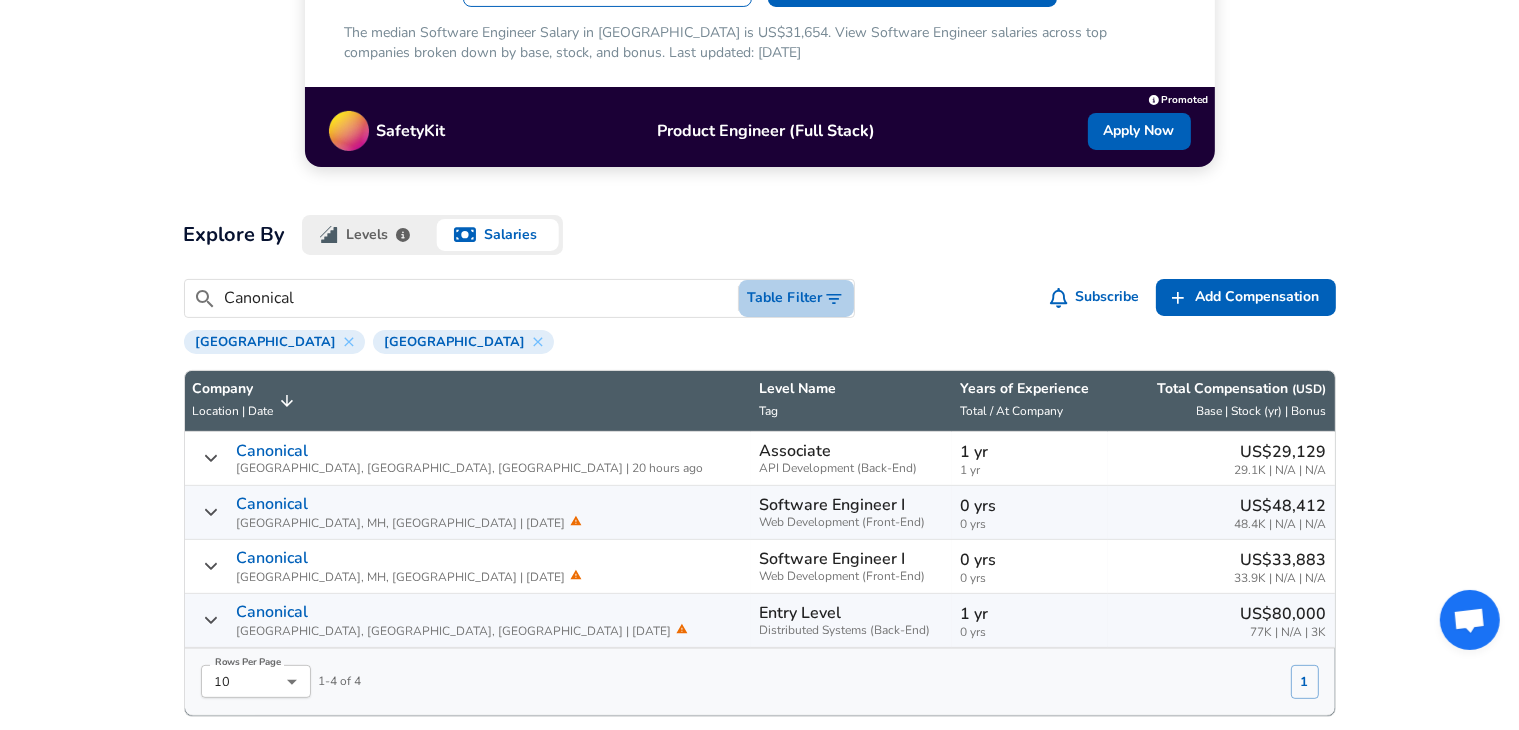 click 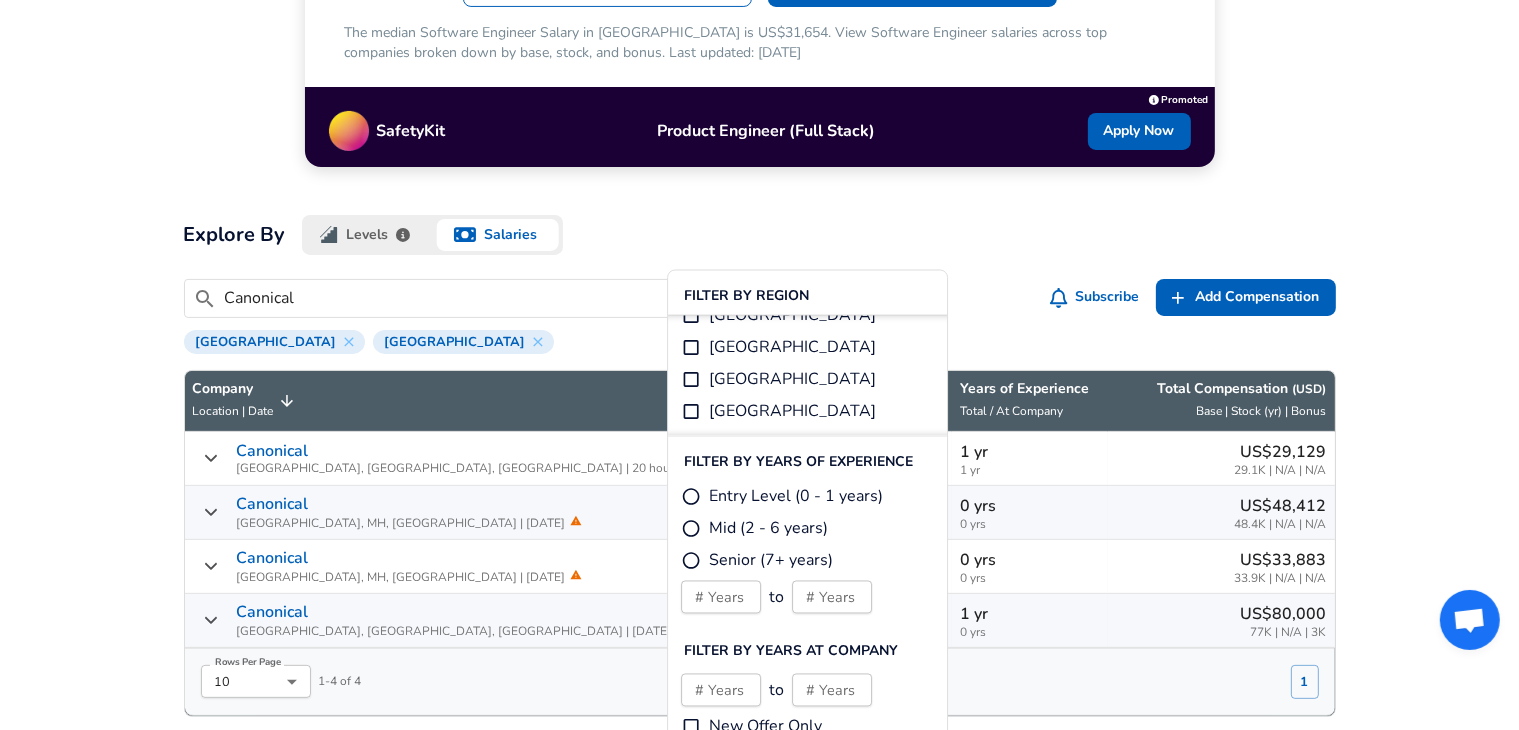 scroll, scrollTop: 552, scrollLeft: 0, axis: vertical 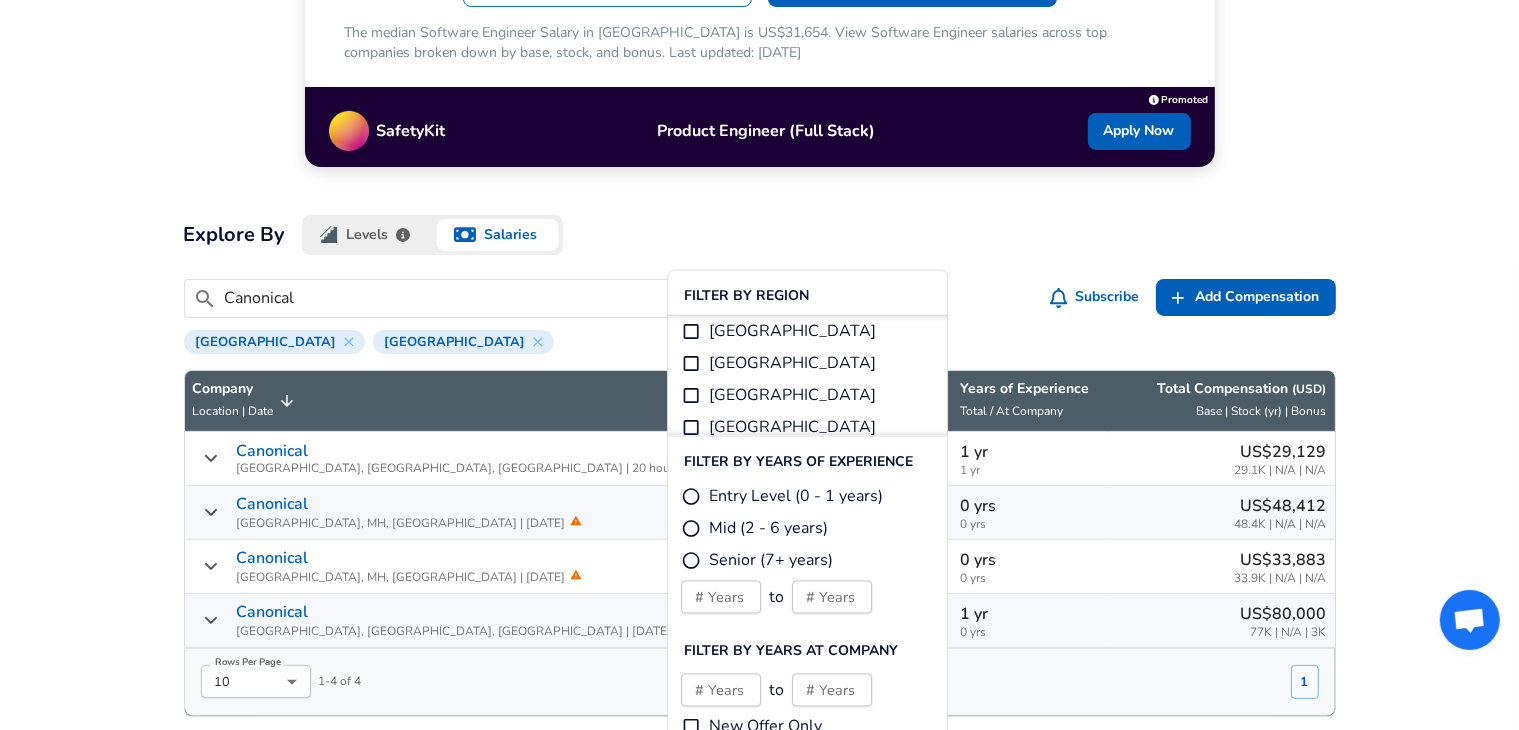 click on "[GEOGRAPHIC_DATA]" at bounding box center [792, 396] 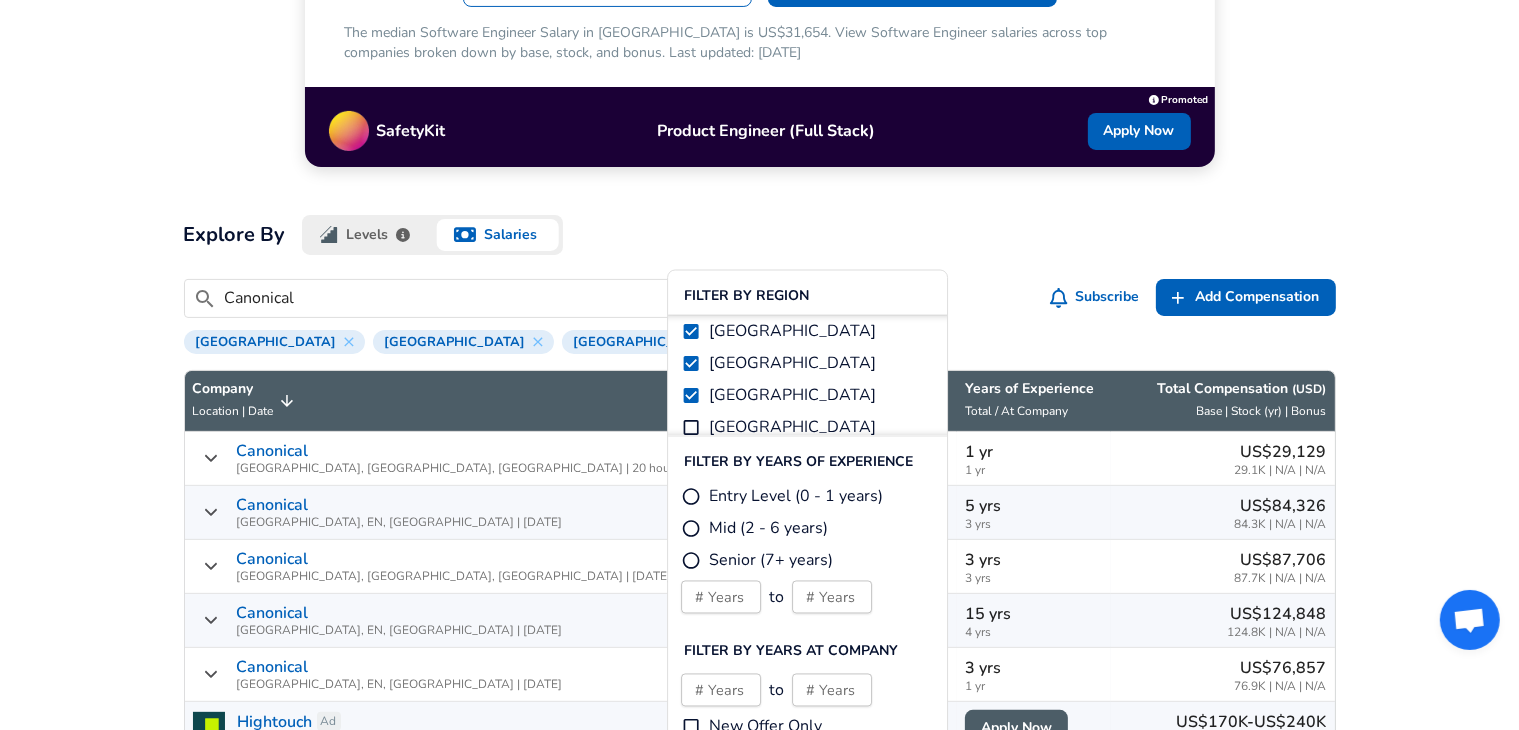 scroll, scrollTop: 60, scrollLeft: 0, axis: vertical 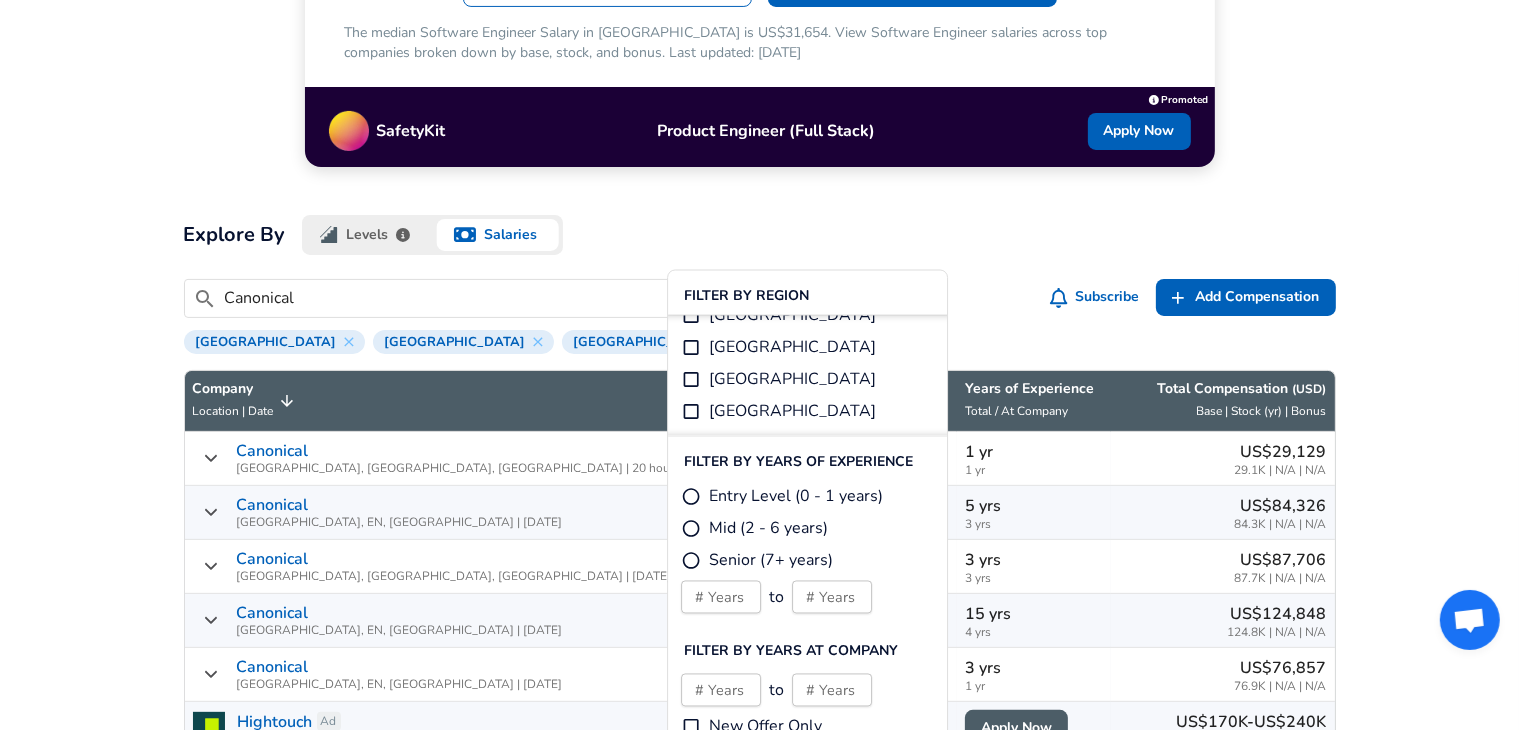 click on "[GEOGRAPHIC_DATA]" at bounding box center (792, 412) 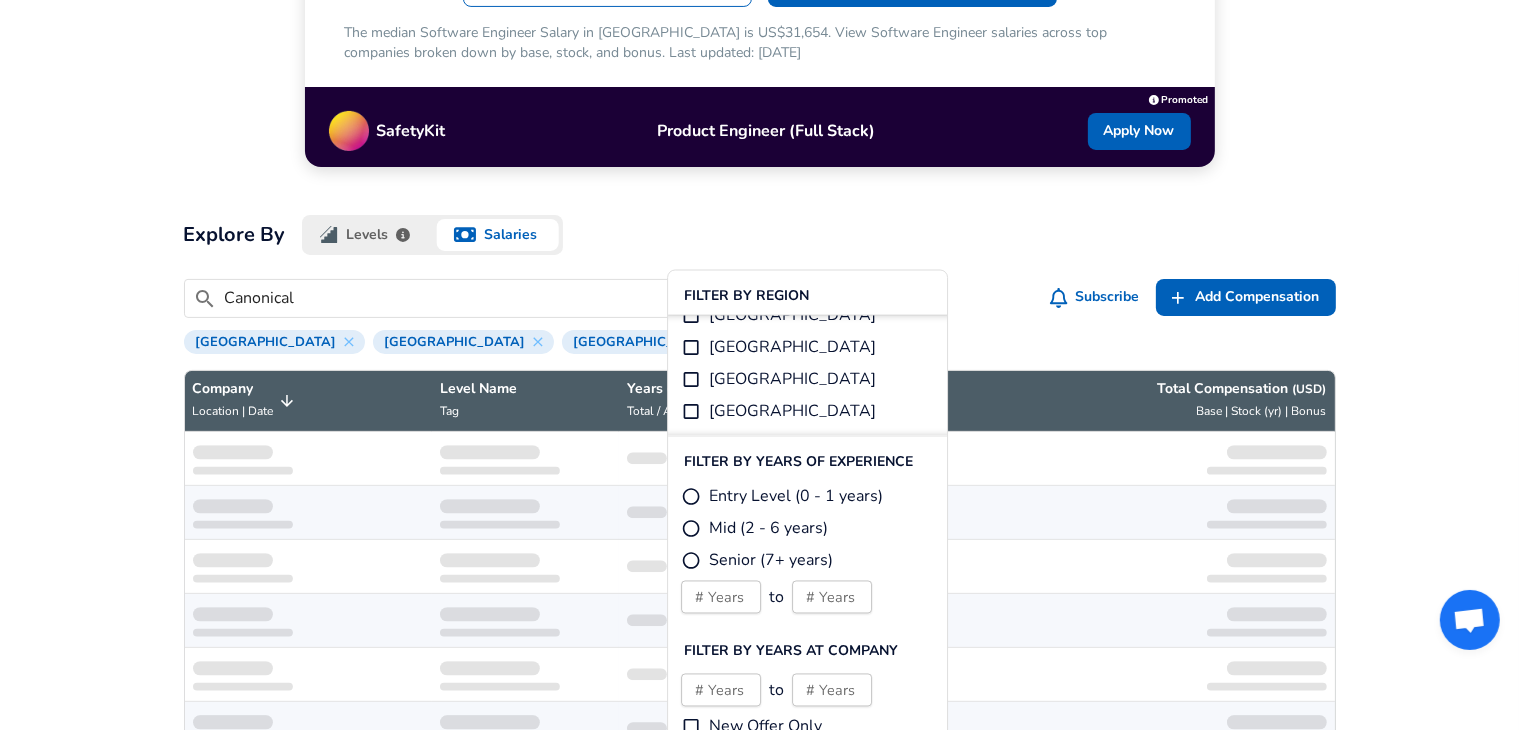 scroll, scrollTop: 24, scrollLeft: 0, axis: vertical 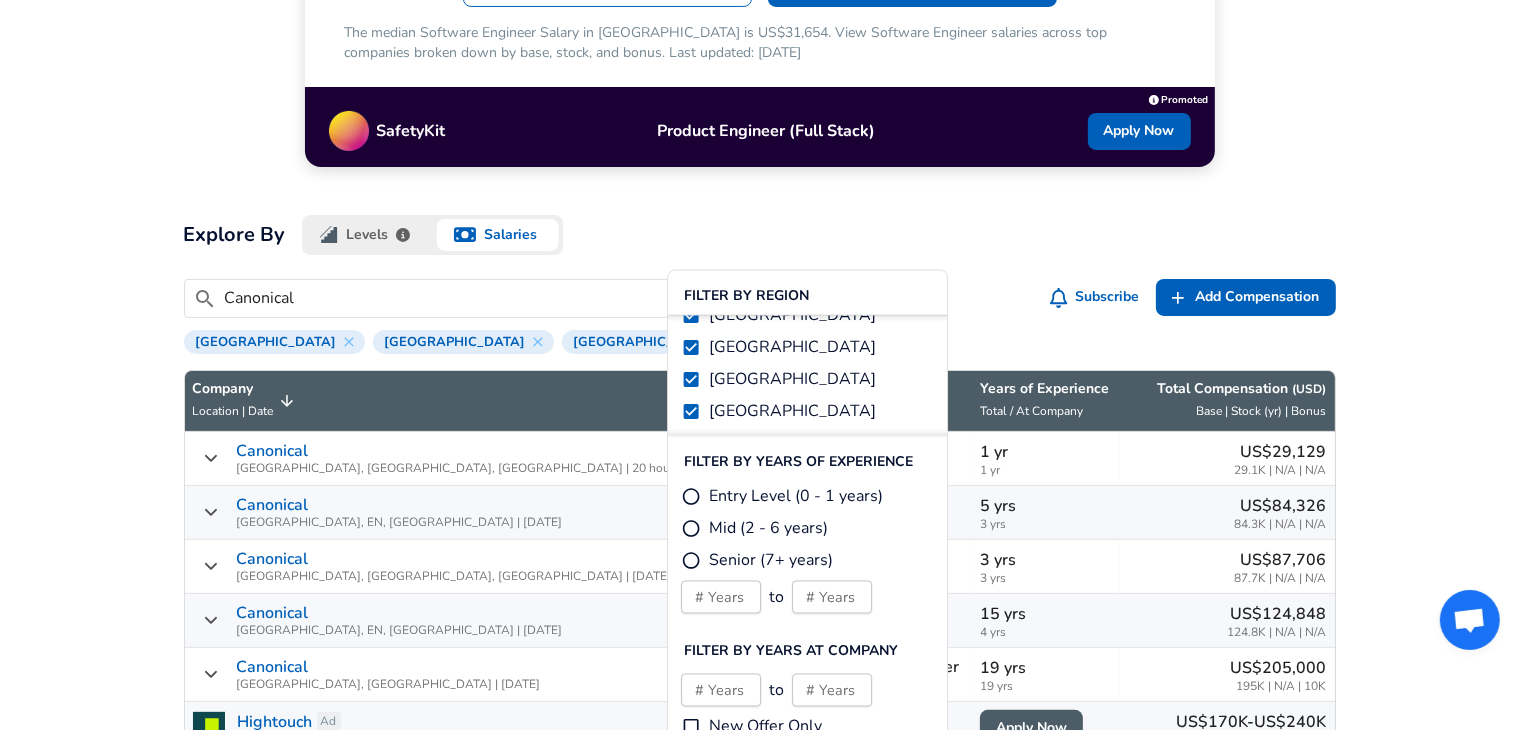 click on "For Employers $ USD / yr Change English ([GEOGRAPHIC_DATA]) Change Login Sign Up All Data By Location By Company By Title Salary Calculator Chart Visualizations Verified Salaries Internships Negotiation Support Compare Benefits Who's Hiring 2024 Pay Report Top Paying Companies Integrate Blog Press Google Software Engineer Product Manager [US_STATE][GEOGRAPHIC_DATA] Area Data Scientist View Individual Data Points   Levels FYI Logo Salaries 📂   All Data 🌎   By Location 🏢   By Company 🖋    By Title 🏭️    By Industry 📍   Salary Heatmap 📈   Chart Visualizations 🔥   Real-time Percentiles 🎓   Internships ❣️   Compare Benefits 🎬   2024 Pay Report 🏆   Top Paying Companies 💸   Calculate Meeting Cost #️⃣   Salary Calculator Contribute Add Salary Add Company Benefits Add Level Mapping Jobs Services Candidate Services 💵  Negotiation Coaching 📄  Resume Review 🎁  Gift a Resume Review For Employers Interactive Offers Real-time Percentiles  🔥 Compensation Benchmarking For Academic Research 25th%" at bounding box center (759, 1806) 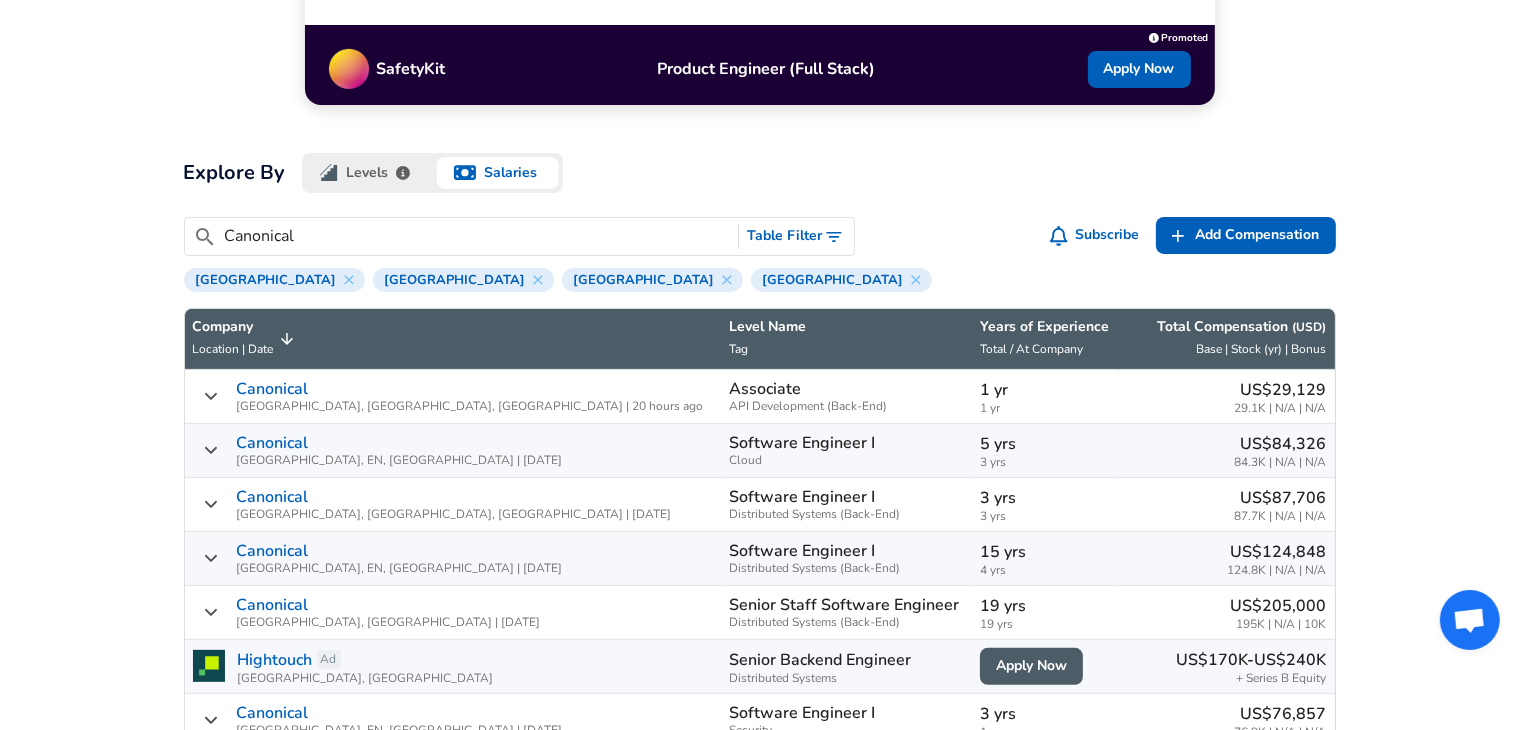 scroll, scrollTop: 572, scrollLeft: 0, axis: vertical 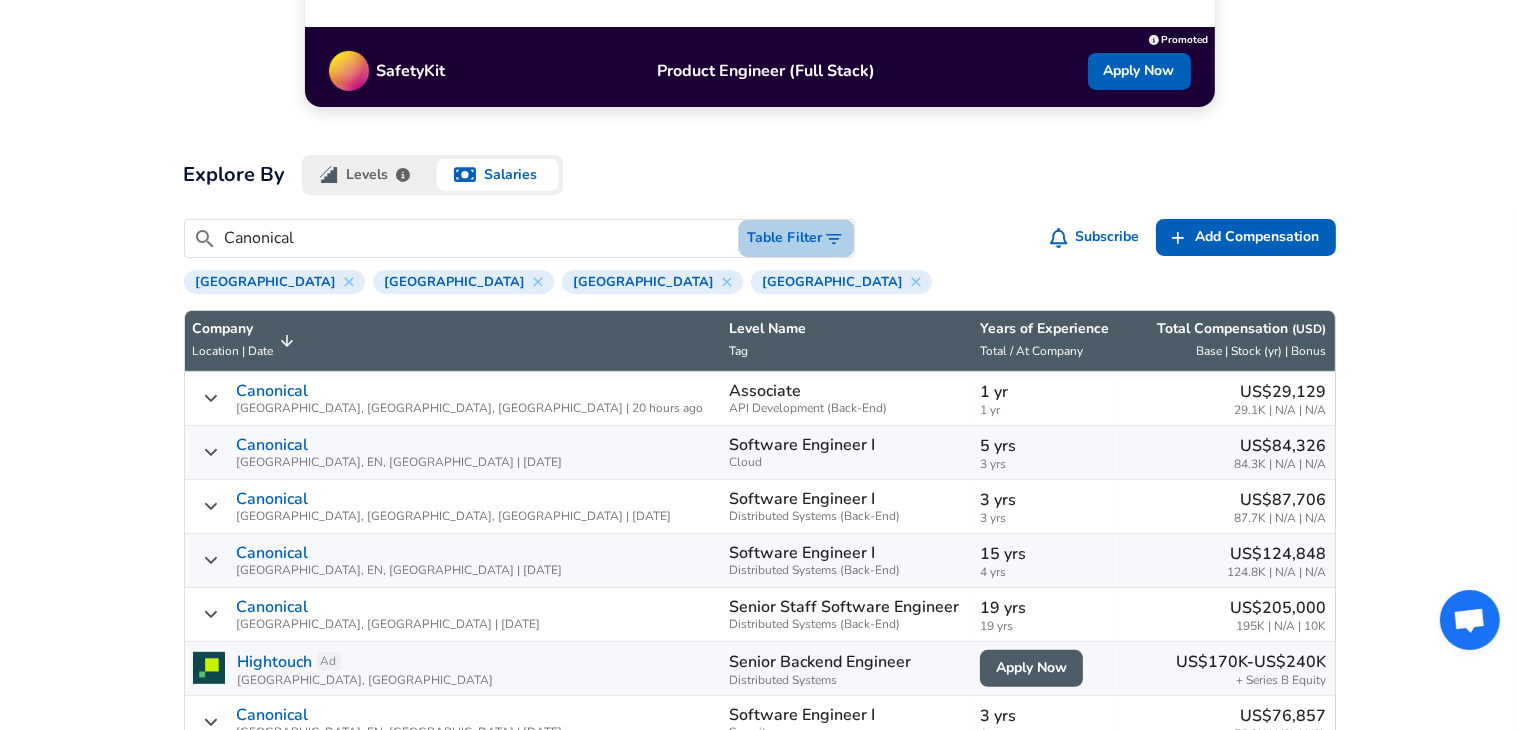 click on "Table Filter" at bounding box center (796, 238) 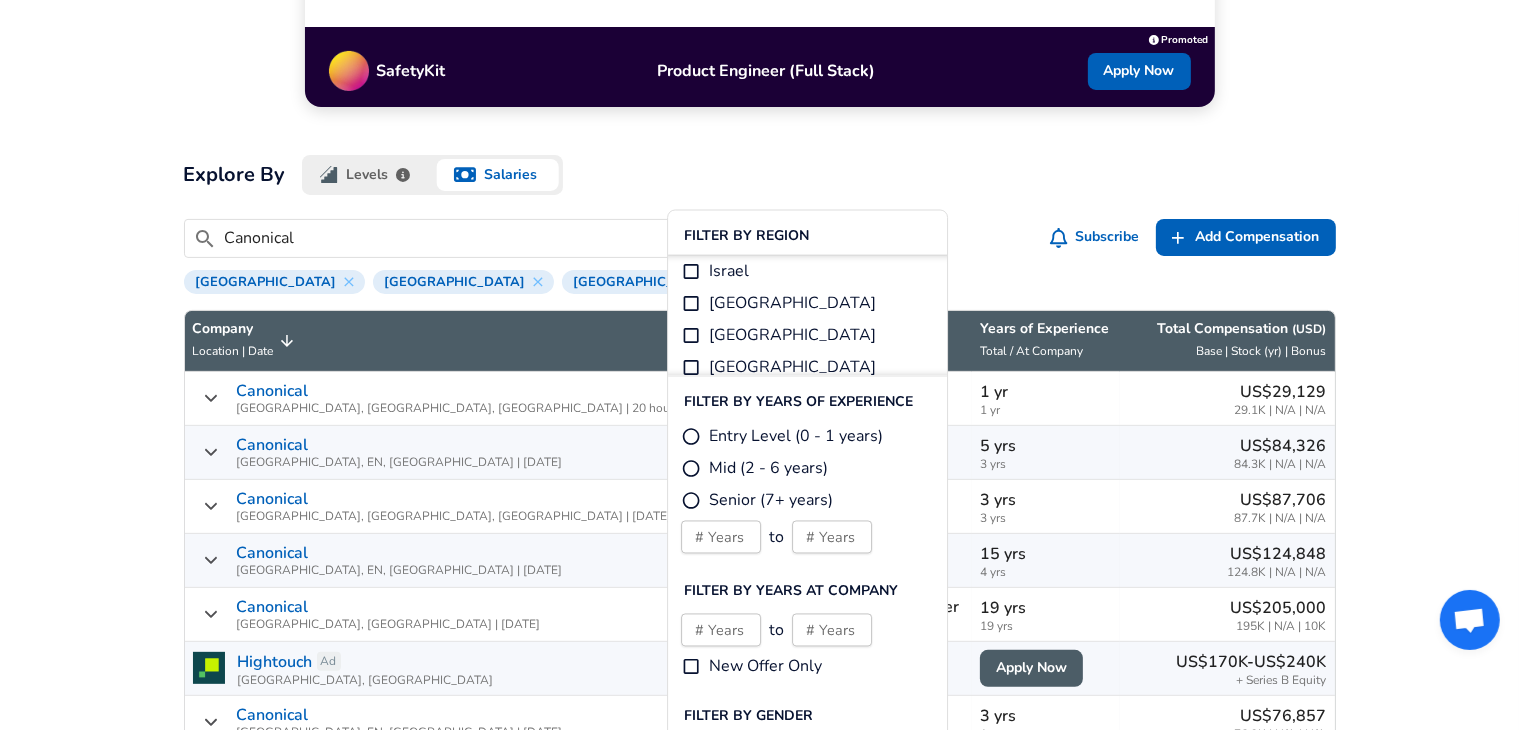 click on "[GEOGRAPHIC_DATA]" at bounding box center [792, 336] 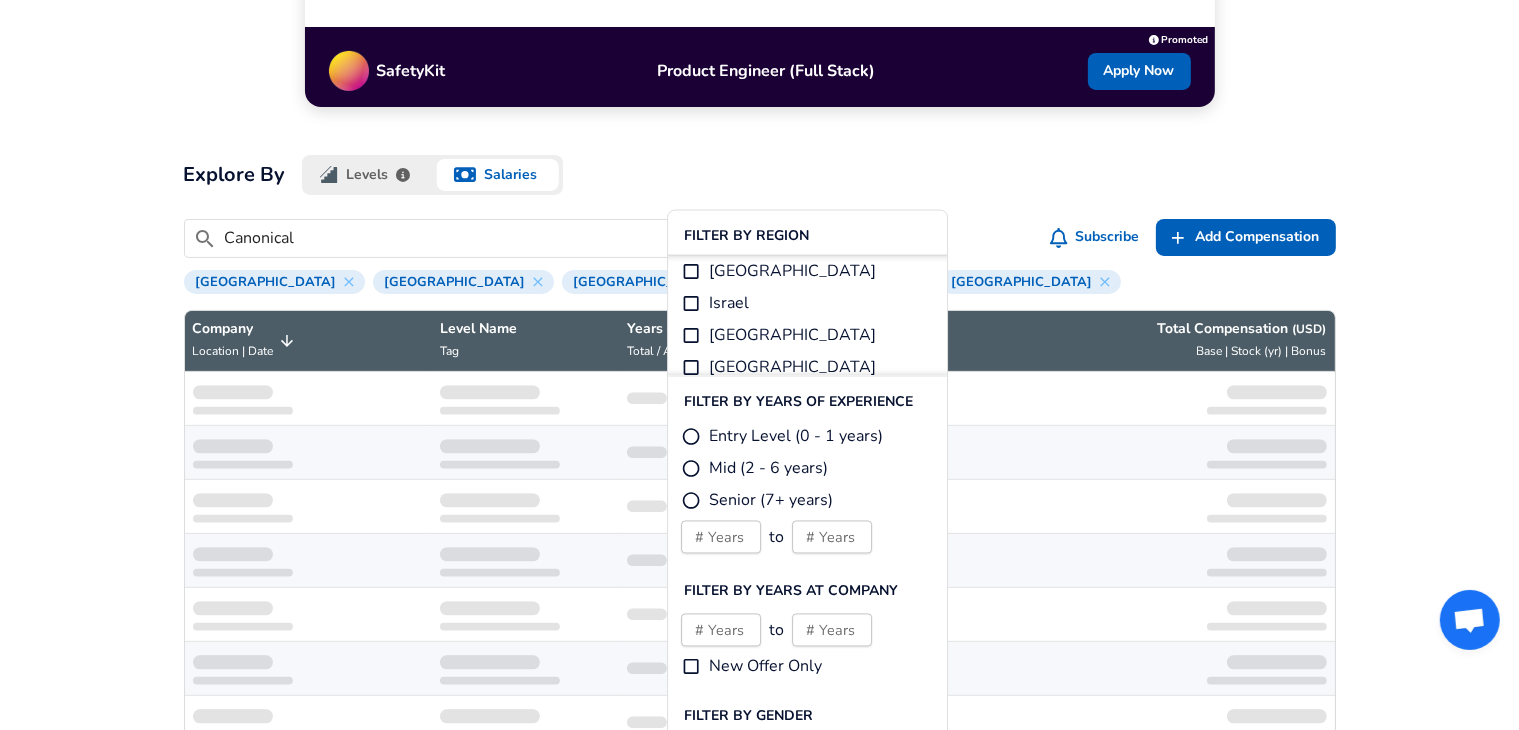 scroll, scrollTop: 8, scrollLeft: 0, axis: vertical 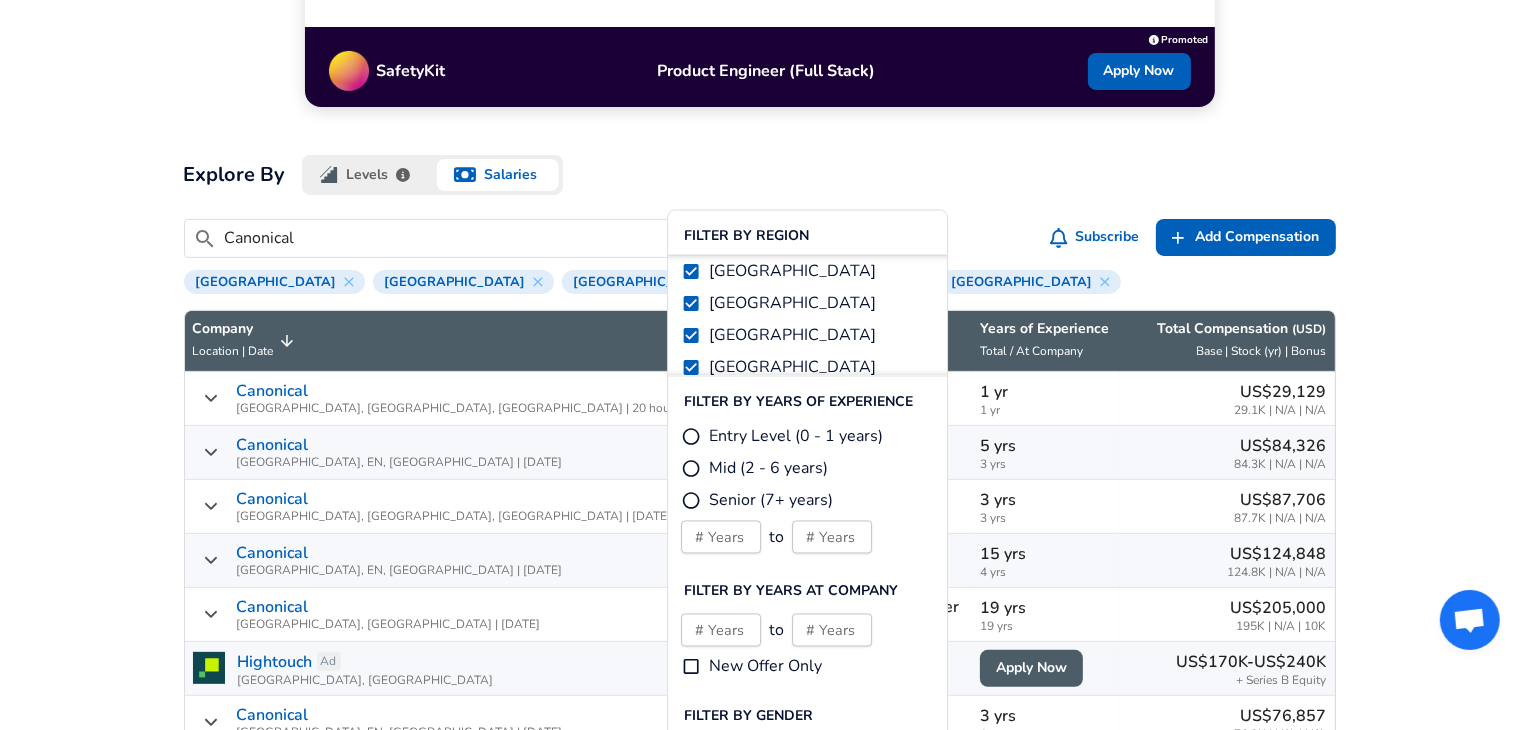 click on "For Employers $ USD / yr Change English ([GEOGRAPHIC_DATA]) Change Login Sign Up All Data By Location By Company By Title Salary Calculator Chart Visualizations Verified Salaries Internships Negotiation Support Compare Benefits Who's Hiring 2024 Pay Report Top Paying Companies Integrate Blog Press Google Software Engineer Product Manager [US_STATE][GEOGRAPHIC_DATA] Area Data Scientist View Individual Data Points   Levels FYI Logo Salaries 📂   All Data 🌎   By Location 🏢   By Company 🖋    By Title 🏭️    By Industry 📍   Salary Heatmap 📈   Chart Visualizations 🔥   Real-time Percentiles 🎓   Internships ❣️   Compare Benefits 🎬   2024 Pay Report 🏆   Top Paying Companies 💸   Calculate Meeting Cost #️⃣   Salary Calculator Contribute Add Salary Add Company Benefits Add Level Mapping Jobs Services Candidate Services 💵  Negotiation Coaching 📄  Resume Review 🎁  Gift a Resume Review For Employers Interactive Offers Real-time Percentiles  🔥 Compensation Benchmarking For Academic Research 25th%" at bounding box center (759, 1746) 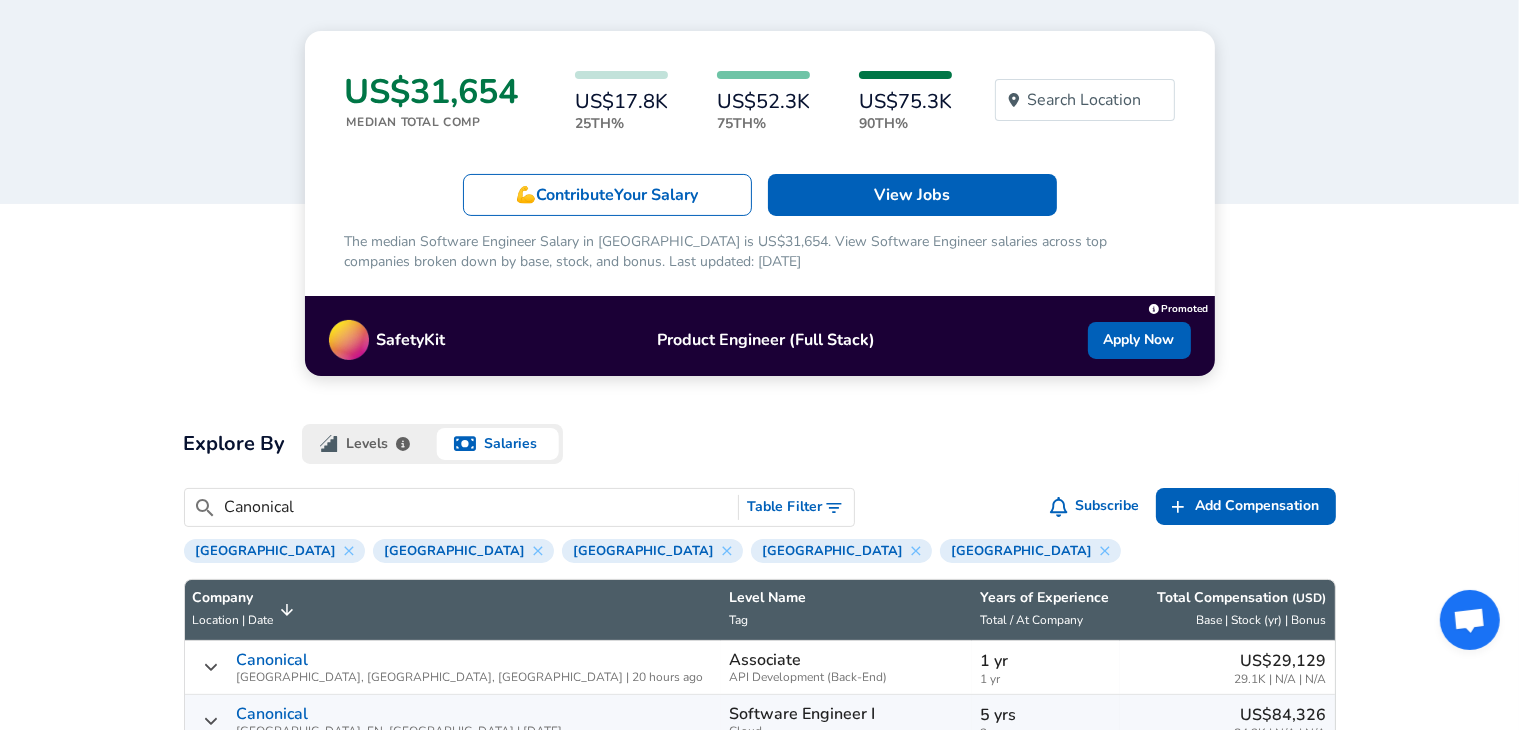 scroll, scrollTop: 304, scrollLeft: 0, axis: vertical 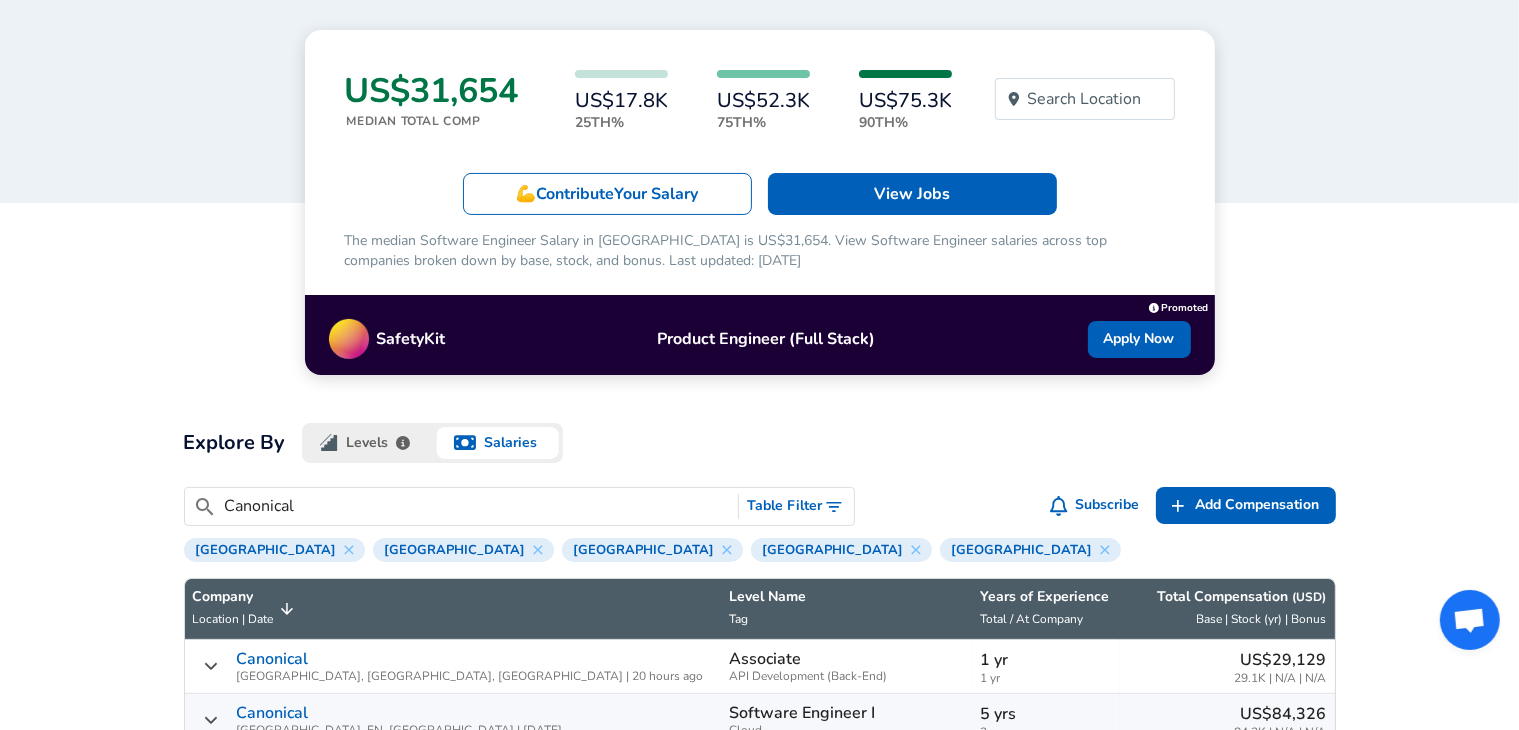 click on "Levels" at bounding box center (367, 443) 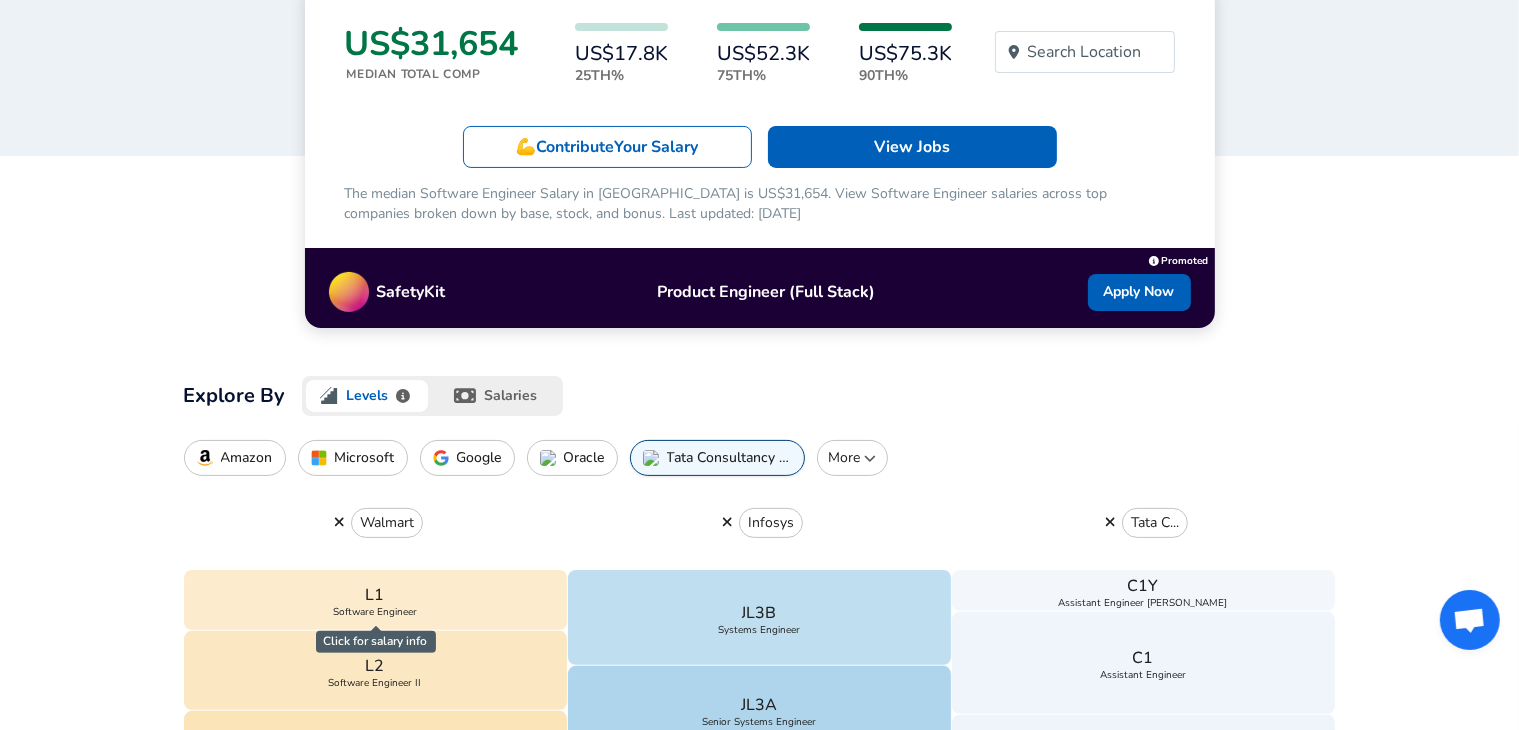 scroll, scrollTop: 352, scrollLeft: 0, axis: vertical 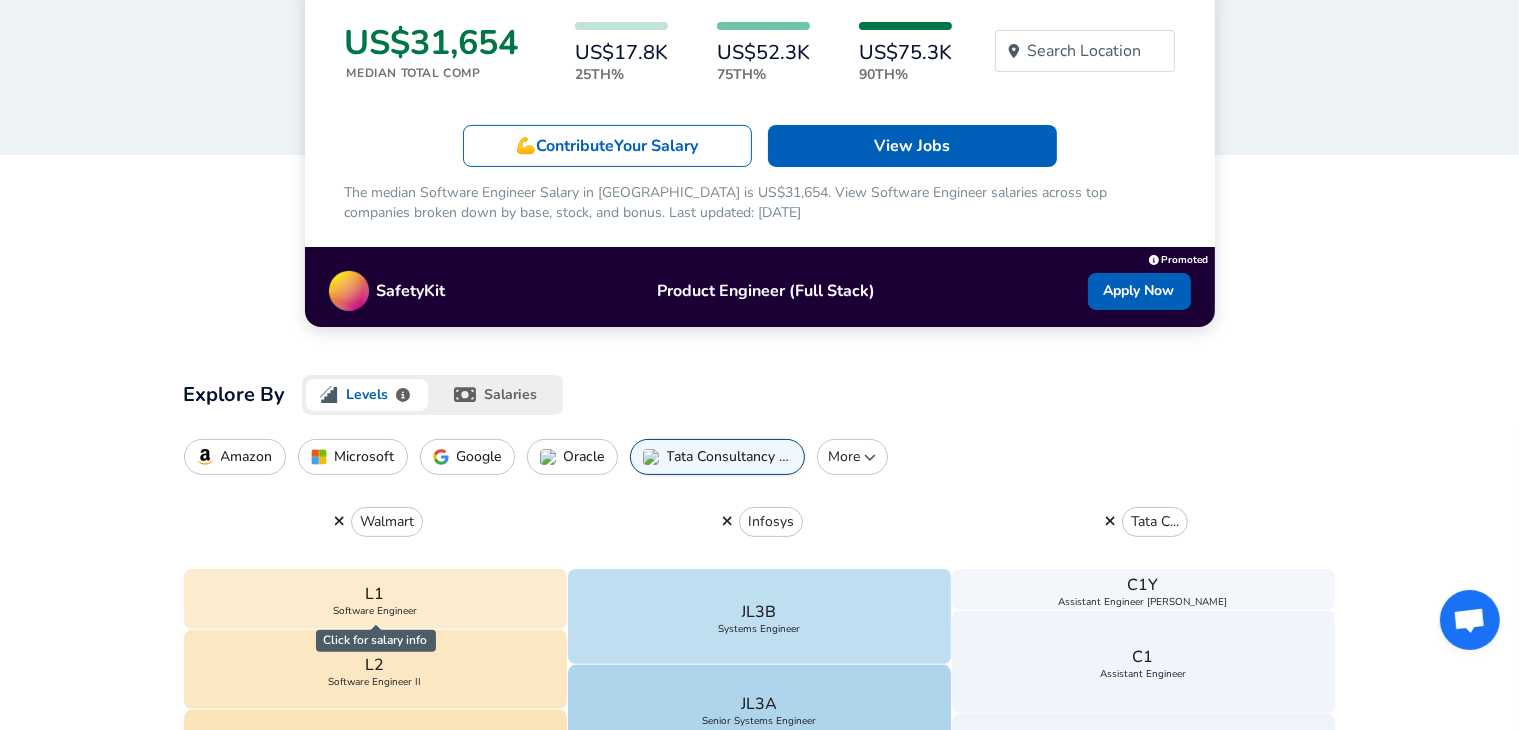 click on "More" at bounding box center [852, 457] 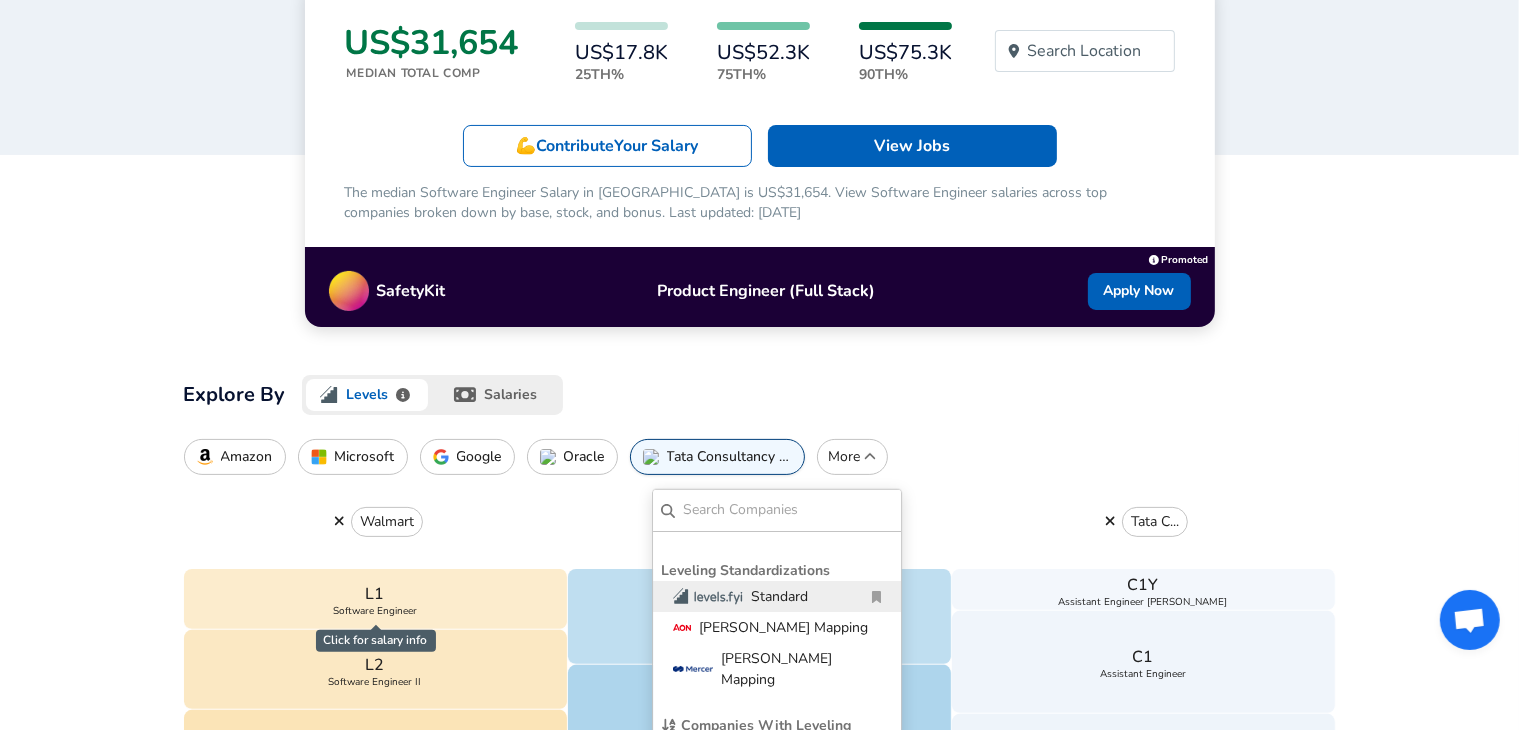 click at bounding box center (788, 510) 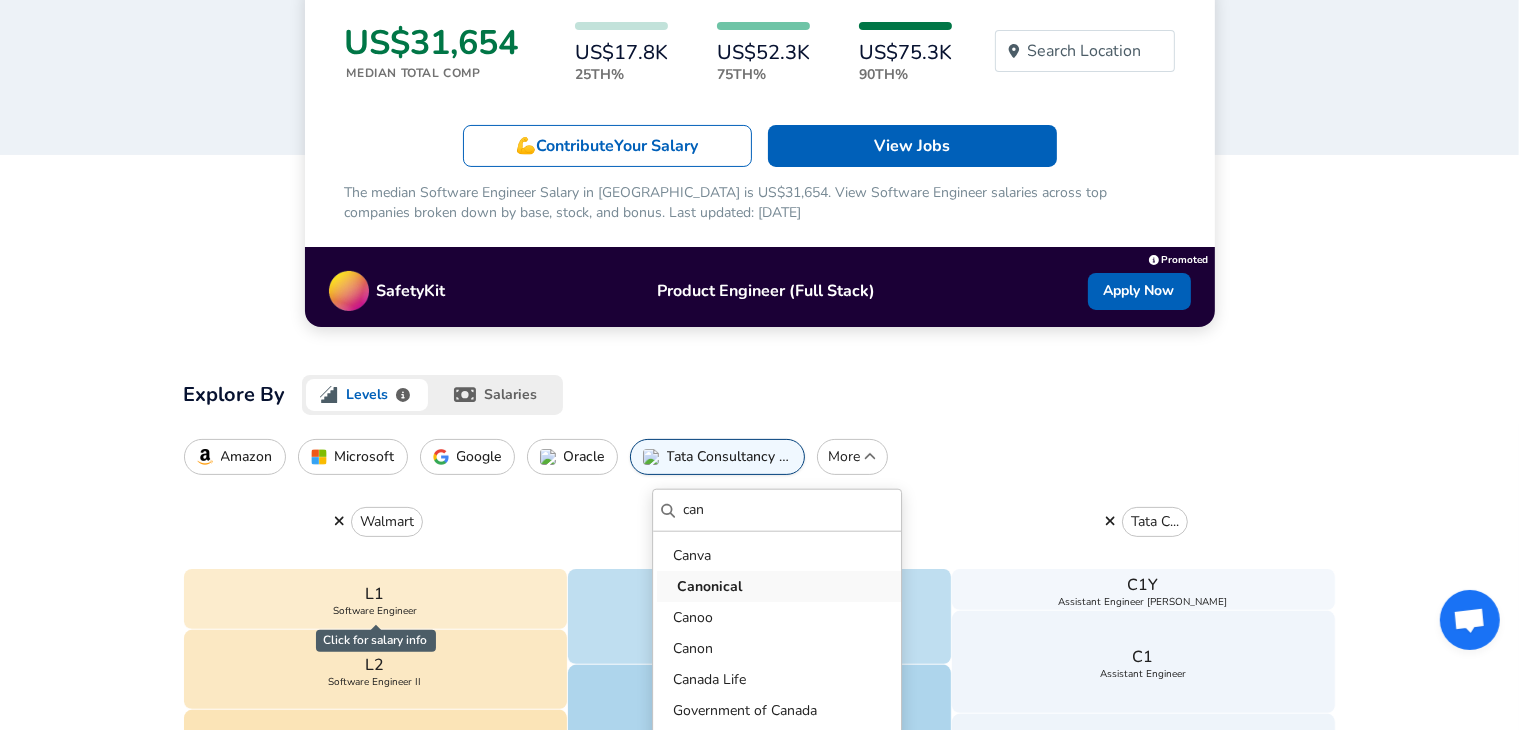 type on "can" 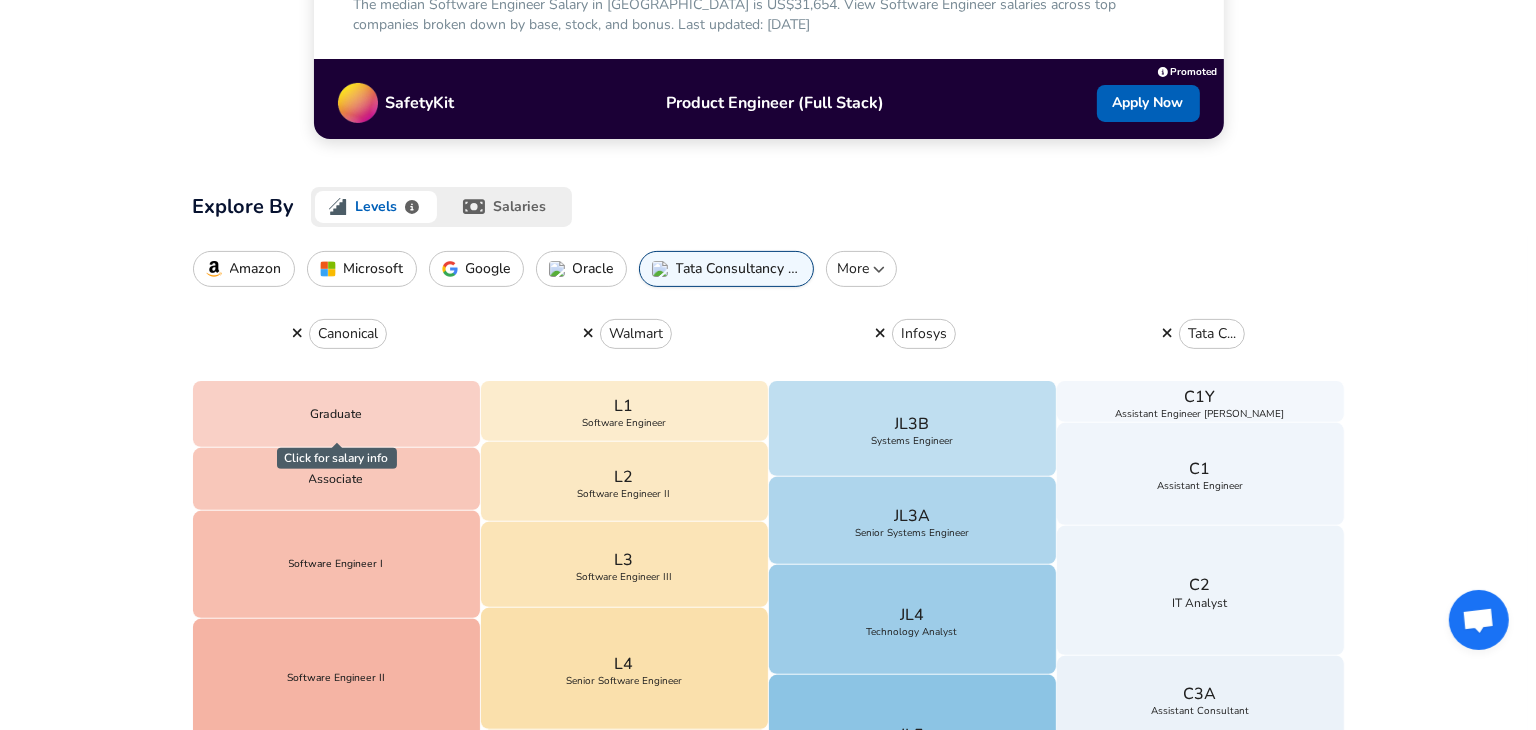 scroll, scrollTop: 571, scrollLeft: 0, axis: vertical 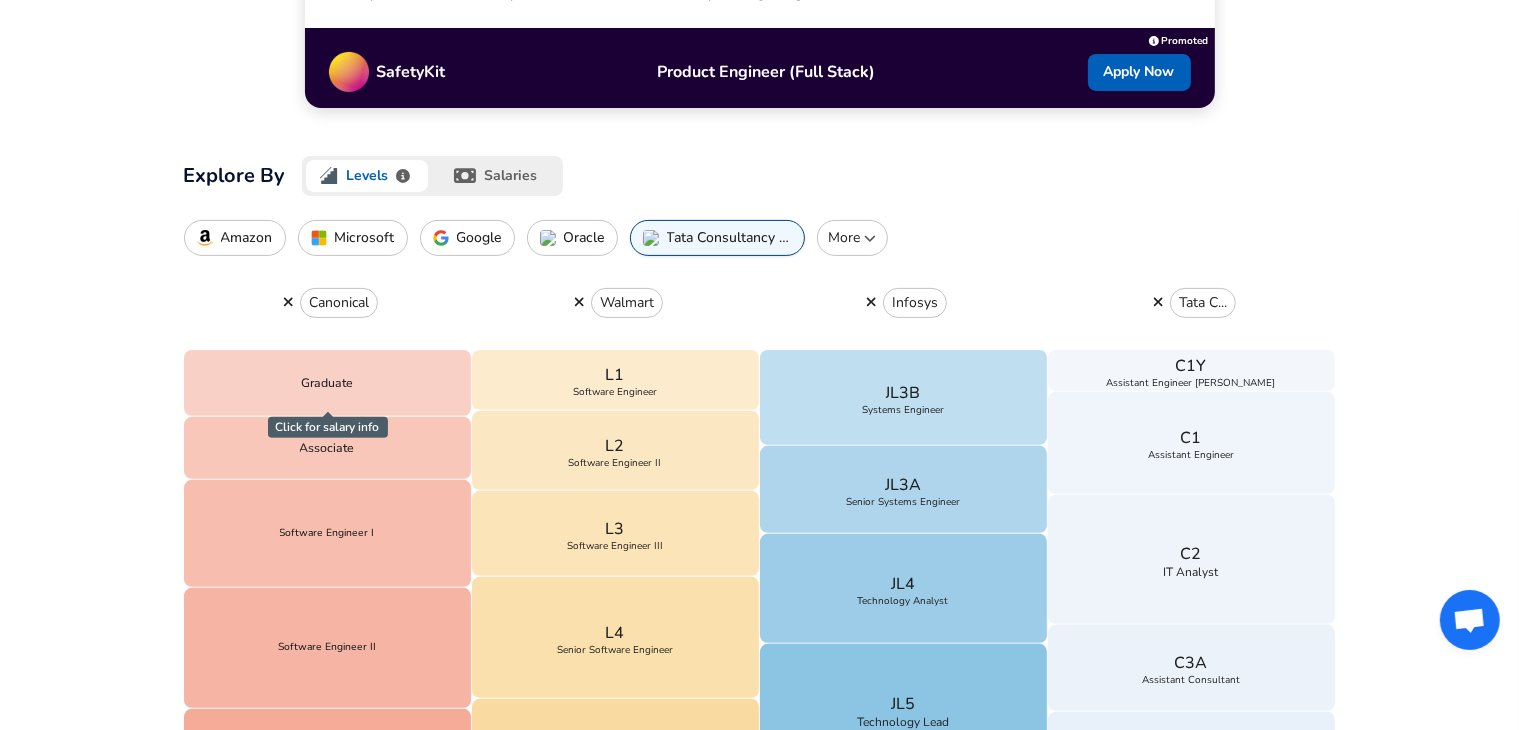 click 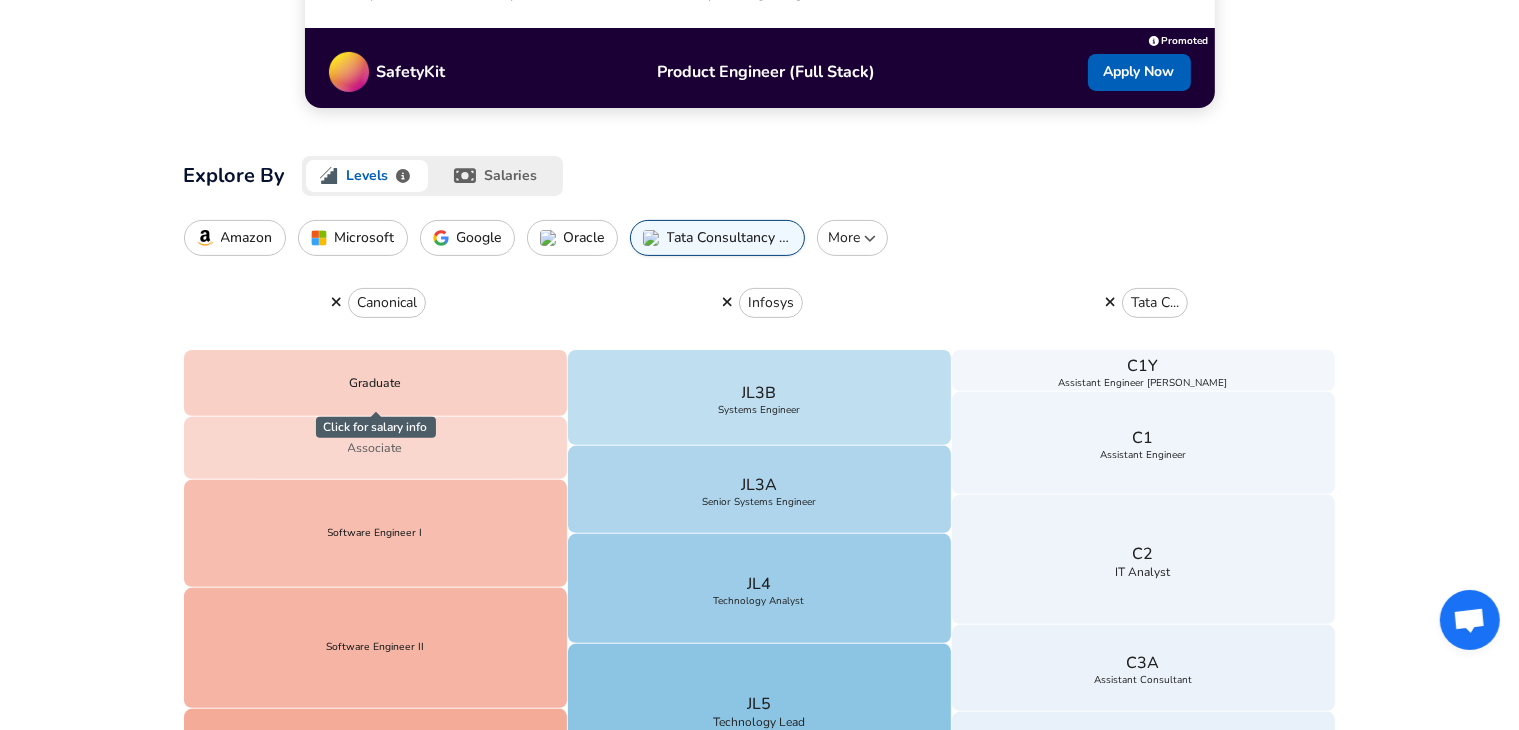 drag, startPoint x: 368, startPoint y: 415, endPoint x: 271, endPoint y: 398, distance: 98.478424 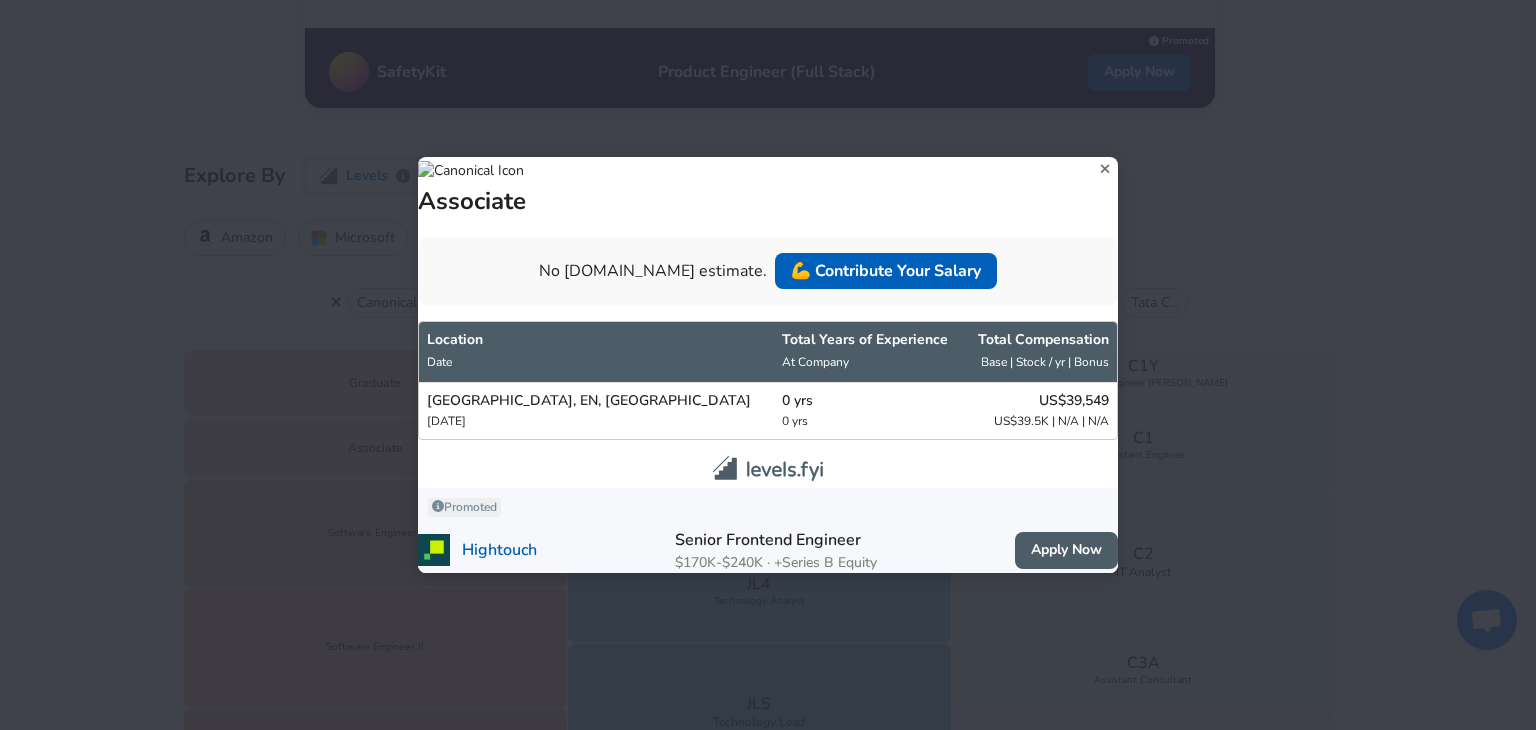 click 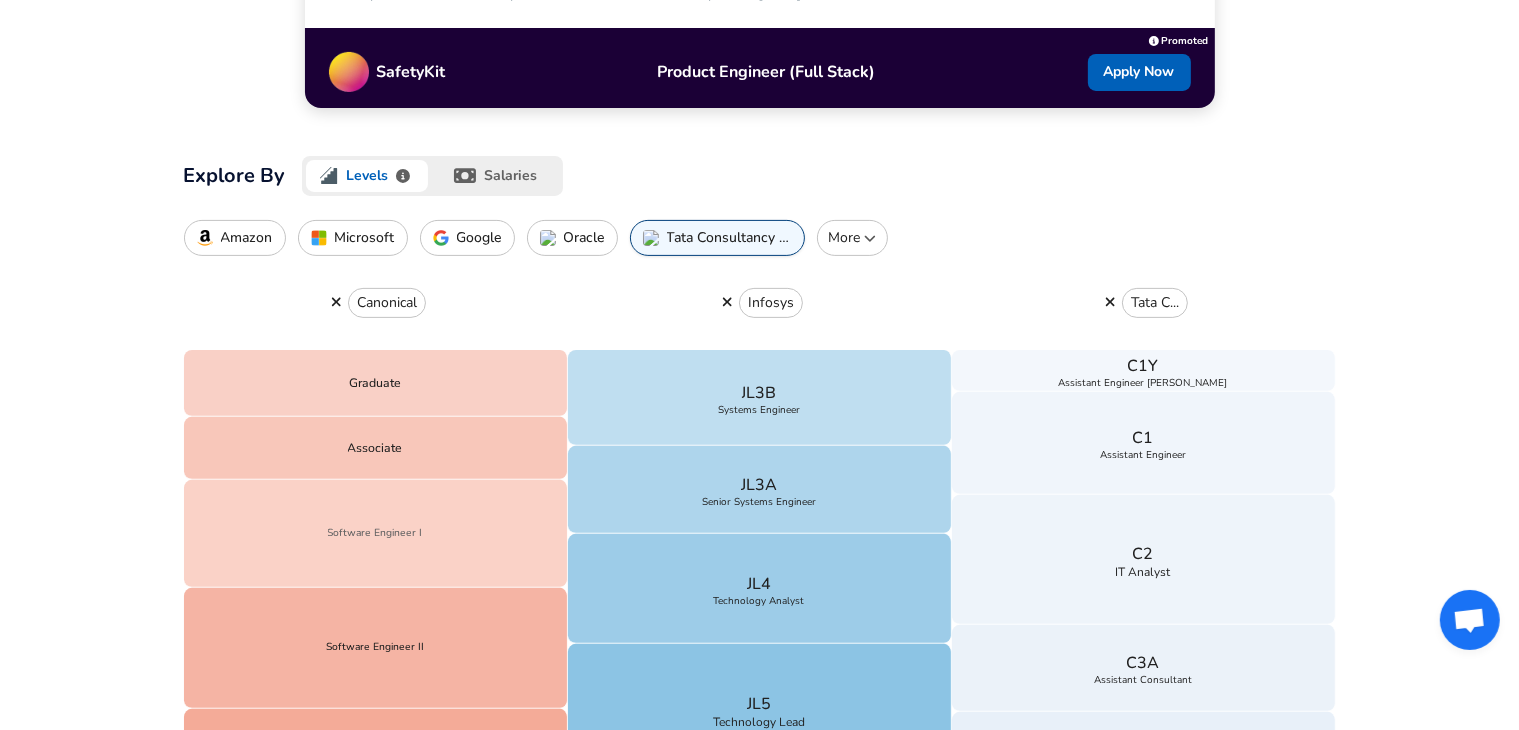 click on "Software Engineer I" at bounding box center (376, 533) 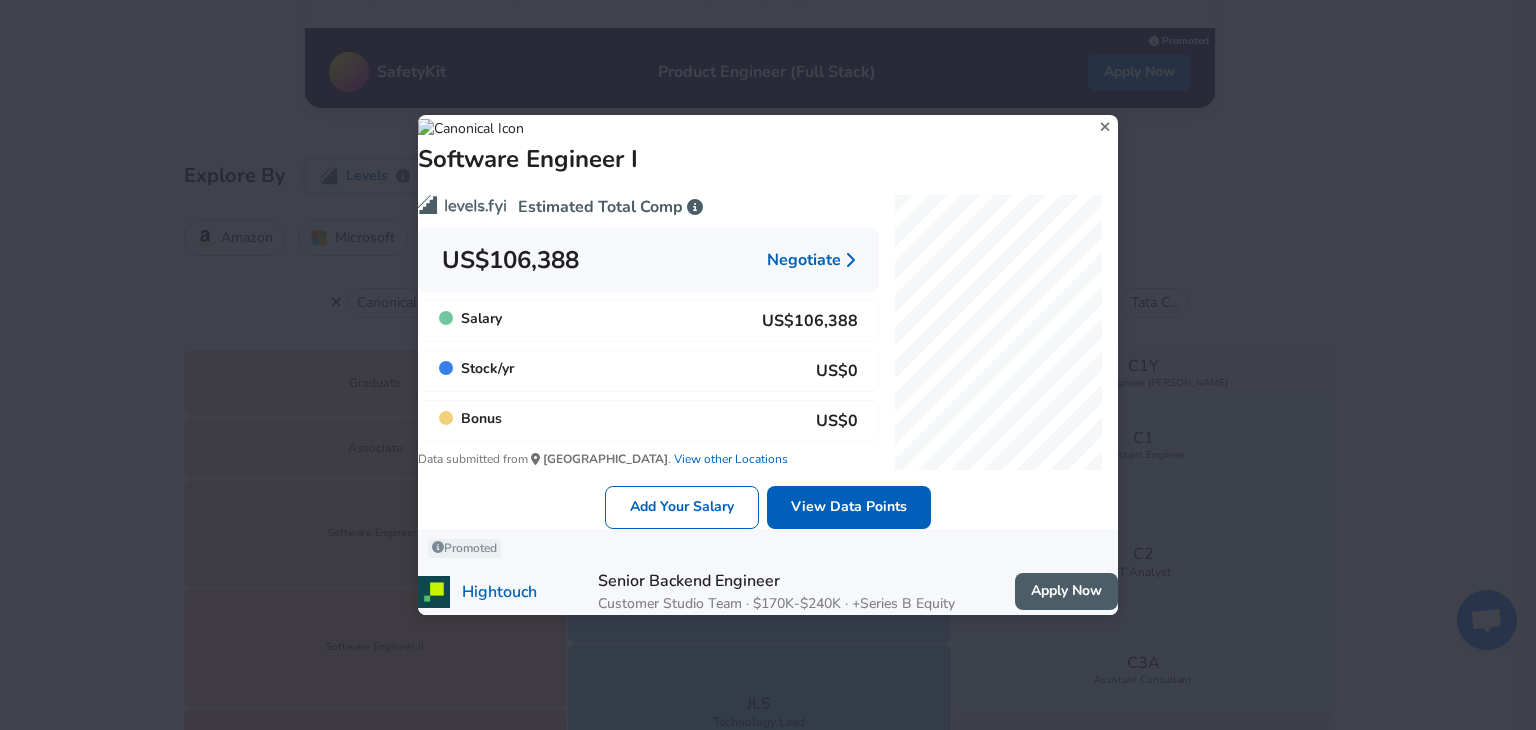 click on "View other Locations" at bounding box center [729, 459] 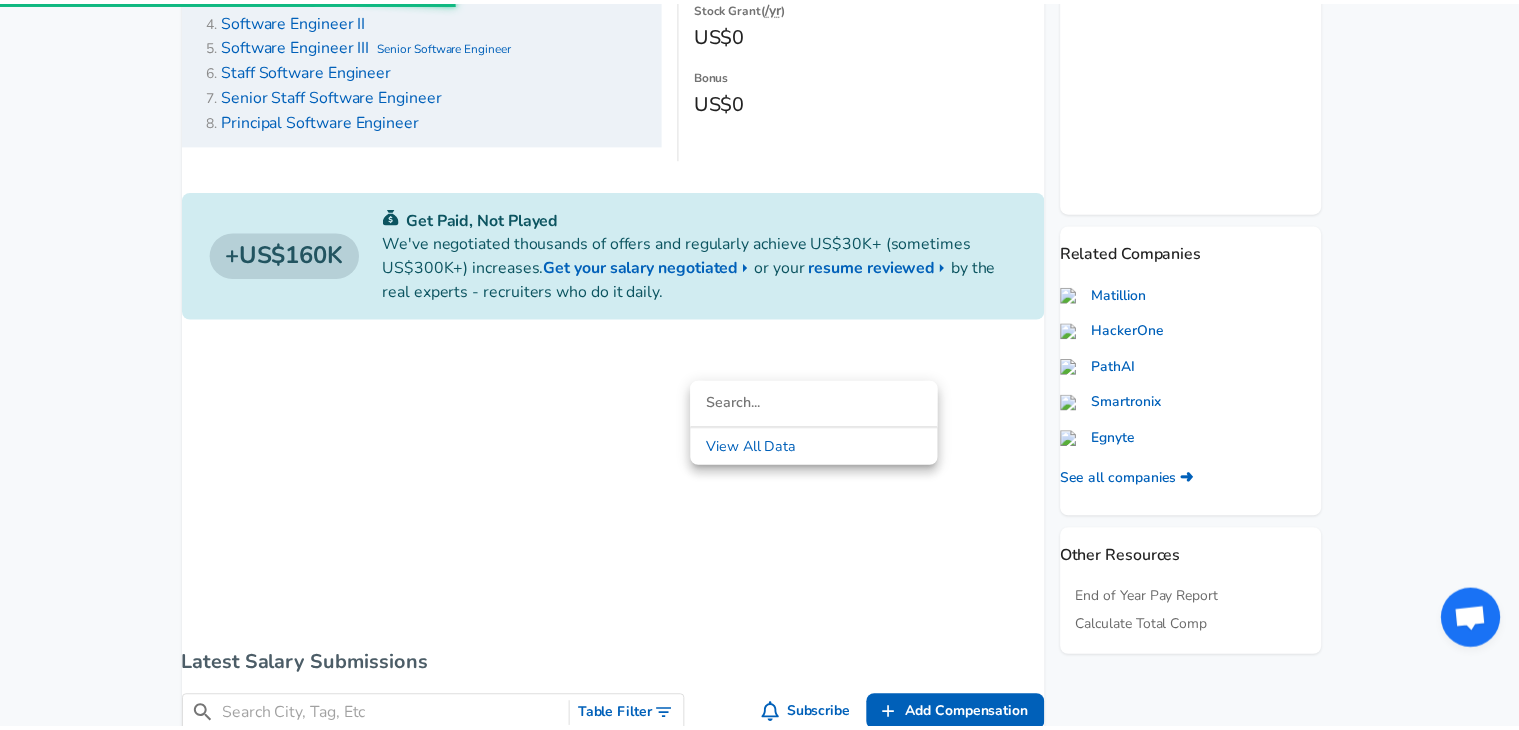 scroll, scrollTop: 0, scrollLeft: 0, axis: both 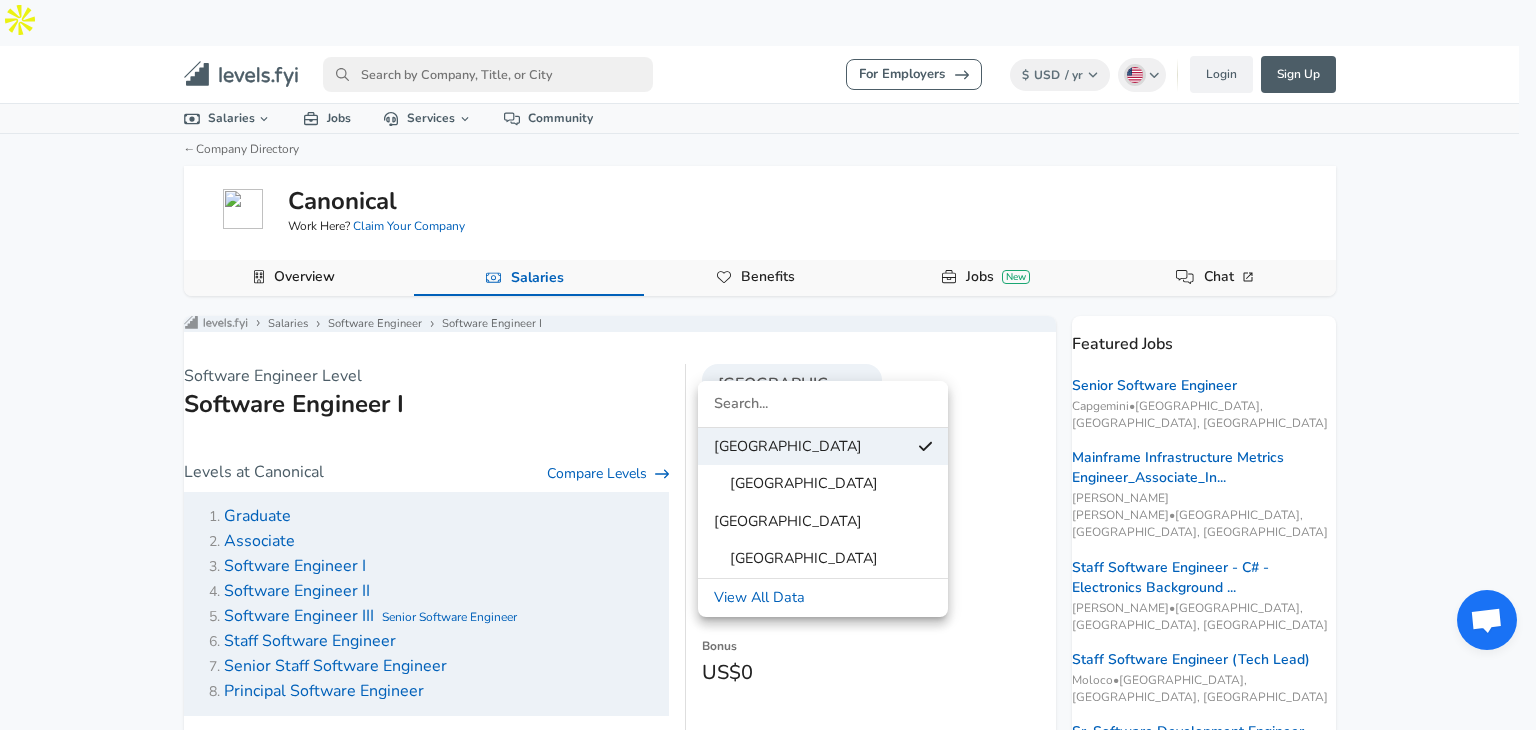 click at bounding box center (768, 365) 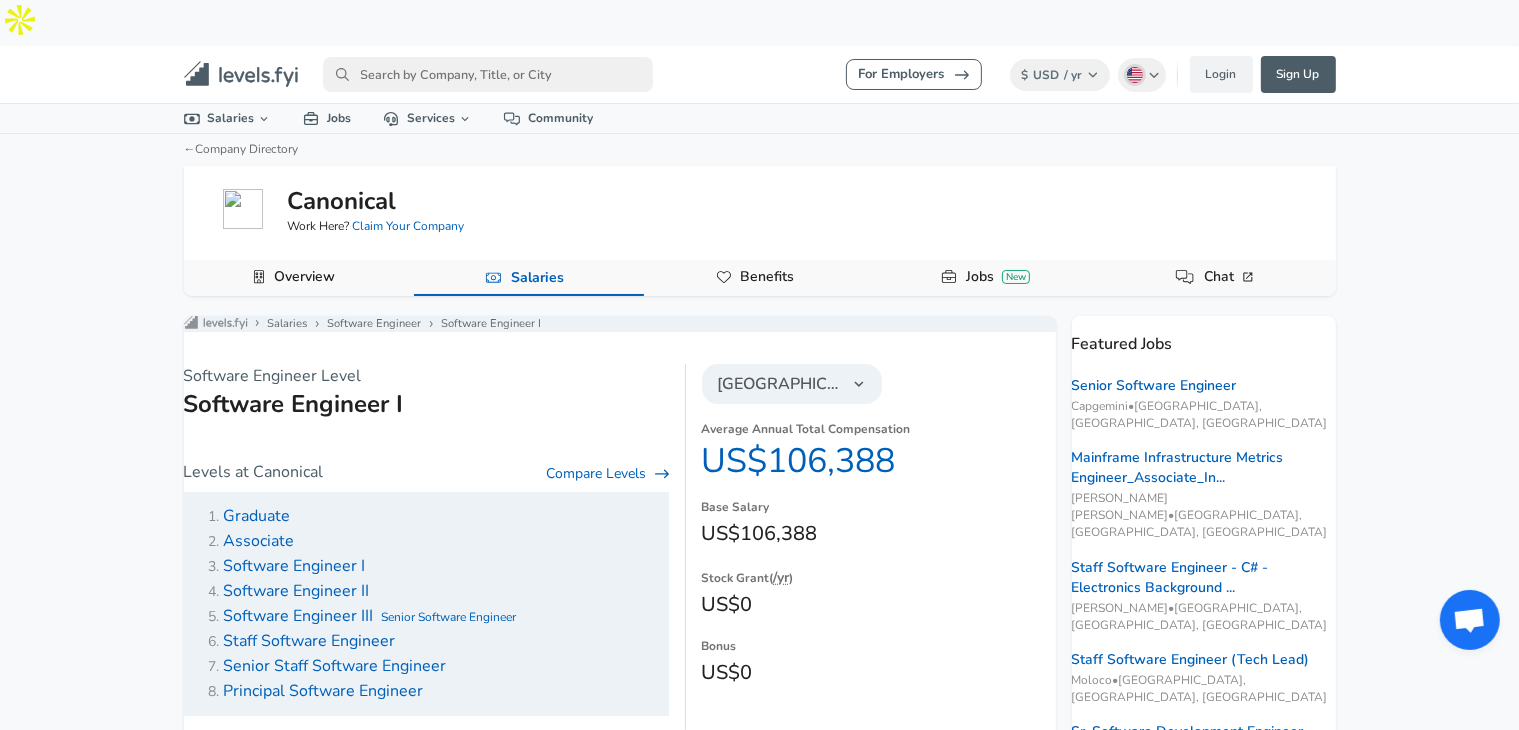 click on "[GEOGRAPHIC_DATA]" at bounding box center (780, 384) 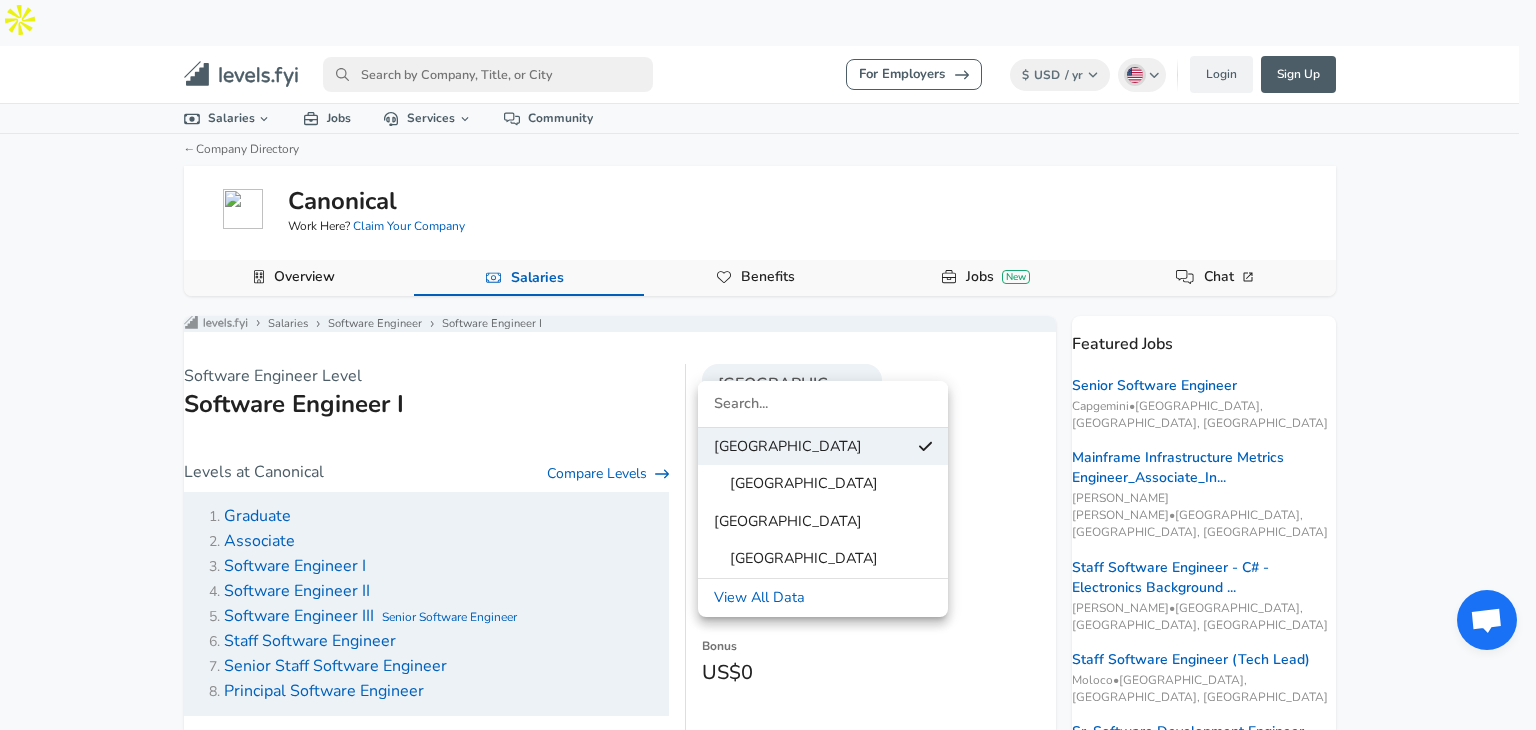 click on "[GEOGRAPHIC_DATA]" at bounding box center [823, 522] 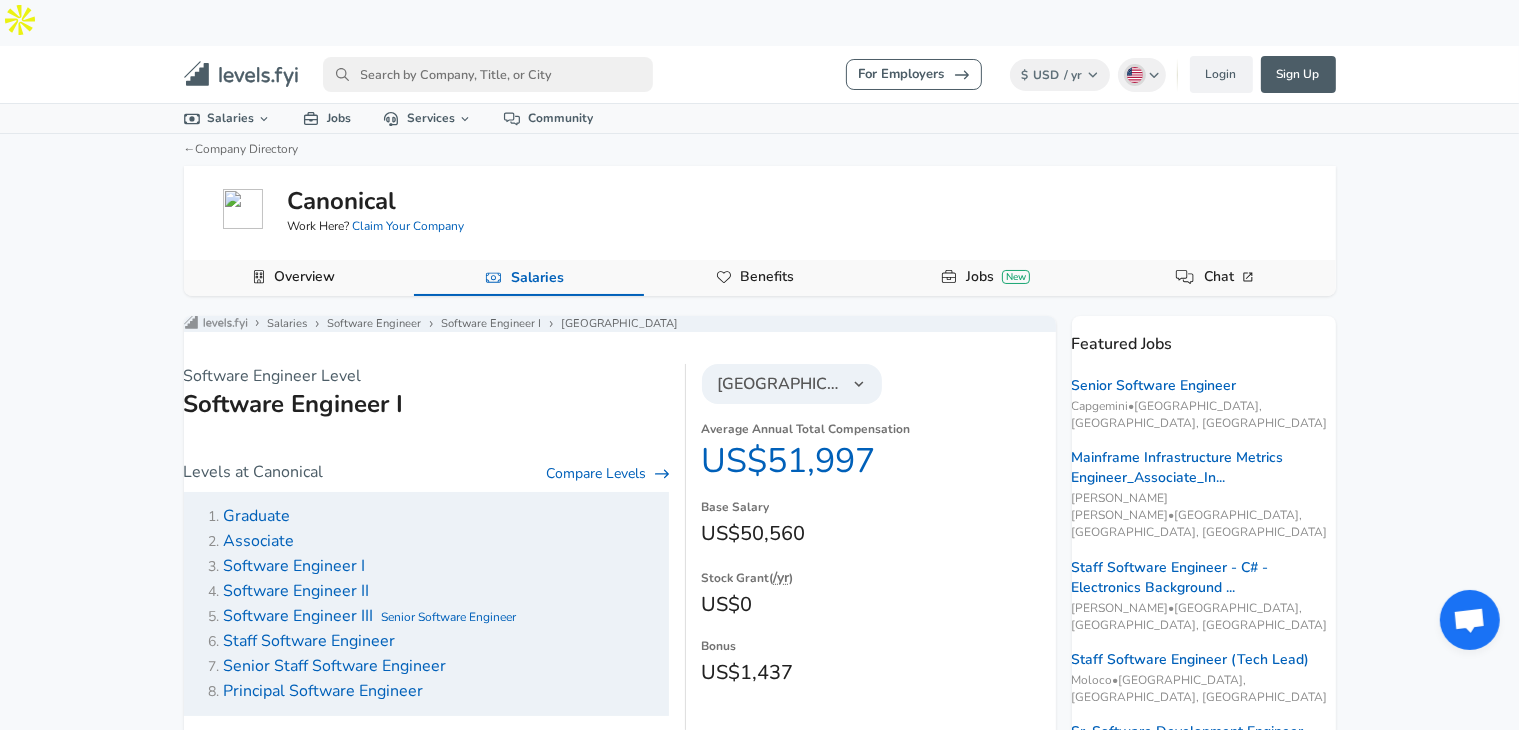 click on "[GEOGRAPHIC_DATA]" at bounding box center [792, 384] 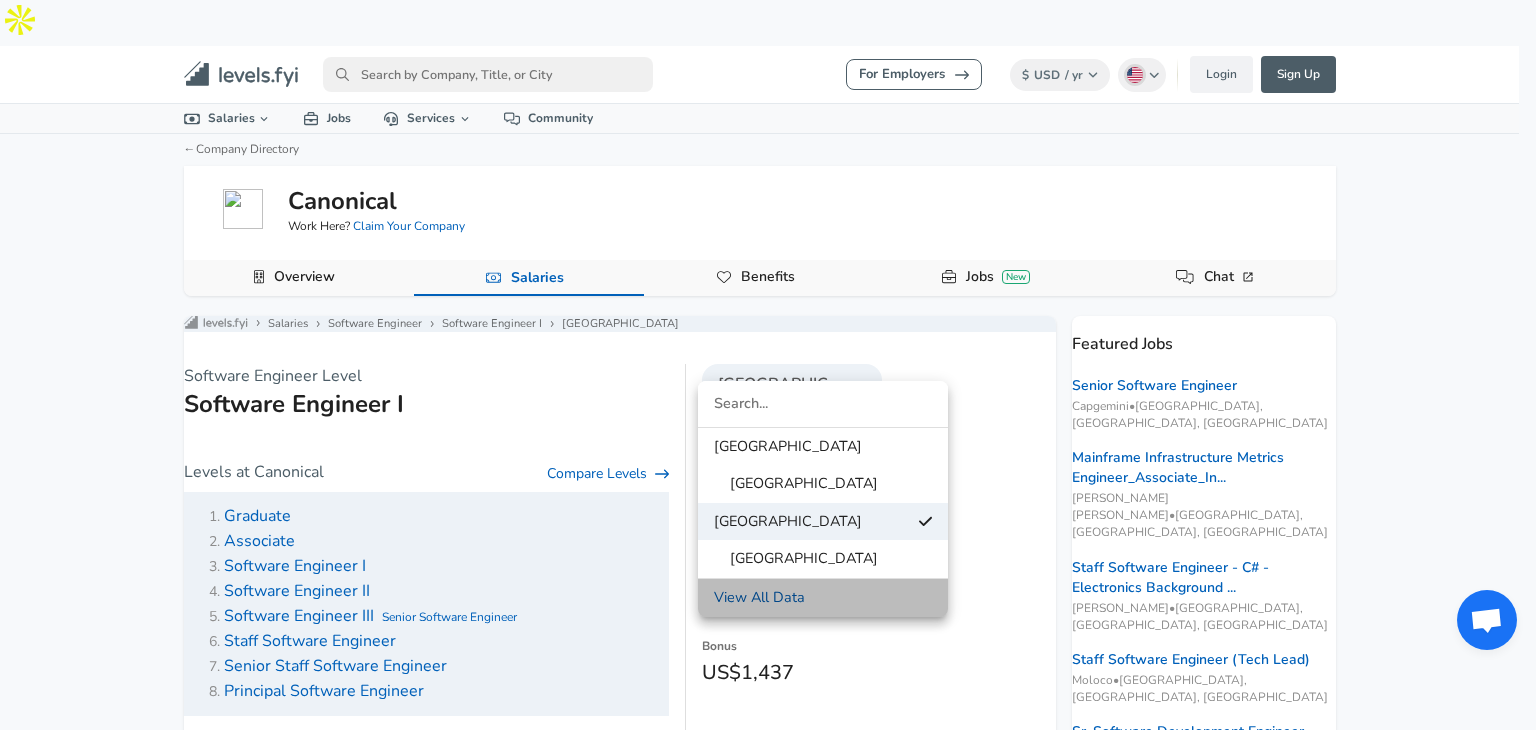 click on "View All Data" at bounding box center (823, 598) 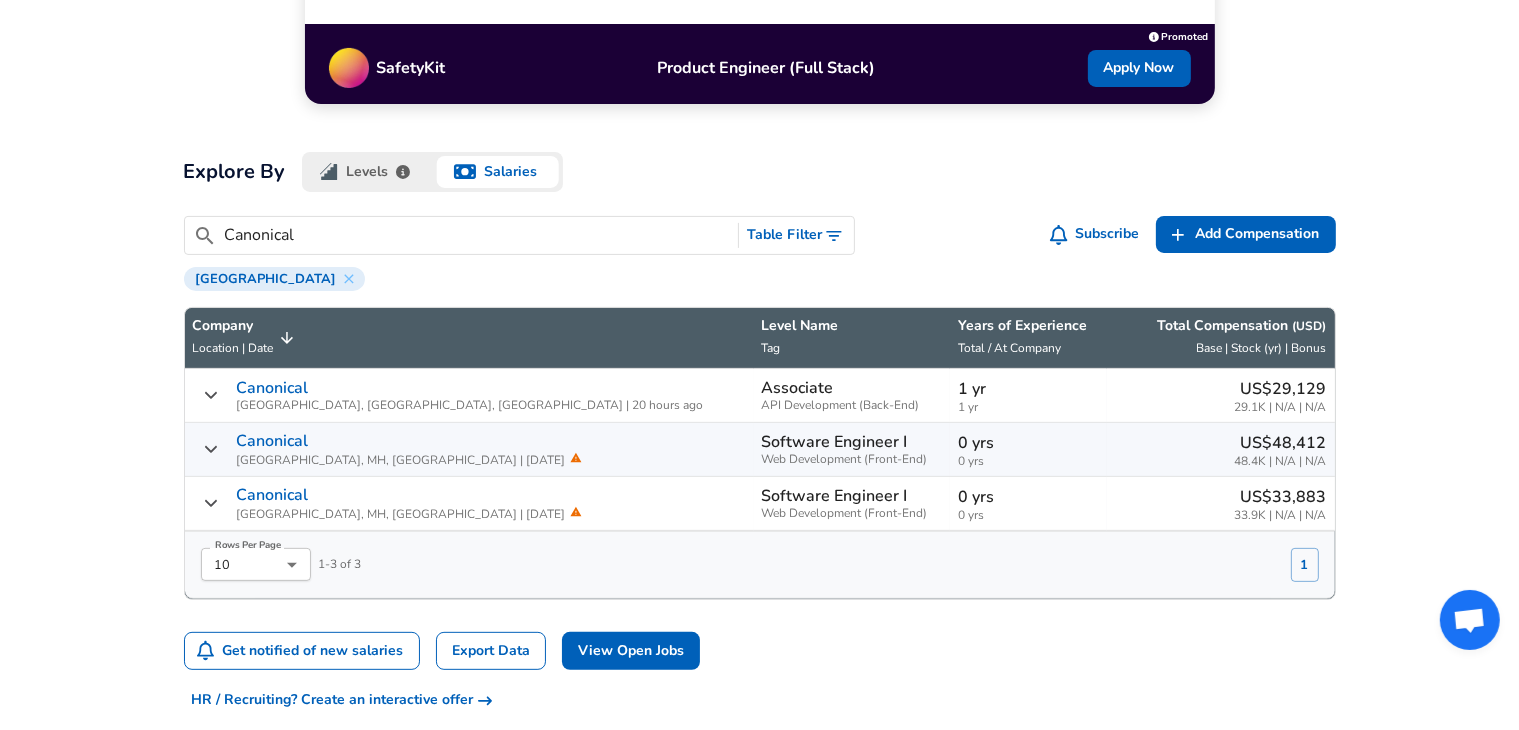 scroll, scrollTop: 576, scrollLeft: 0, axis: vertical 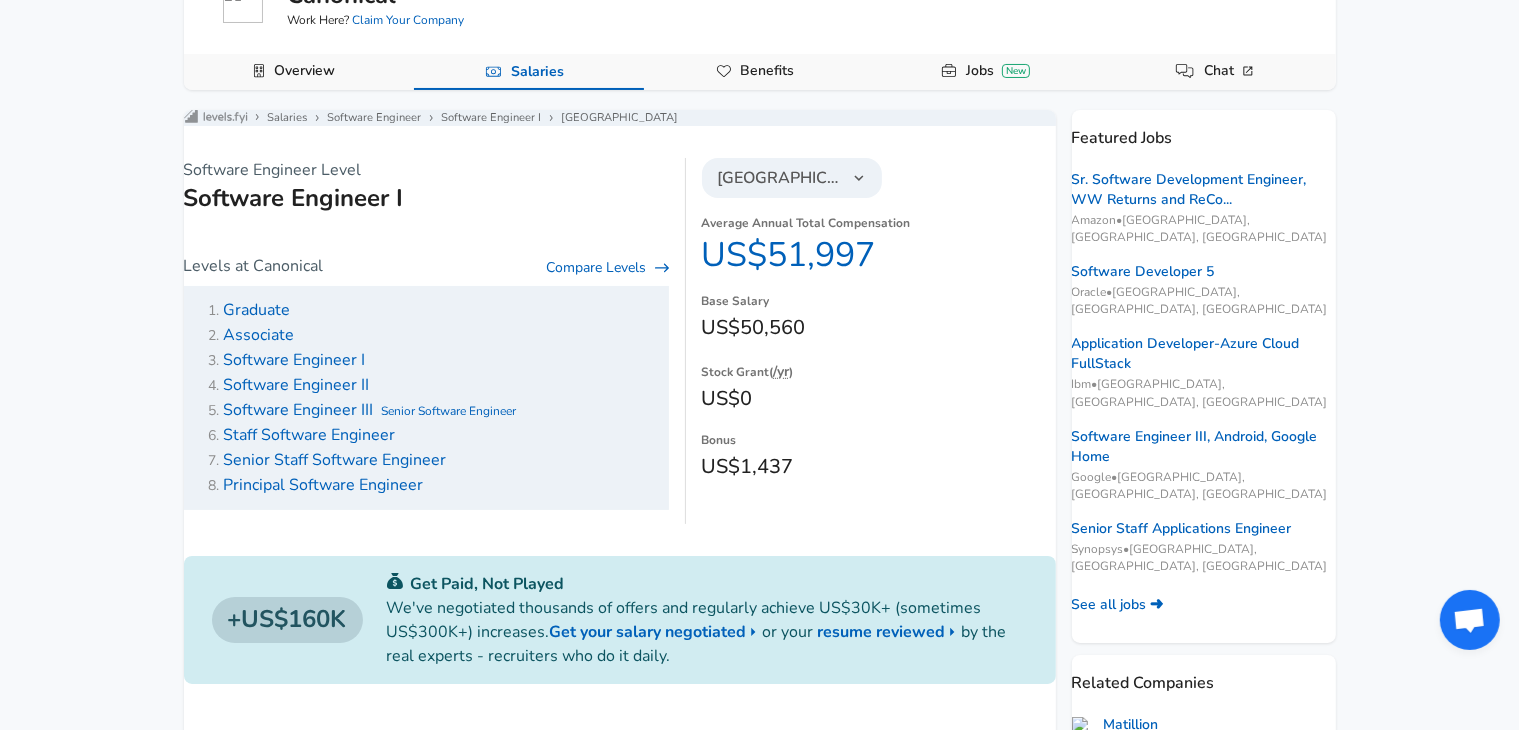 click on "Associate" at bounding box center [259, 335] 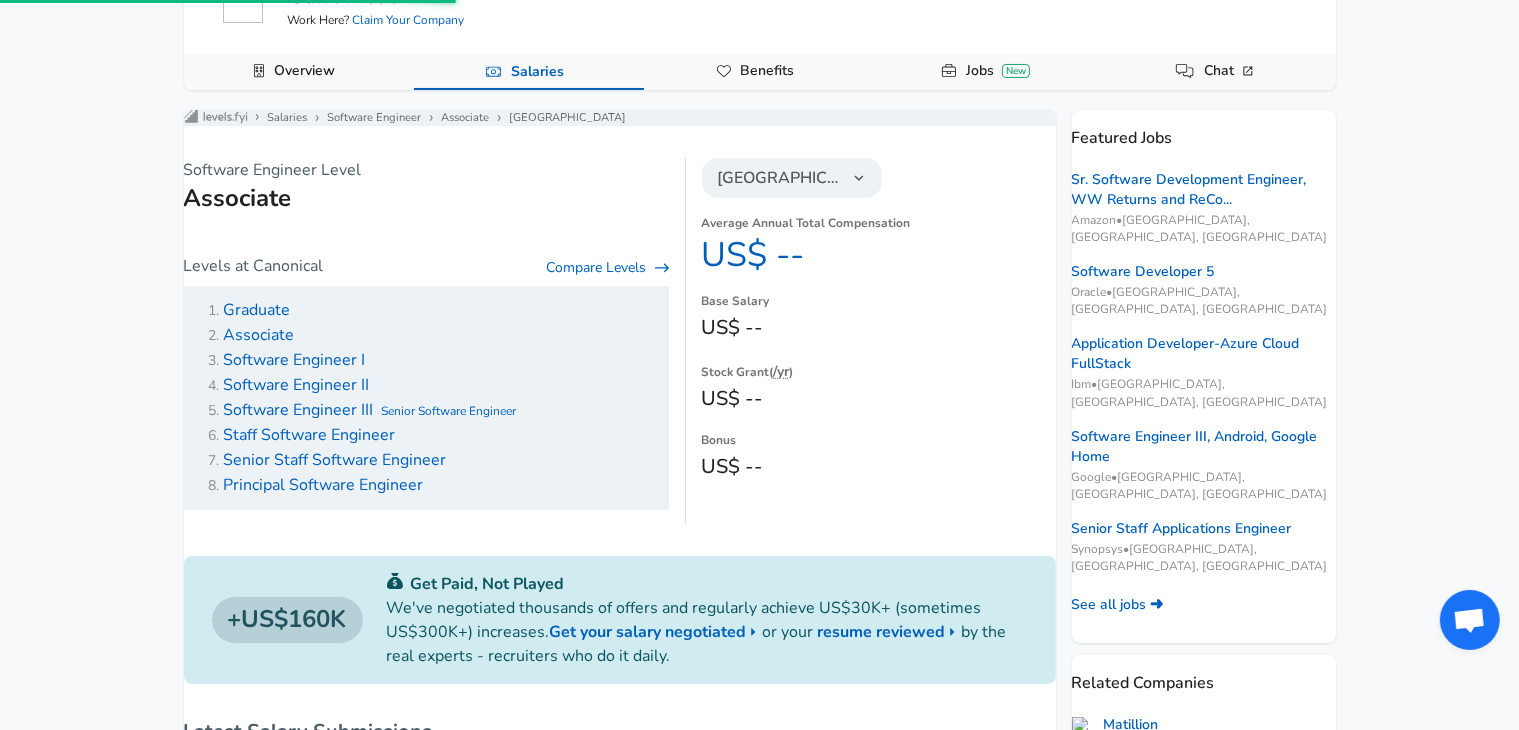 scroll, scrollTop: 0, scrollLeft: 0, axis: both 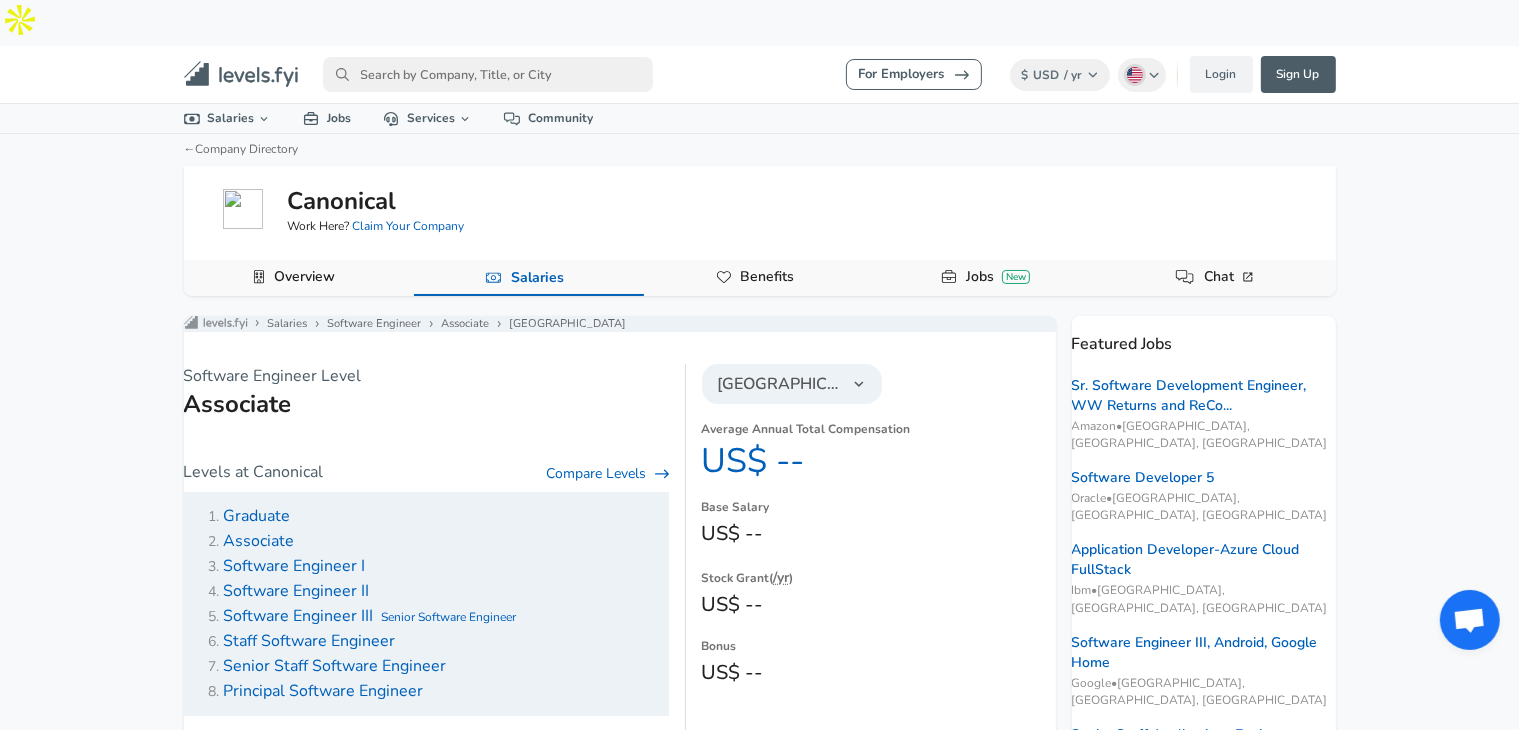 click on "[GEOGRAPHIC_DATA]" at bounding box center (792, 384) 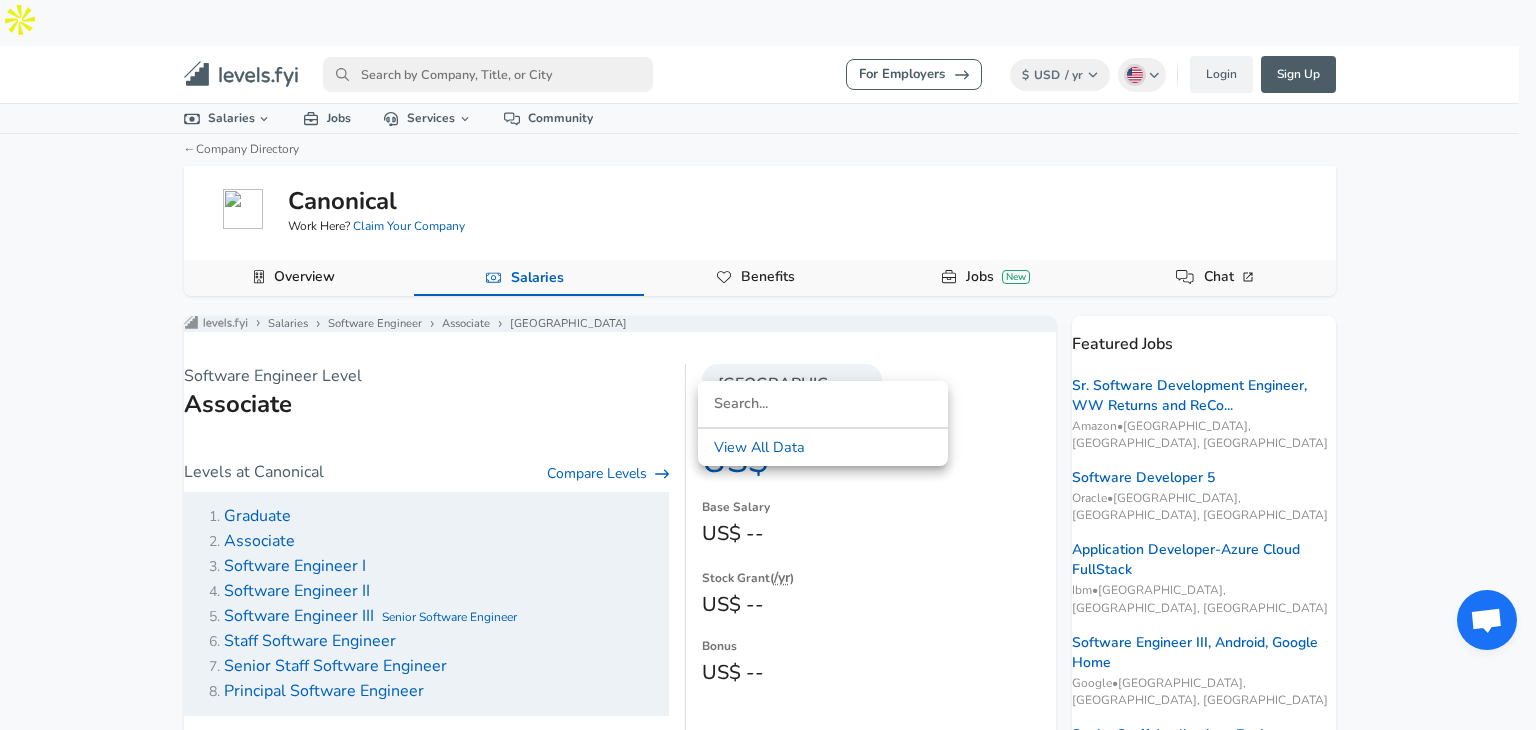 click on "View All Data" at bounding box center (823, 448) 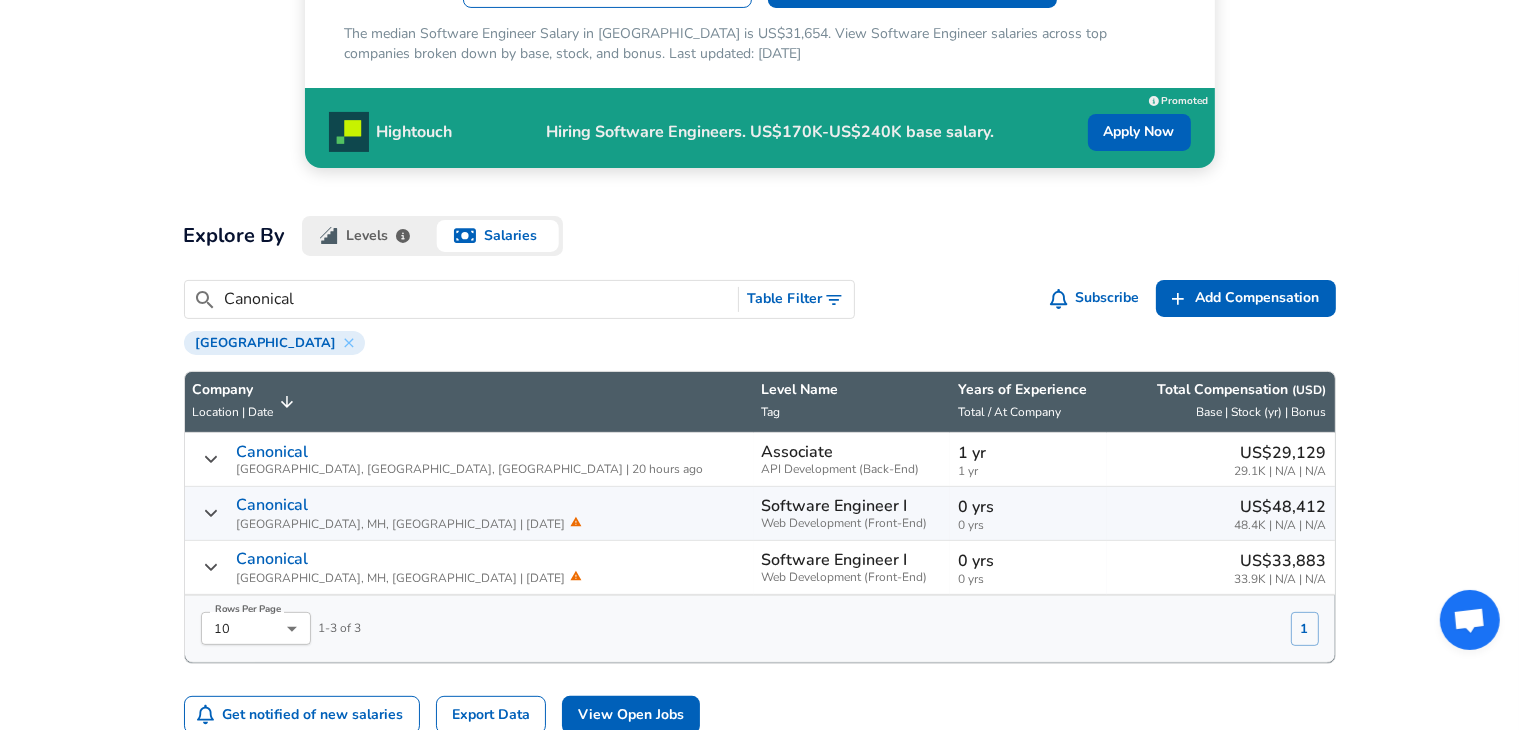 scroll, scrollTop: 512, scrollLeft: 0, axis: vertical 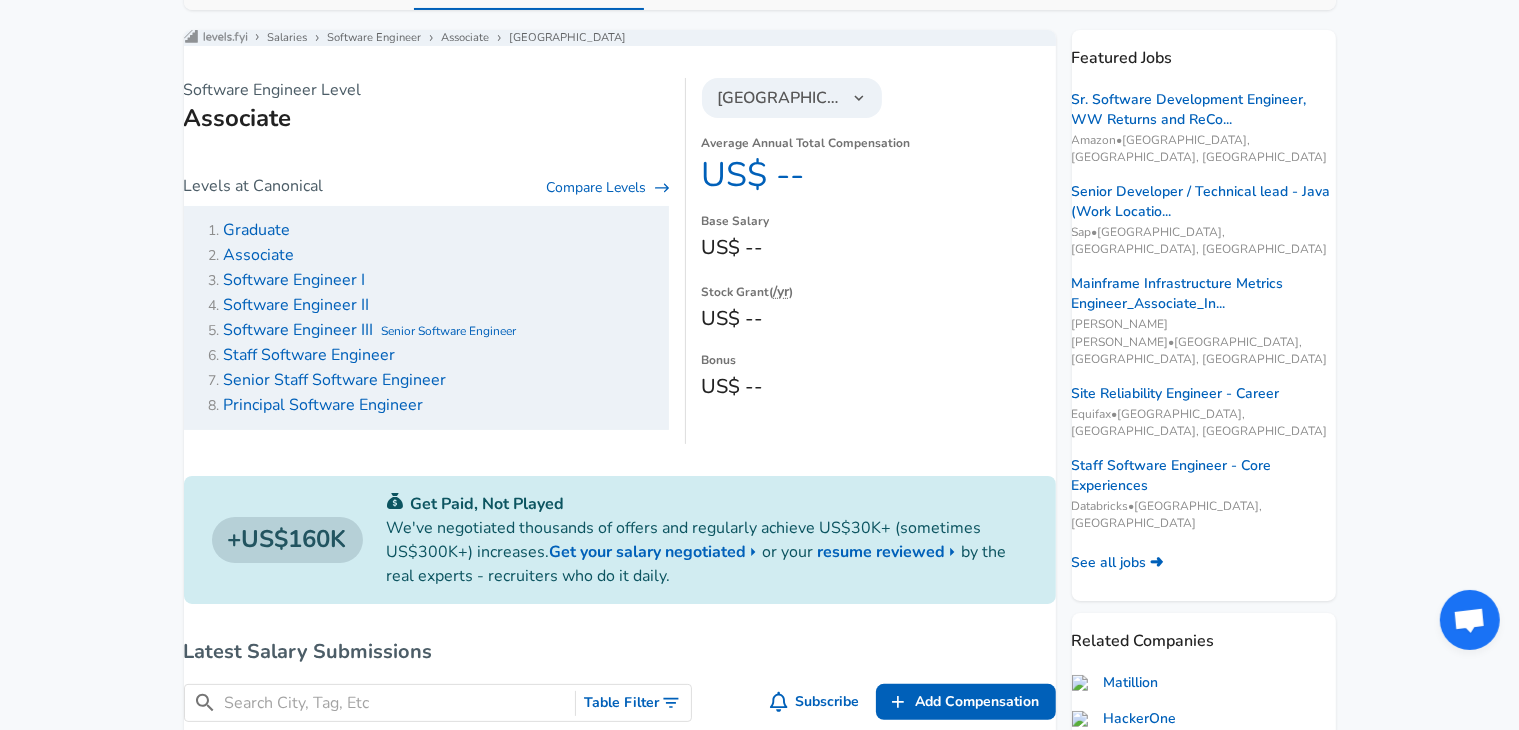 click on "Software Engineer I" at bounding box center (295, 280) 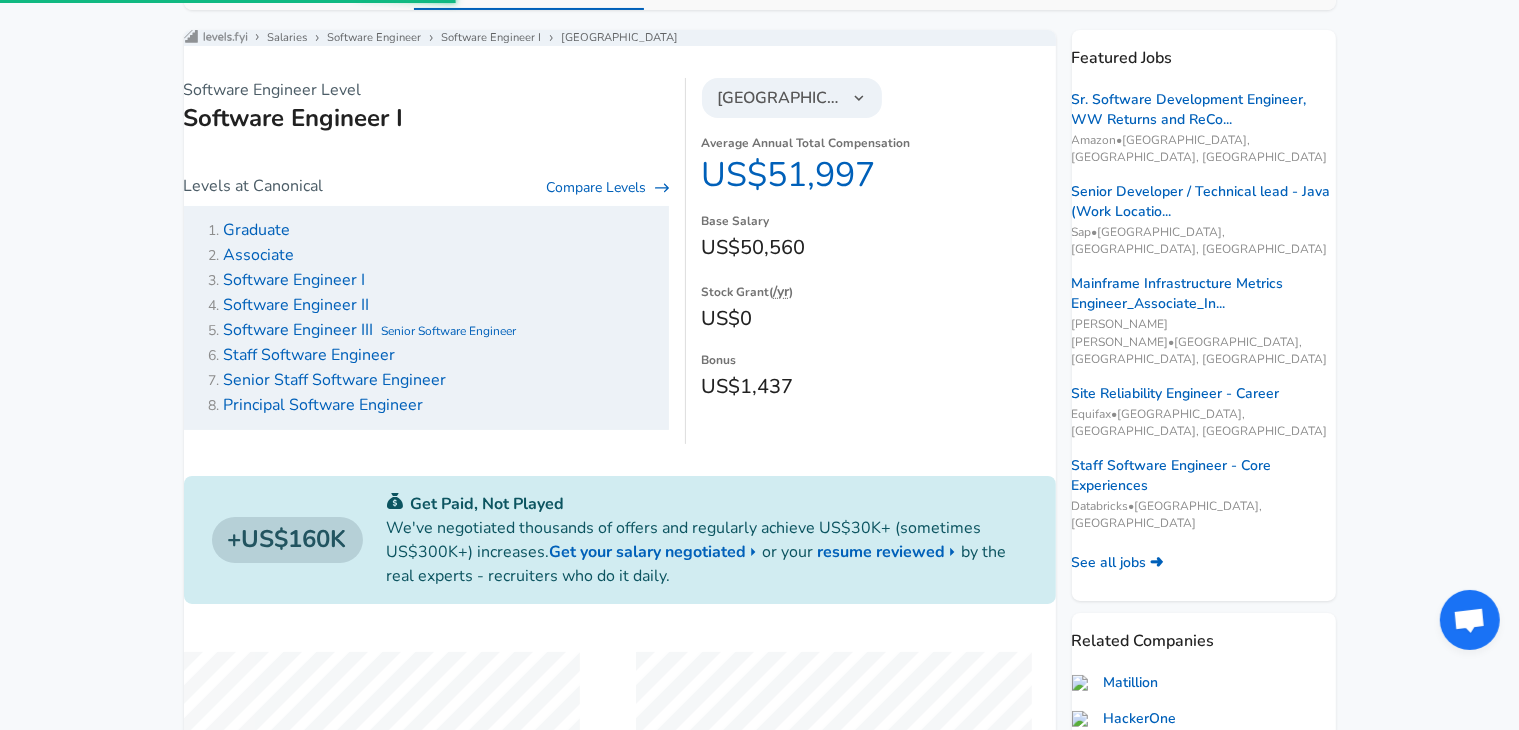 scroll, scrollTop: 0, scrollLeft: 0, axis: both 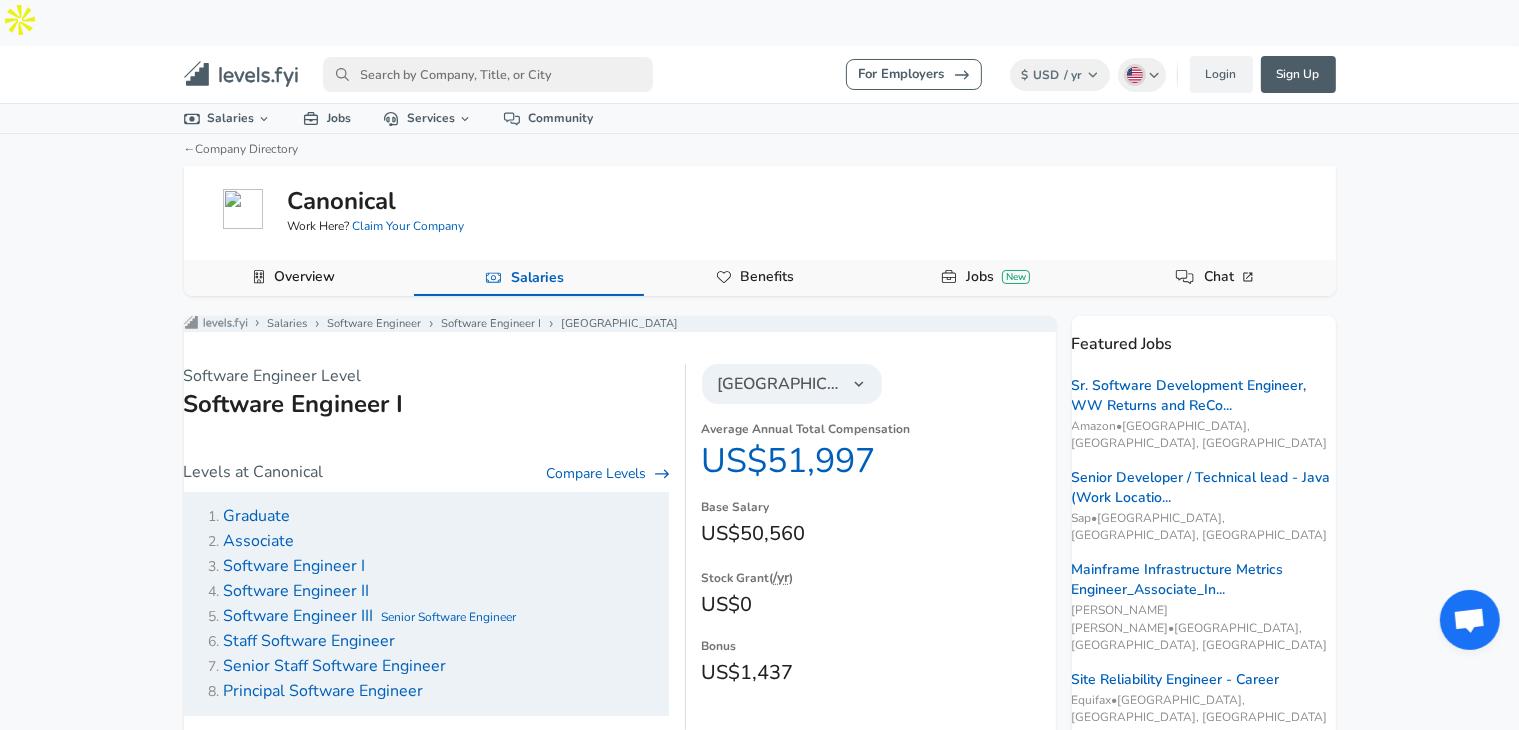 click on "[GEOGRAPHIC_DATA]" at bounding box center [792, 384] 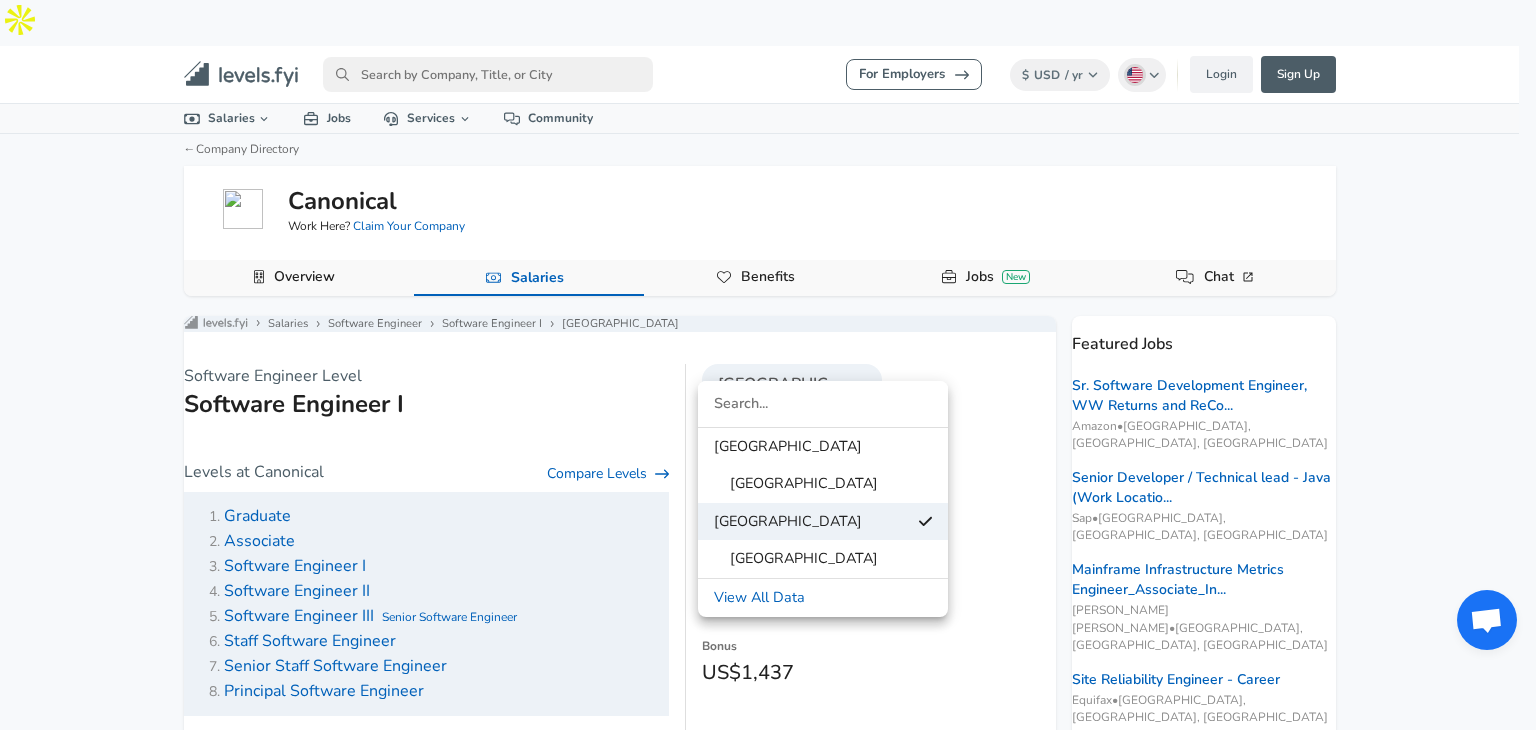 click on "View All Data" at bounding box center [823, 598] 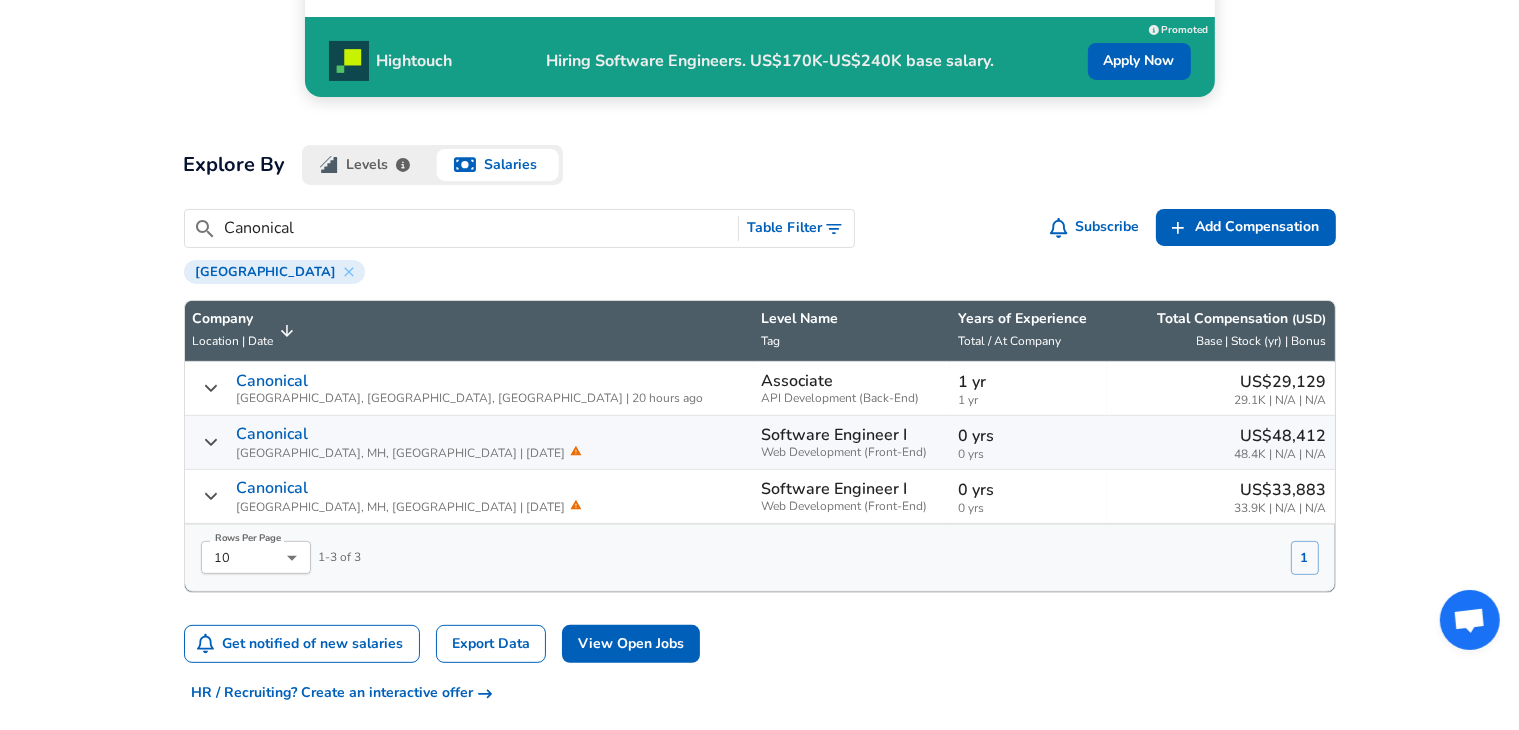 scroll, scrollTop: 583, scrollLeft: 0, axis: vertical 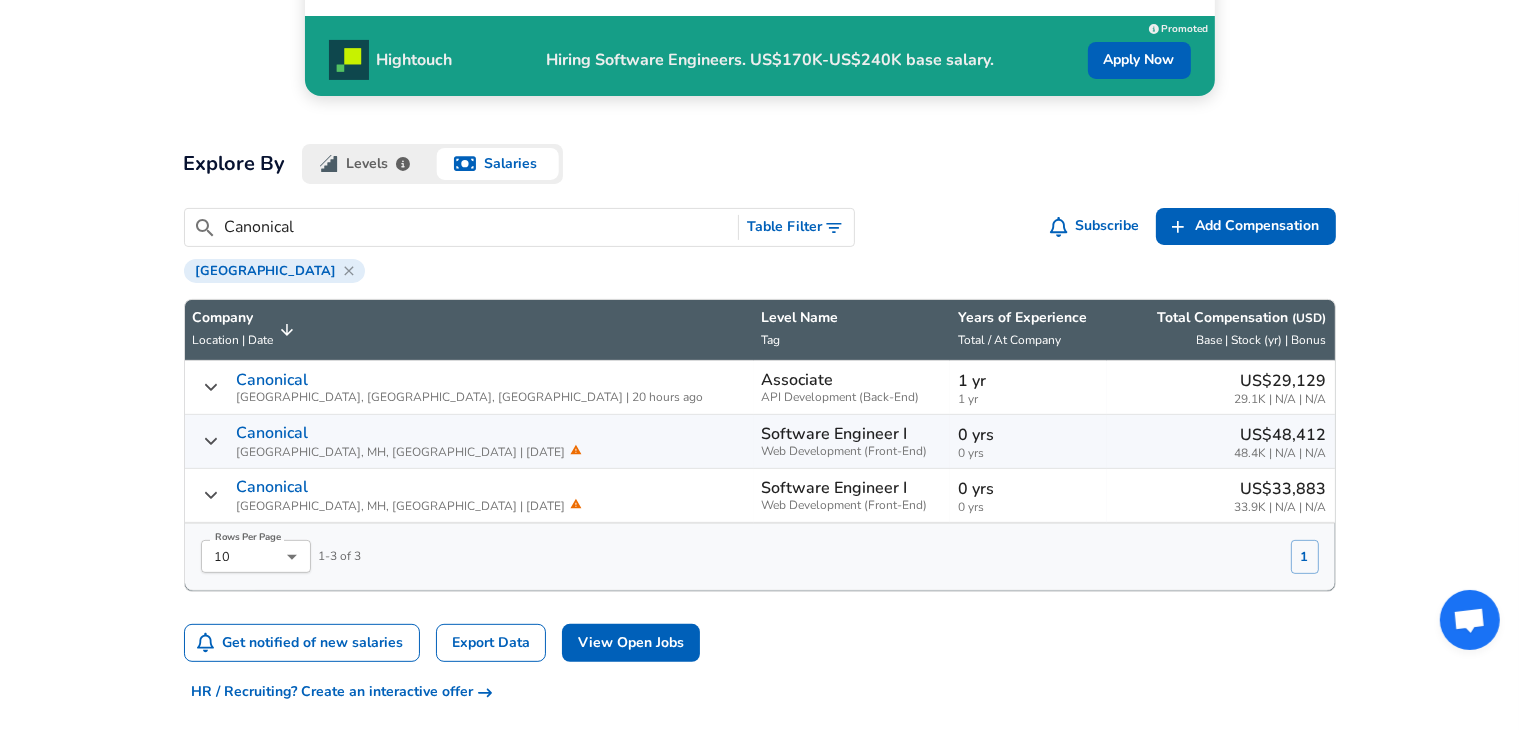 click 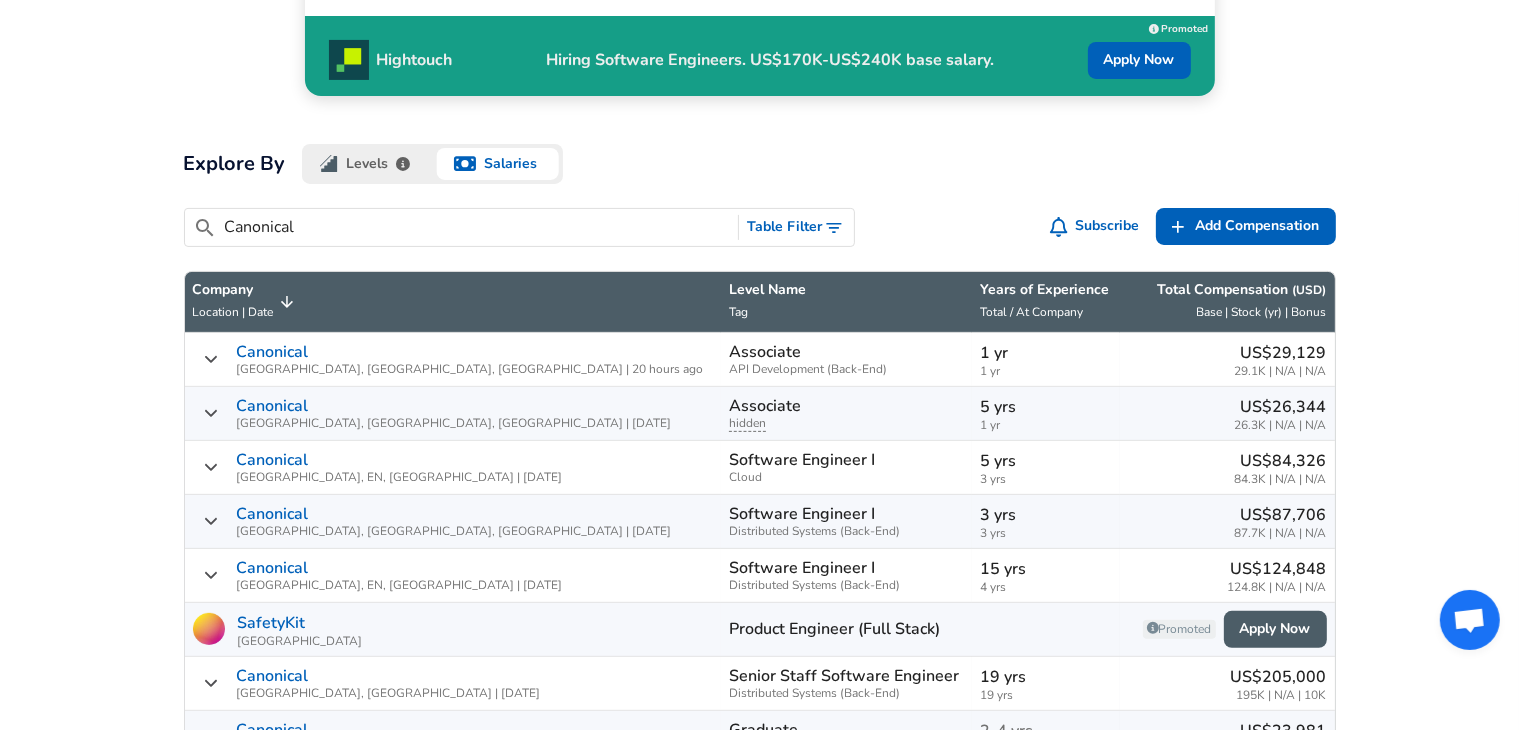 click 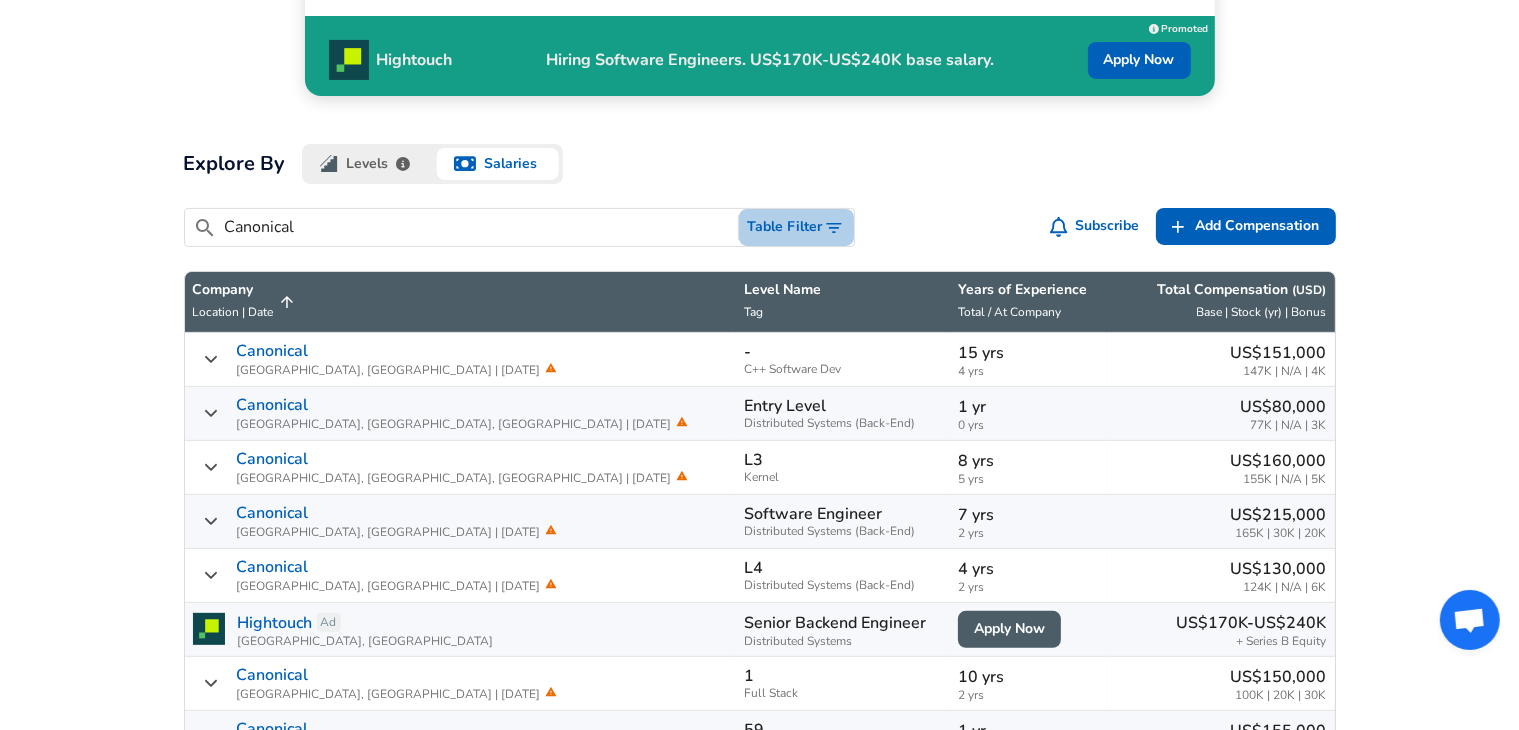 click on "Table Filter" at bounding box center [796, 227] 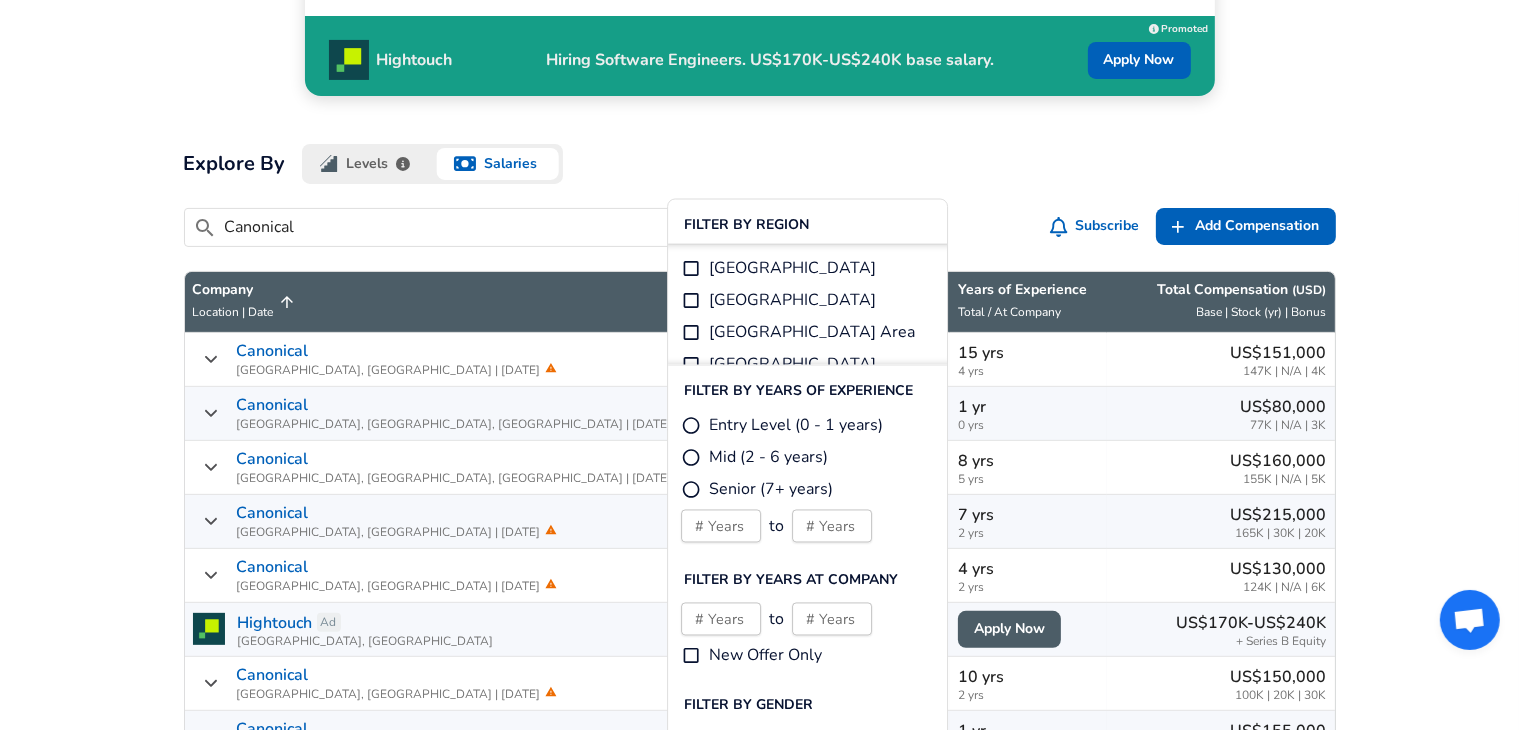 click on "Entry Level (0 - 1 years)" at bounding box center (782, 426) 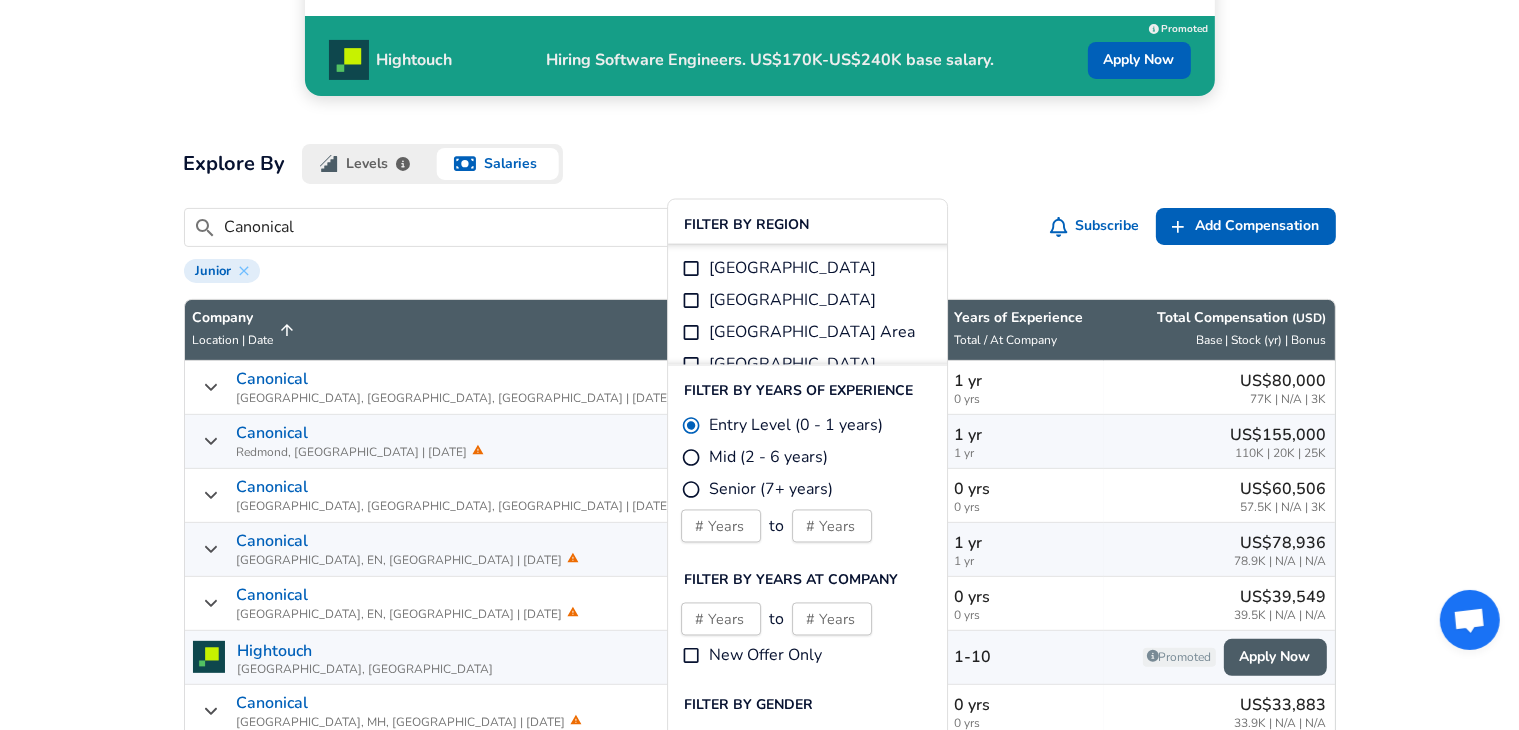 click on "For Employers $ USD / yr Change English ([GEOGRAPHIC_DATA]) Change Login Sign Up All Data By Location By Company By Title Salary Calculator Chart Visualizations Verified Salaries Internships Negotiation Support Compare Benefits Who's Hiring 2024 Pay Report Top Paying Companies Integrate Blog Press Google Software Engineer Product Manager [US_STATE][GEOGRAPHIC_DATA] Area Data Scientist View Individual Data Points   Levels FYI Logo Salaries 📂   All Data 🌎   By Location 🏢   By Company 🖋    By Title 🏭️    By Industry 📍   Salary Heatmap 📈   Chart Visualizations 🔥   Real-time Percentiles 🎓   Internships ❣️   Compare Benefits 🎬   2024 Pay Report 🏆   Top Paying Companies 💸   Calculate Meeting Cost #️⃣   Salary Calculator Contribute Add Salary Add Company Benefits Add Level Mapping Jobs Services Candidate Services 💵  Negotiation Coaching 📄  Resume Review 🎁  Gift a Resume Review For Employers Interactive Offers Real-time Percentiles  🔥 Compensation Benchmarking For Academic Research 25th%" at bounding box center (759, 1743) 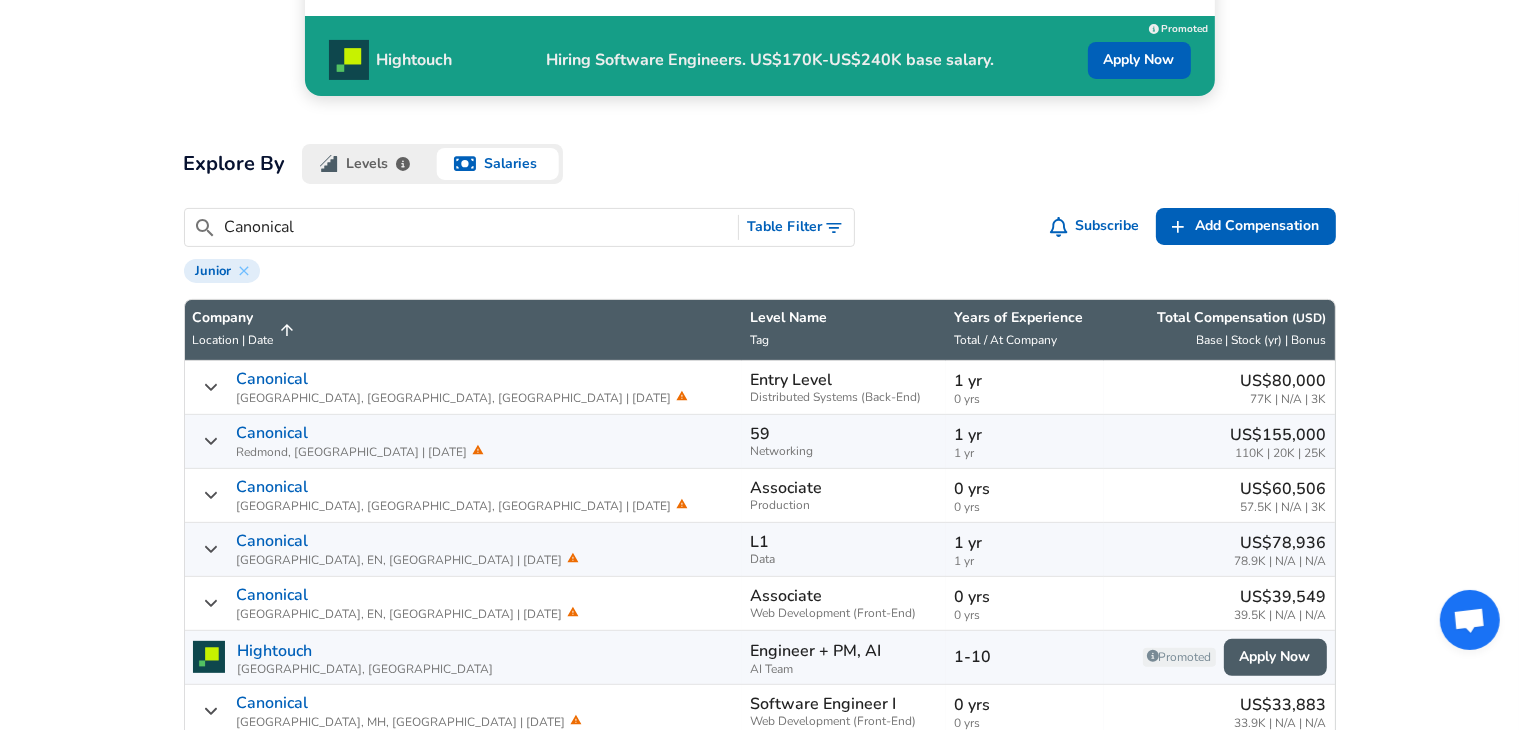 click 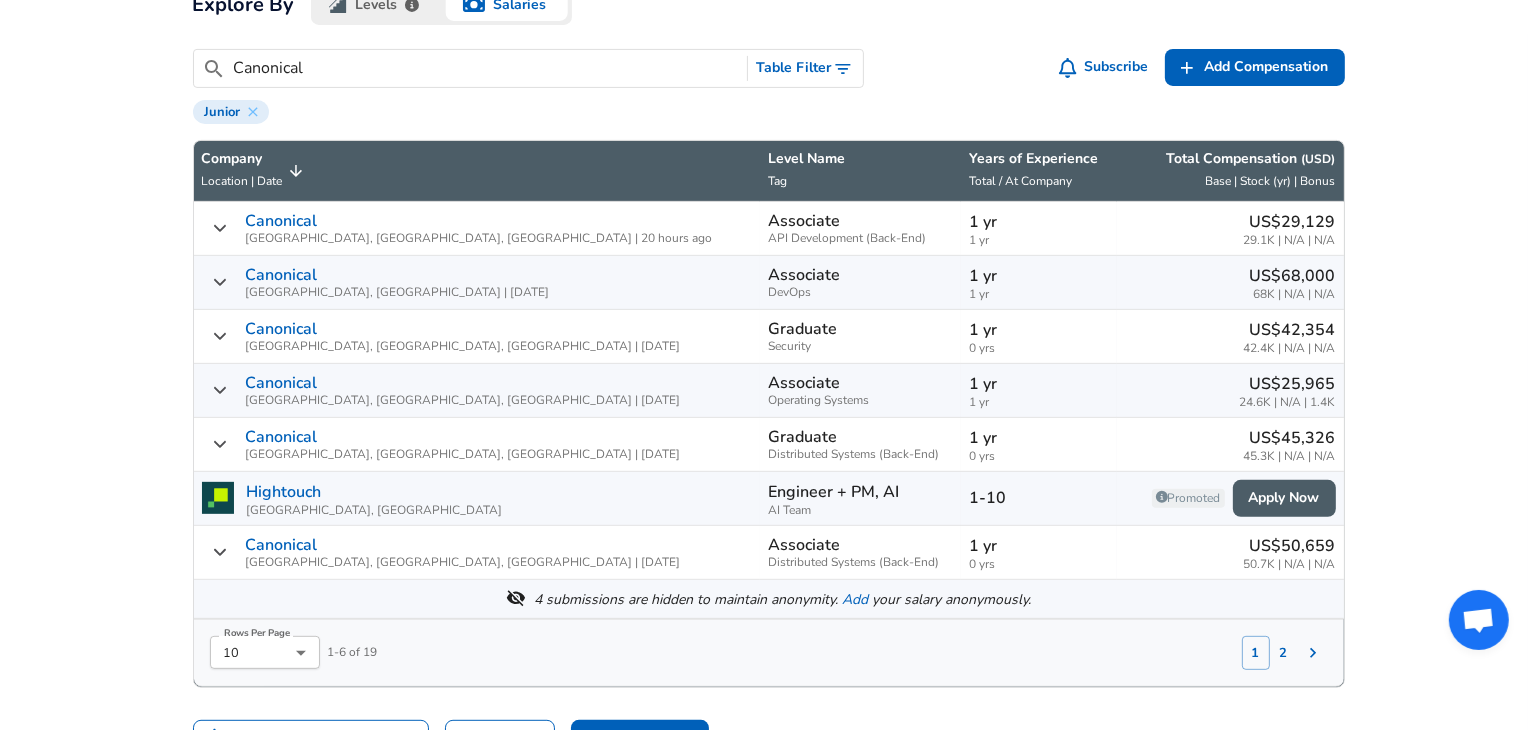 scroll, scrollTop: 747, scrollLeft: 0, axis: vertical 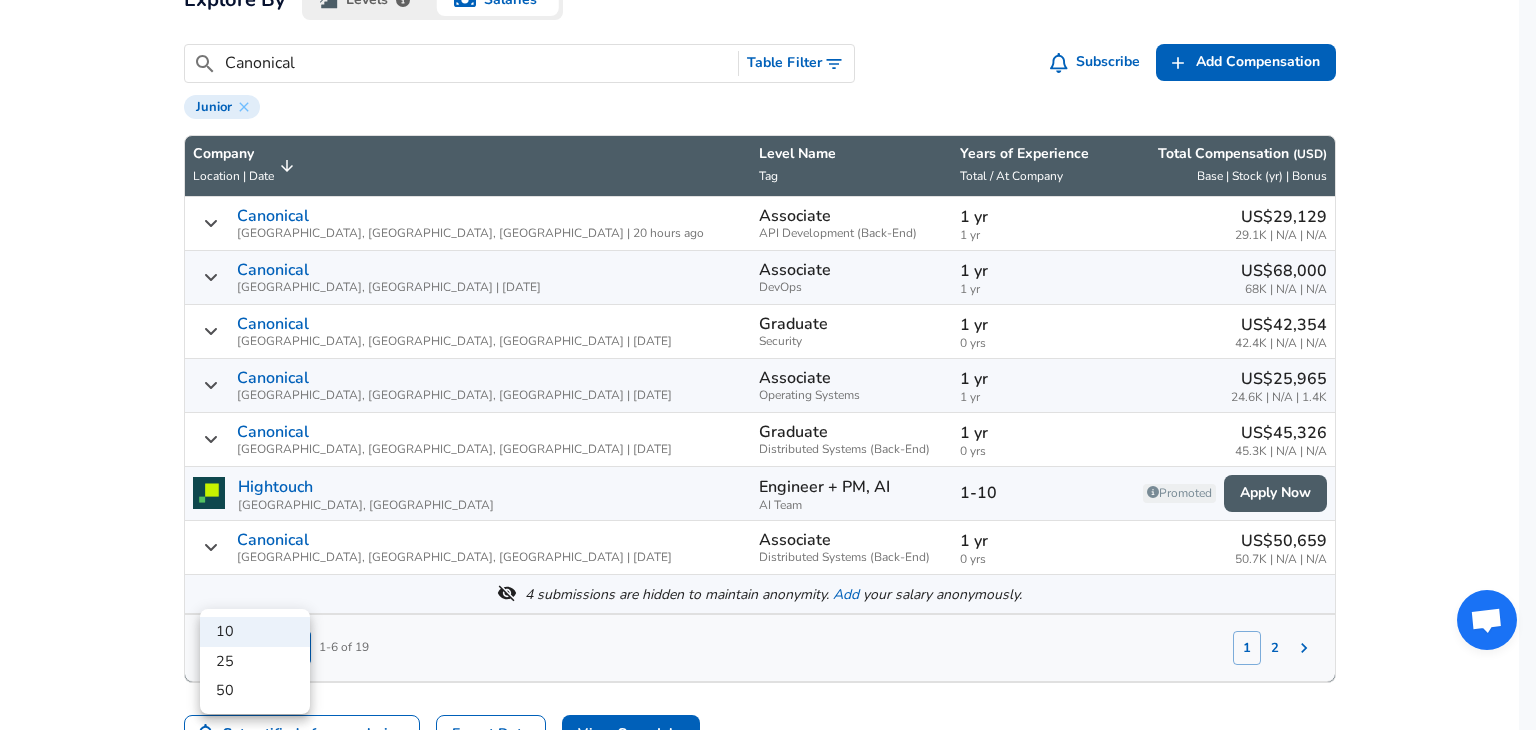 click on "For Employers $ USD / yr Change English ([GEOGRAPHIC_DATA]) Change Login Sign Up All Data By Location By Company By Title Salary Calculator Chart Visualizations Verified Salaries Internships Negotiation Support Compare Benefits Who's Hiring 2024 Pay Report Top Paying Companies Integrate Blog Press Google Software Engineer Product Manager [US_STATE][GEOGRAPHIC_DATA] Area Data Scientist View Individual Data Points   Levels FYI Logo Salaries 📂   All Data 🌎   By Location 🏢   By Company 🖋    By Title 🏭️    By Industry 📍   Salary Heatmap 📈   Chart Visualizations 🔥   Real-time Percentiles 🎓   Internships ❣️   Compare Benefits 🎬   2024 Pay Report 🏆   Top Paying Companies 💸   Calculate Meeting Cost #️⃣   Salary Calculator Contribute Add Salary Add Company Benefits Add Level Mapping Jobs Services Candidate Services 💵  Negotiation Coaching 📄  Resume Review 🎁  Gift a Resume Review For Employers Interactive Offers Real-time Percentiles  🔥 Compensation Benchmarking For Academic Research 25th%" at bounding box center [768, -382] 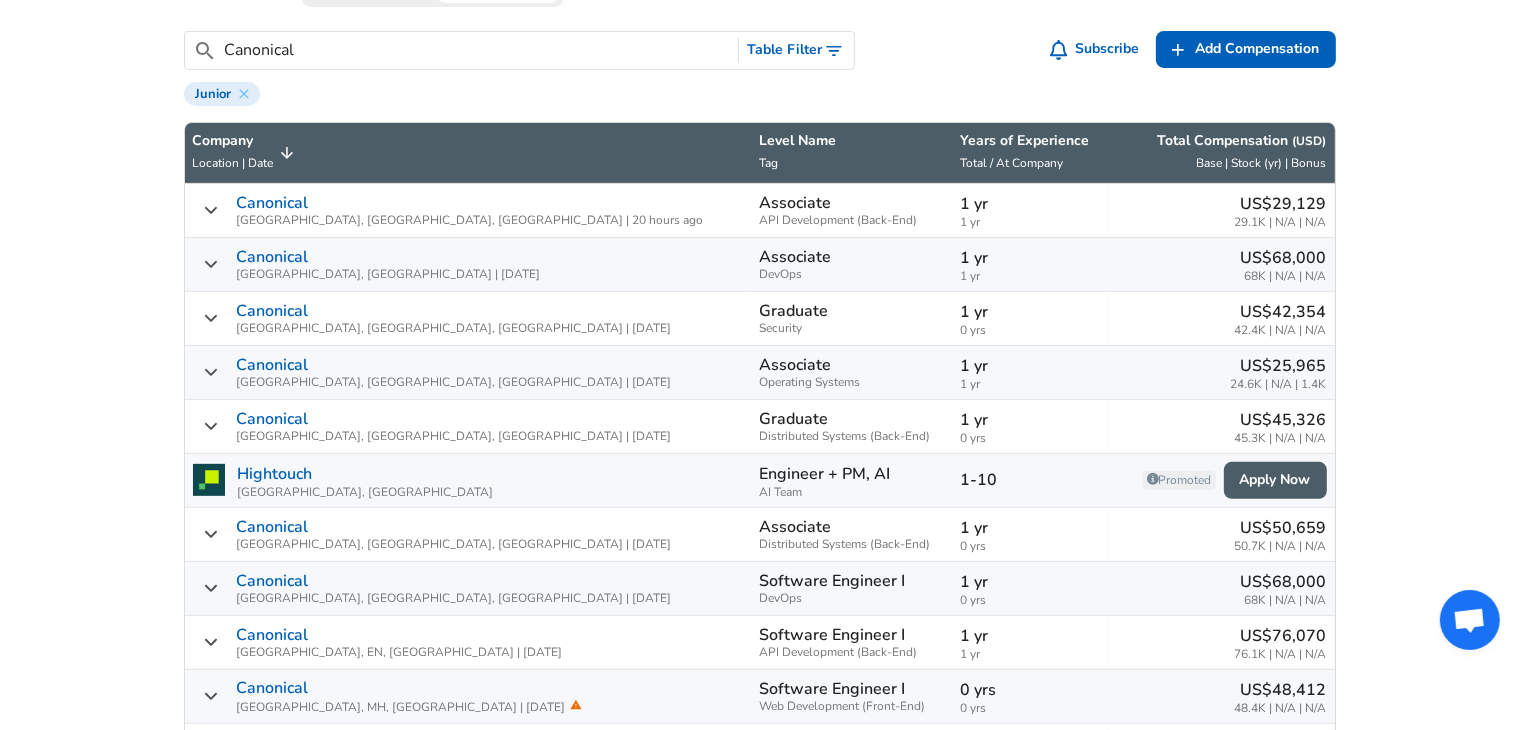 scroll, scrollTop: 760, scrollLeft: 0, axis: vertical 